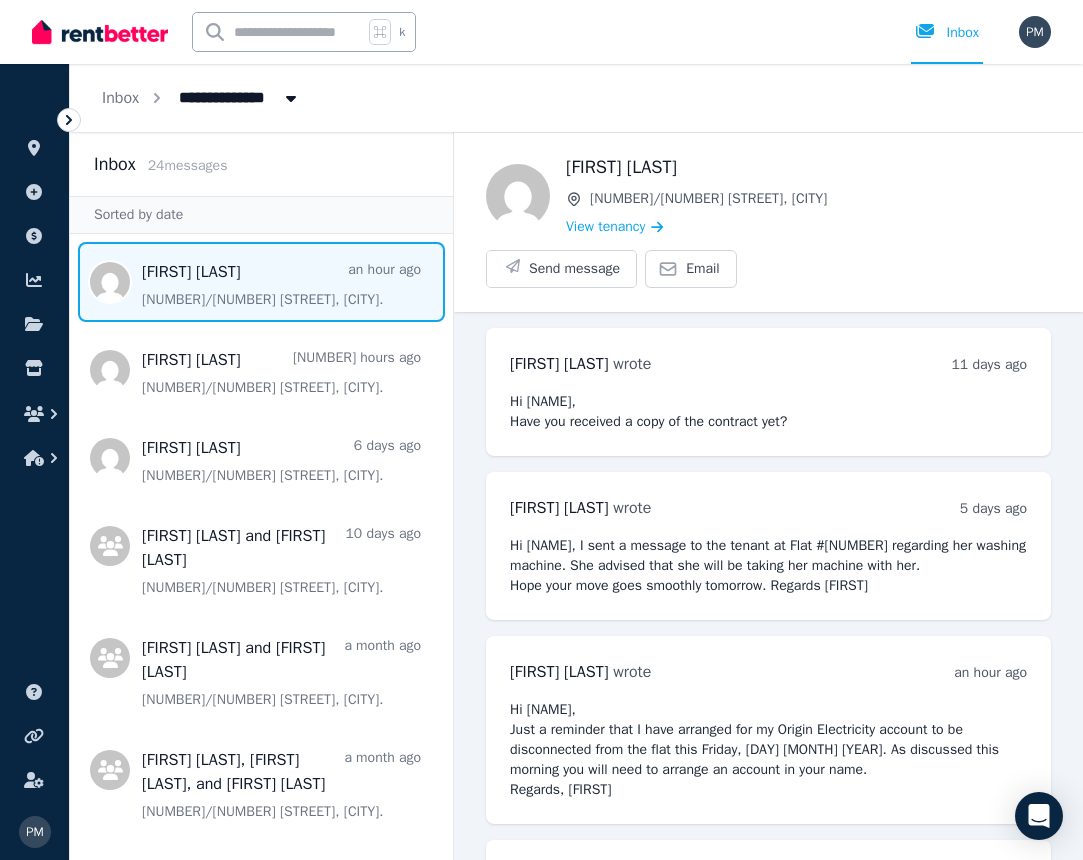 scroll, scrollTop: 0, scrollLeft: 0, axis: both 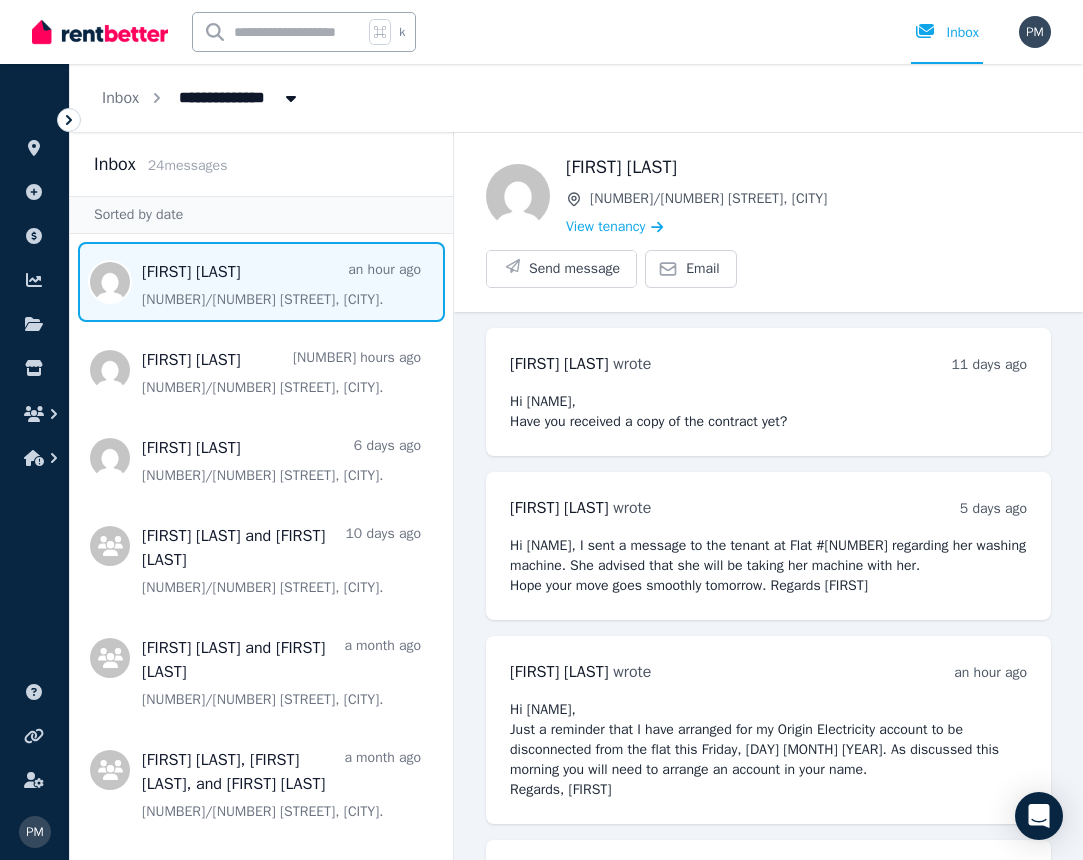 click 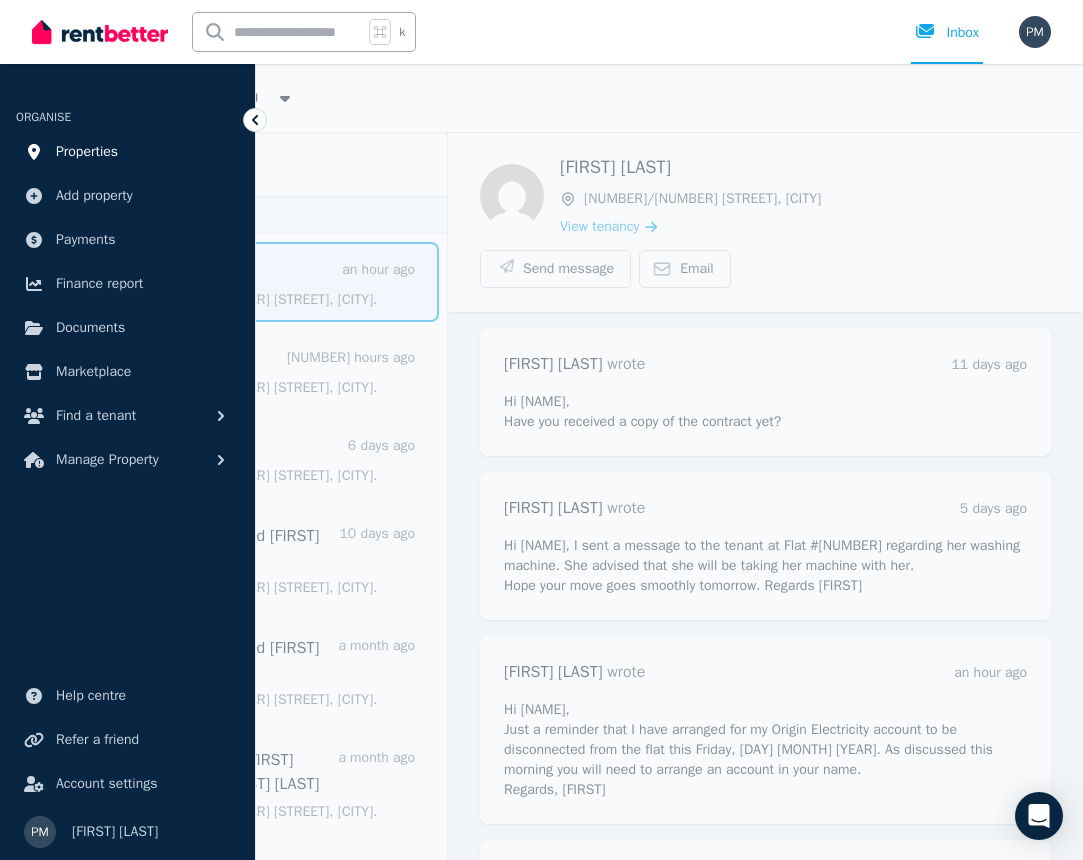 click on "Properties" at bounding box center (87, 152) 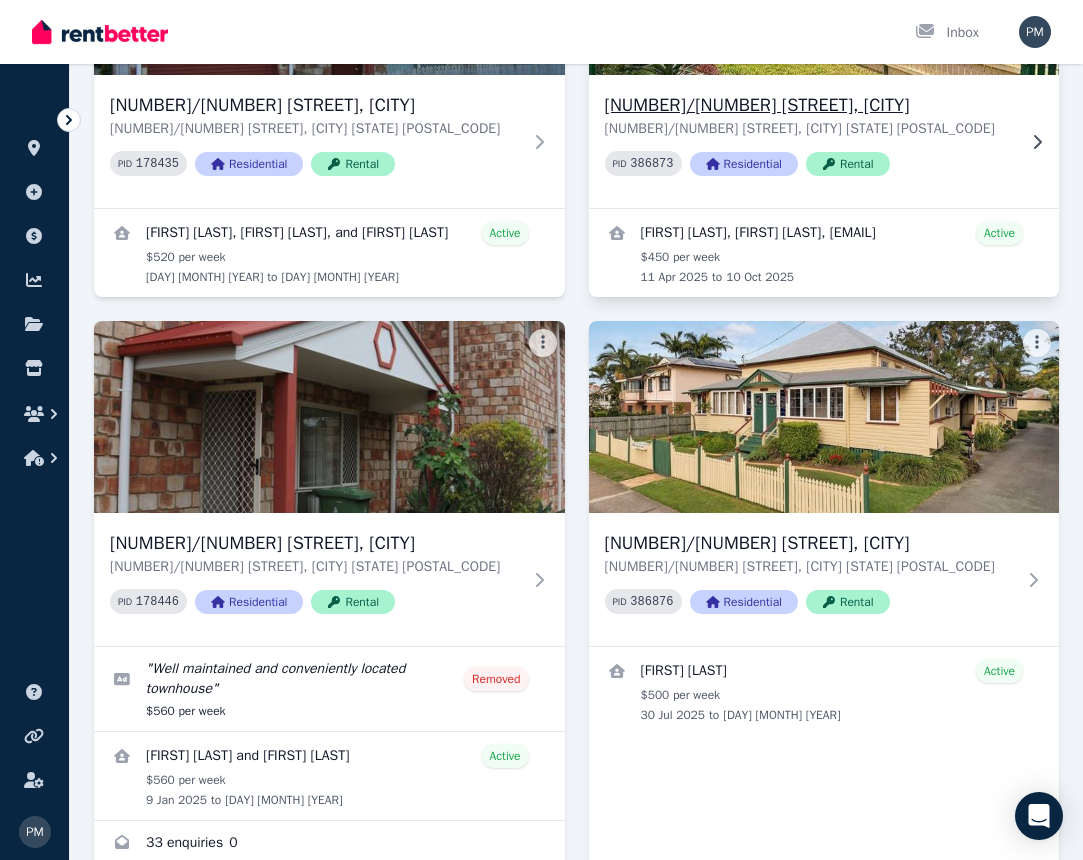 scroll, scrollTop: 453, scrollLeft: 0, axis: vertical 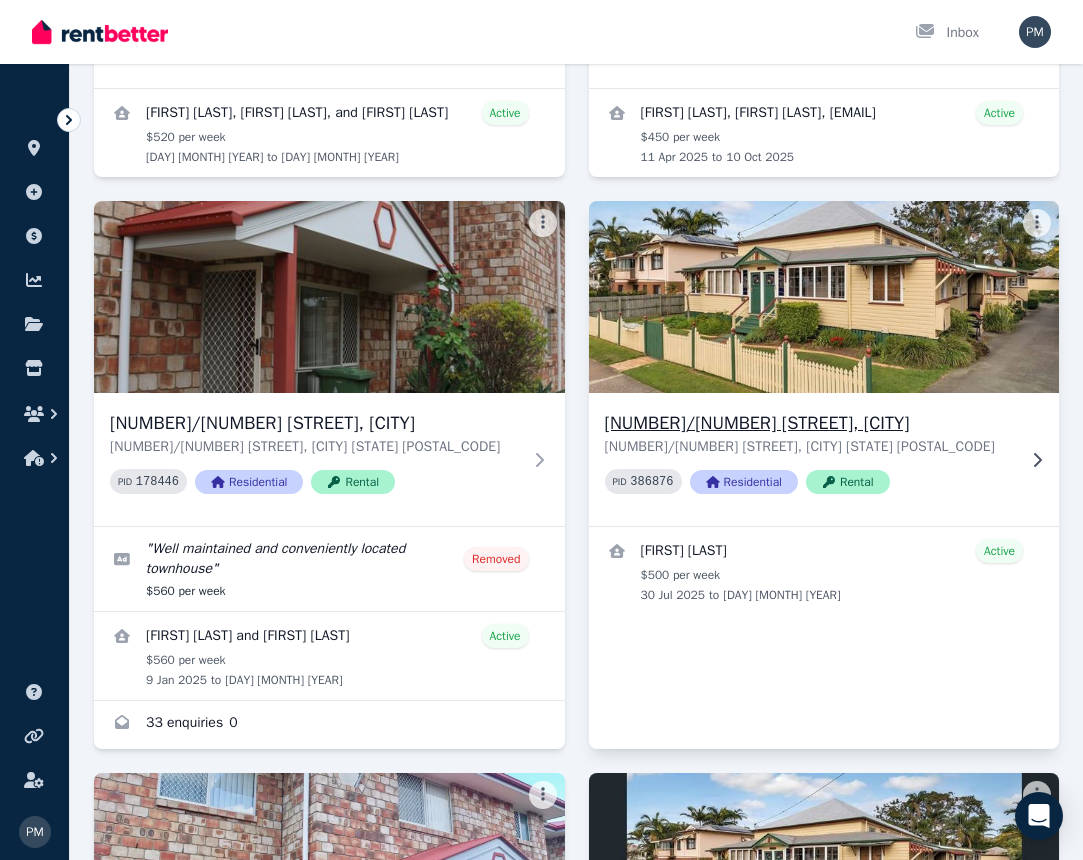 click on "[NUMBER]/[NUMBER] [STREET], [CITY]" at bounding box center (810, 423) 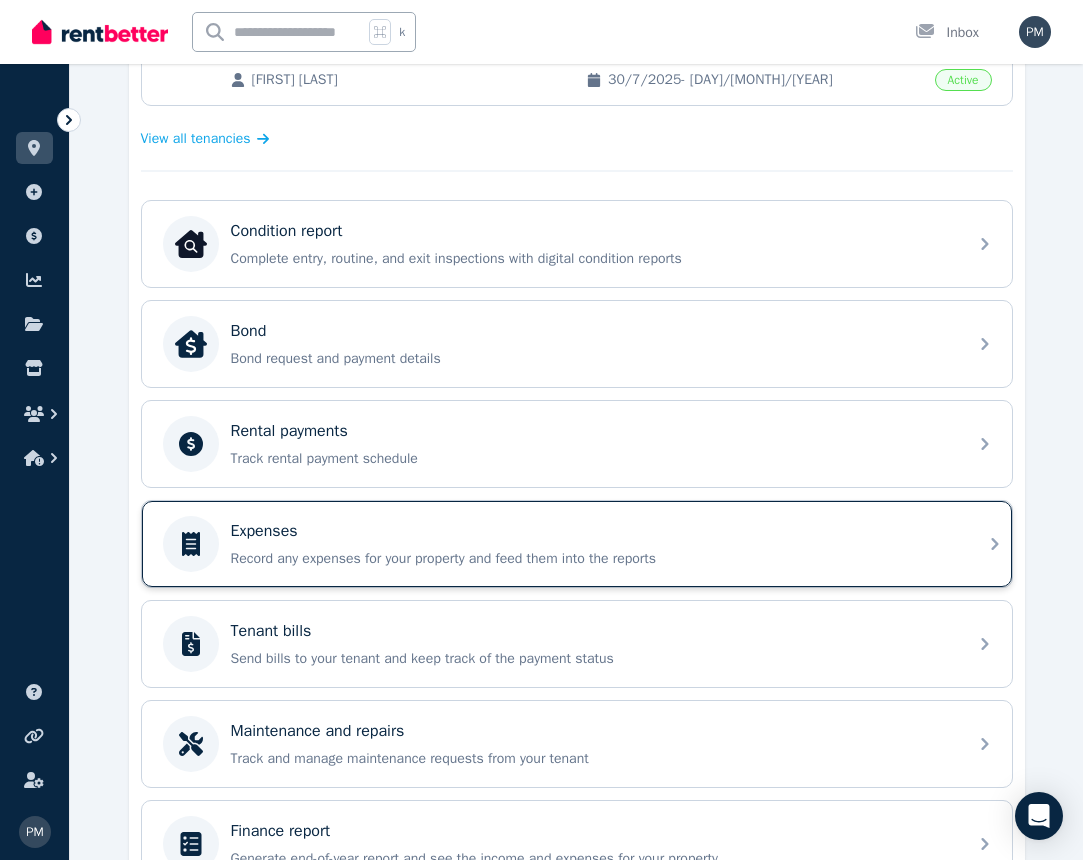 scroll, scrollTop: 533, scrollLeft: 0, axis: vertical 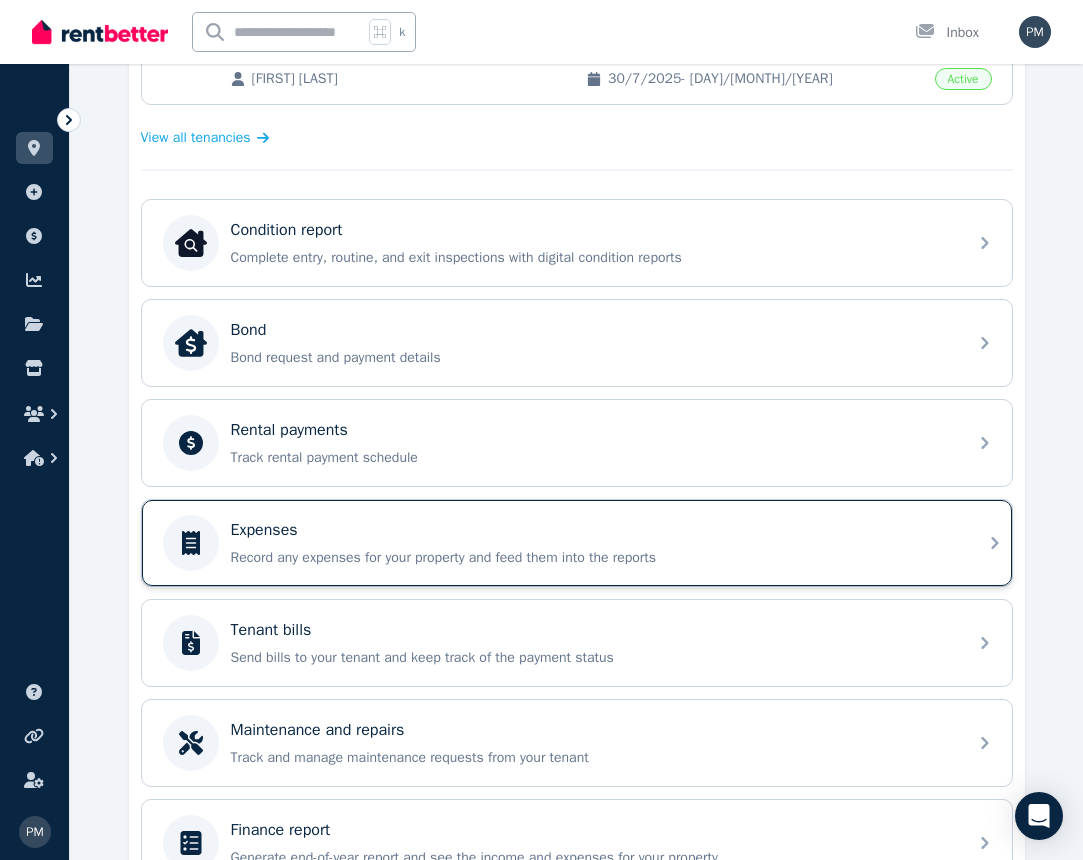 click on "Record any expenses for your property and feed them into the reports" at bounding box center (593, 558) 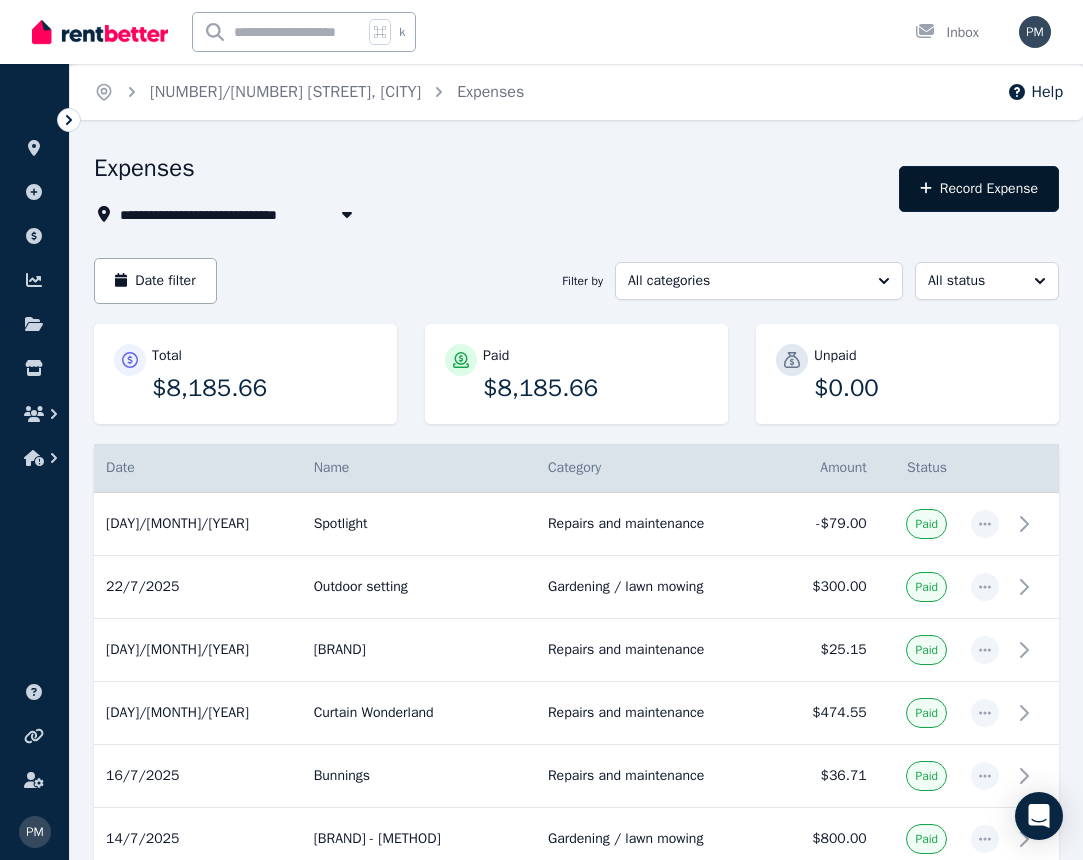 click on "Record Expense" at bounding box center [979, 189] 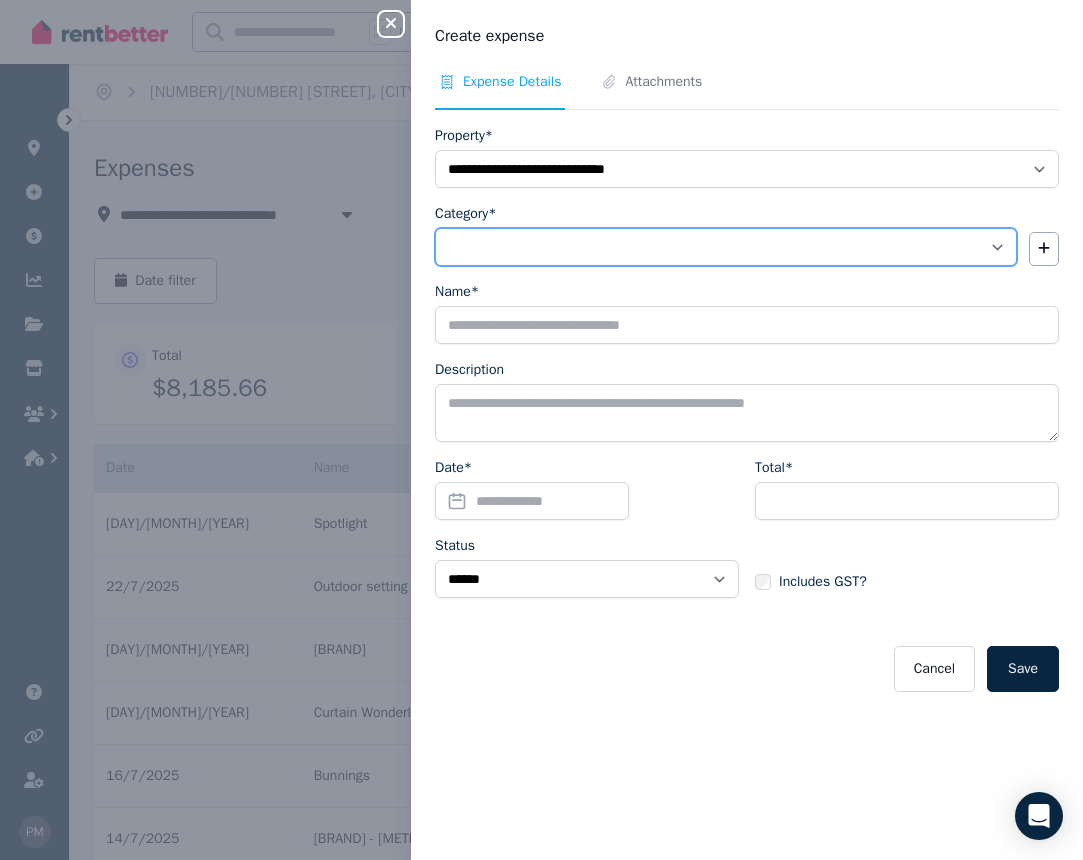 select on "**********" 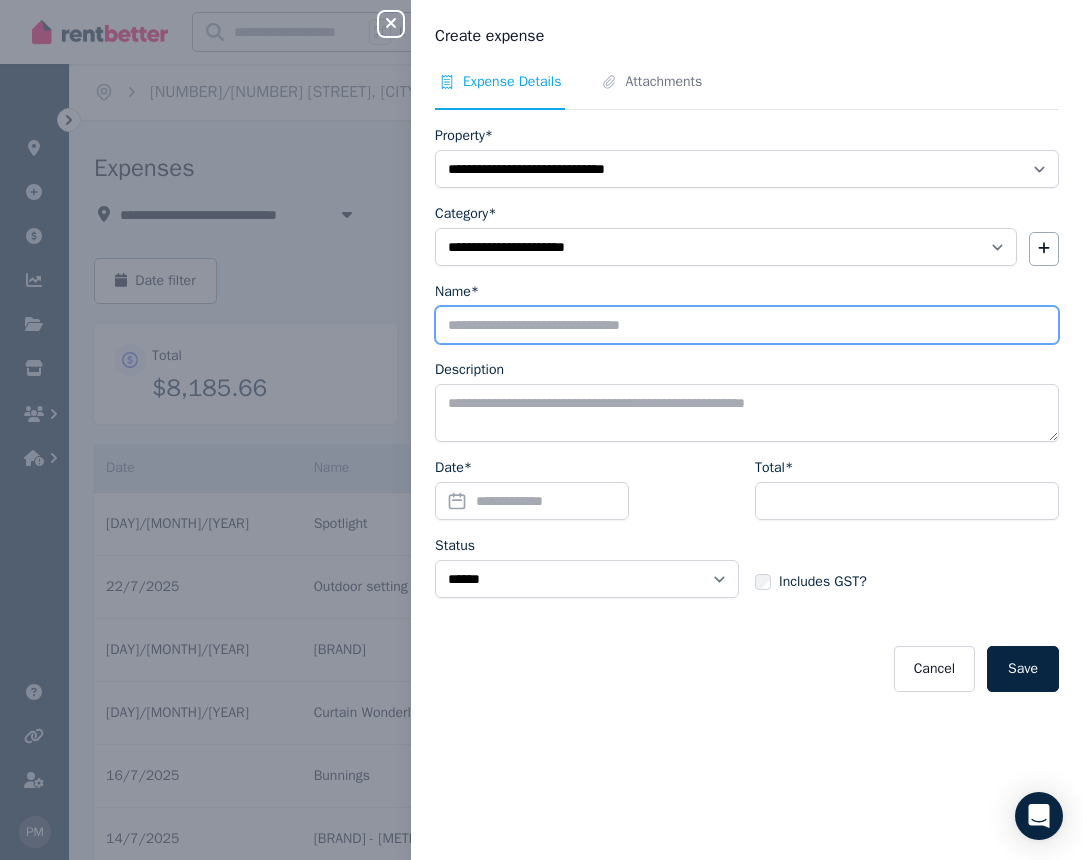 click on "Name*" at bounding box center [747, 325] 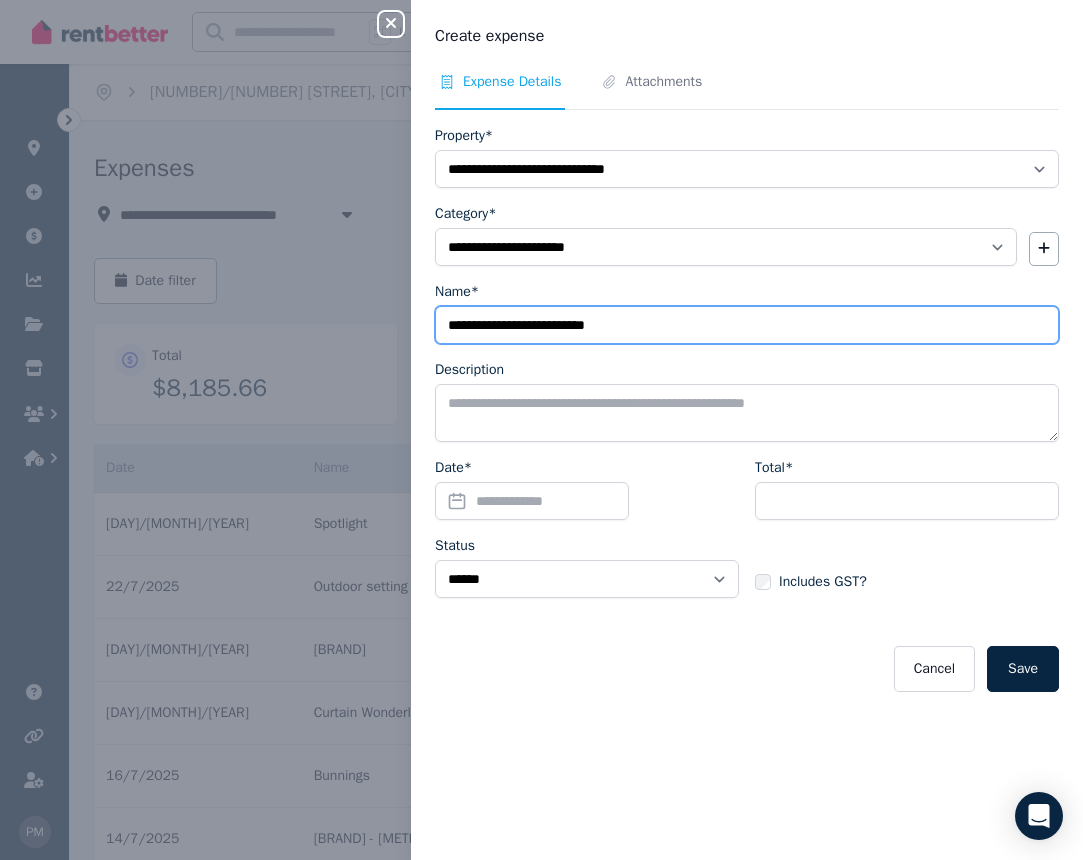type on "**********" 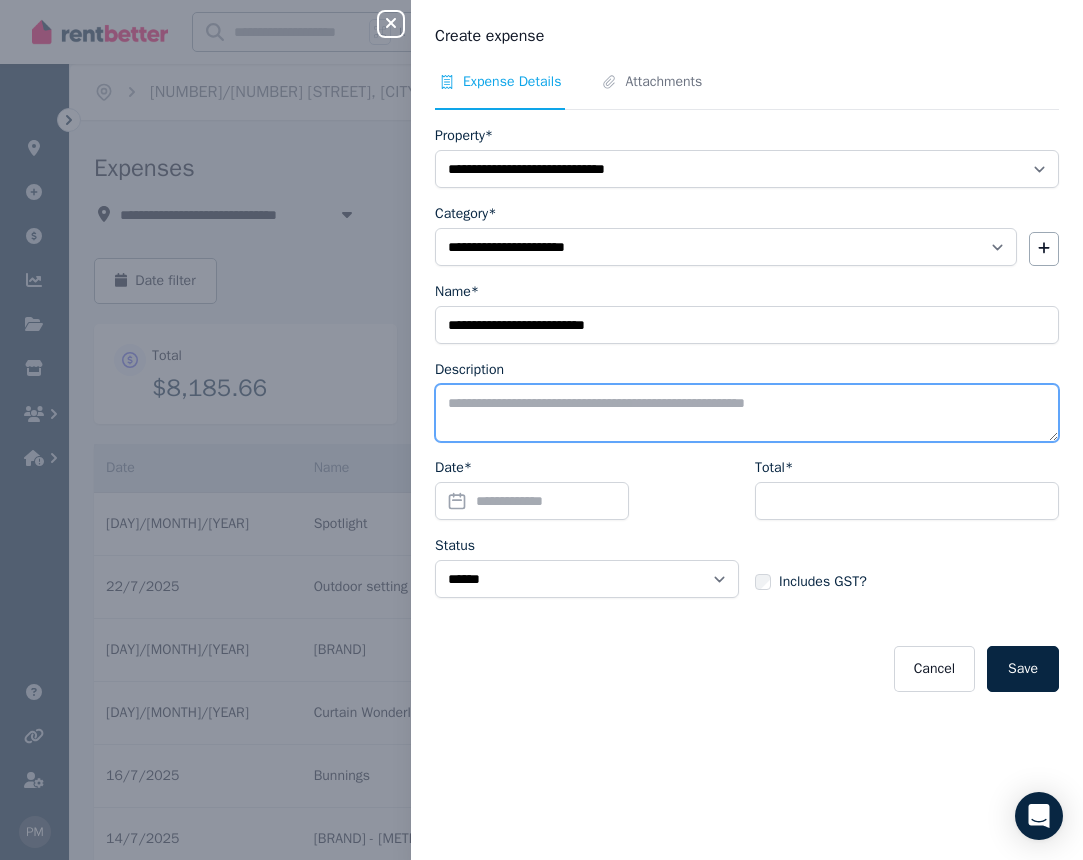 click on "Description" at bounding box center (747, 413) 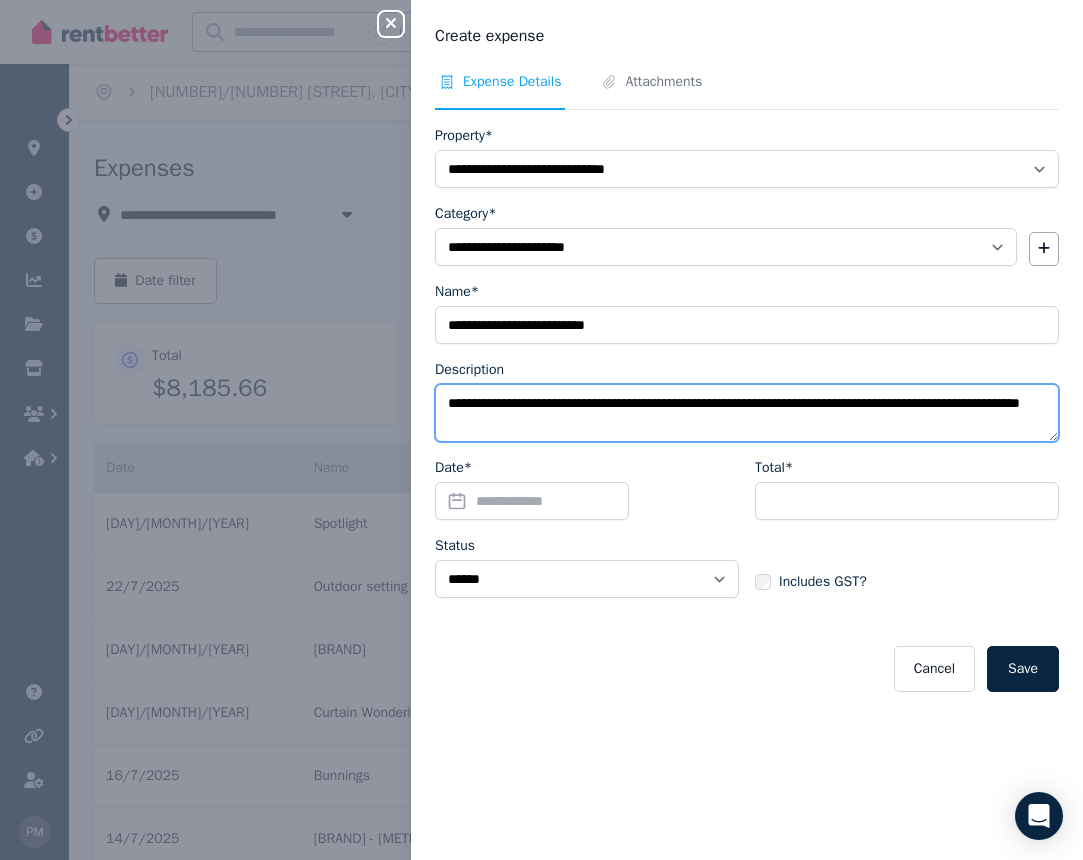 type on "**********" 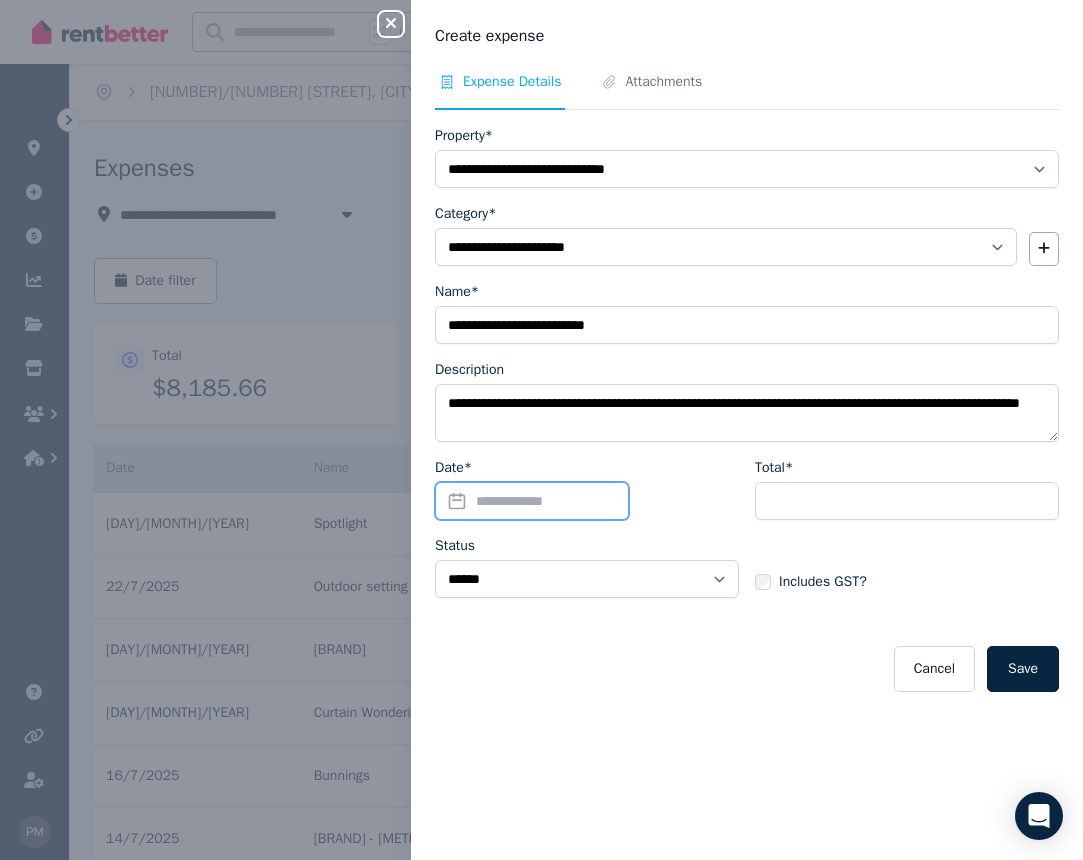 click on "Date*" at bounding box center (532, 501) 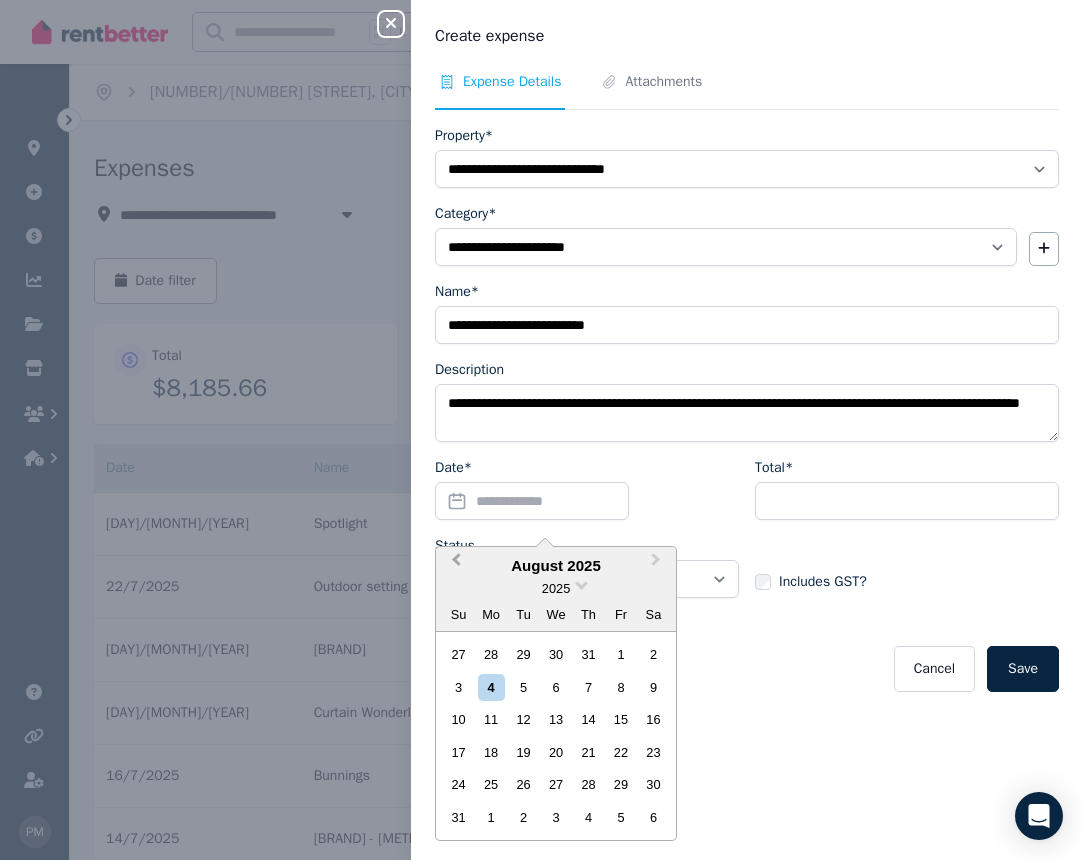 click on "Previous Month" at bounding box center [454, 565] 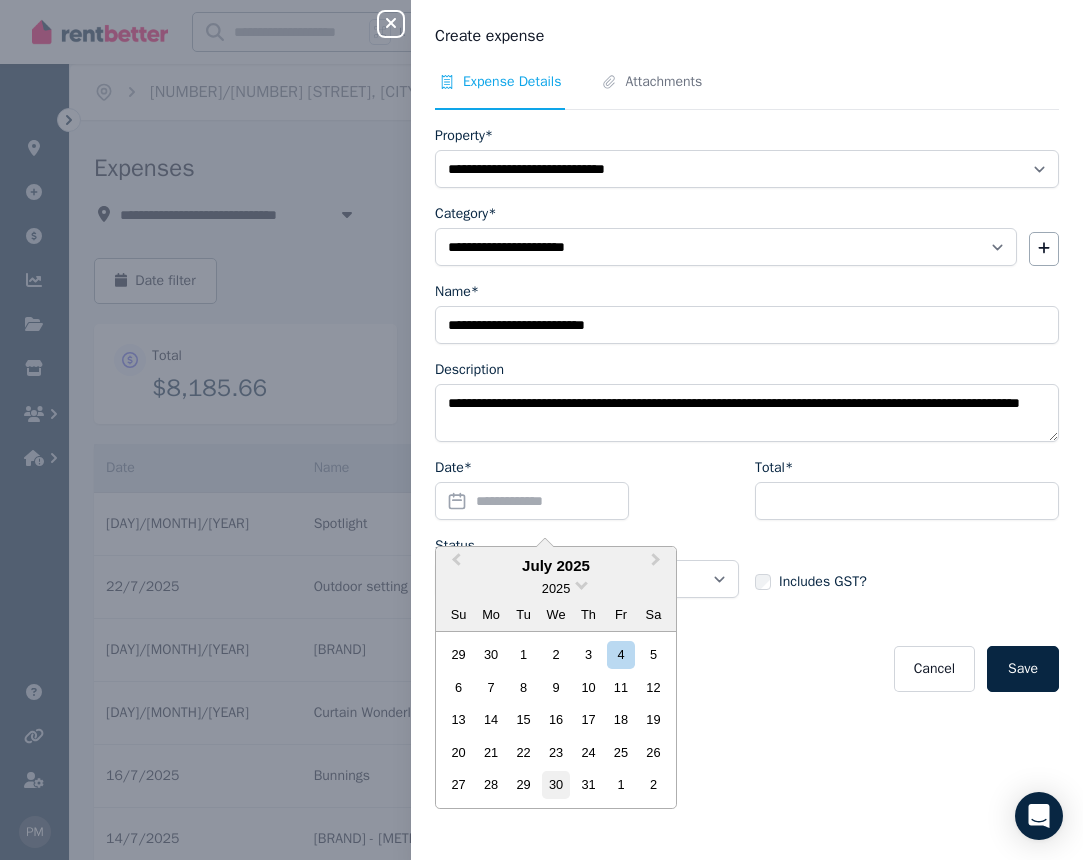 click on "30" at bounding box center (555, 784) 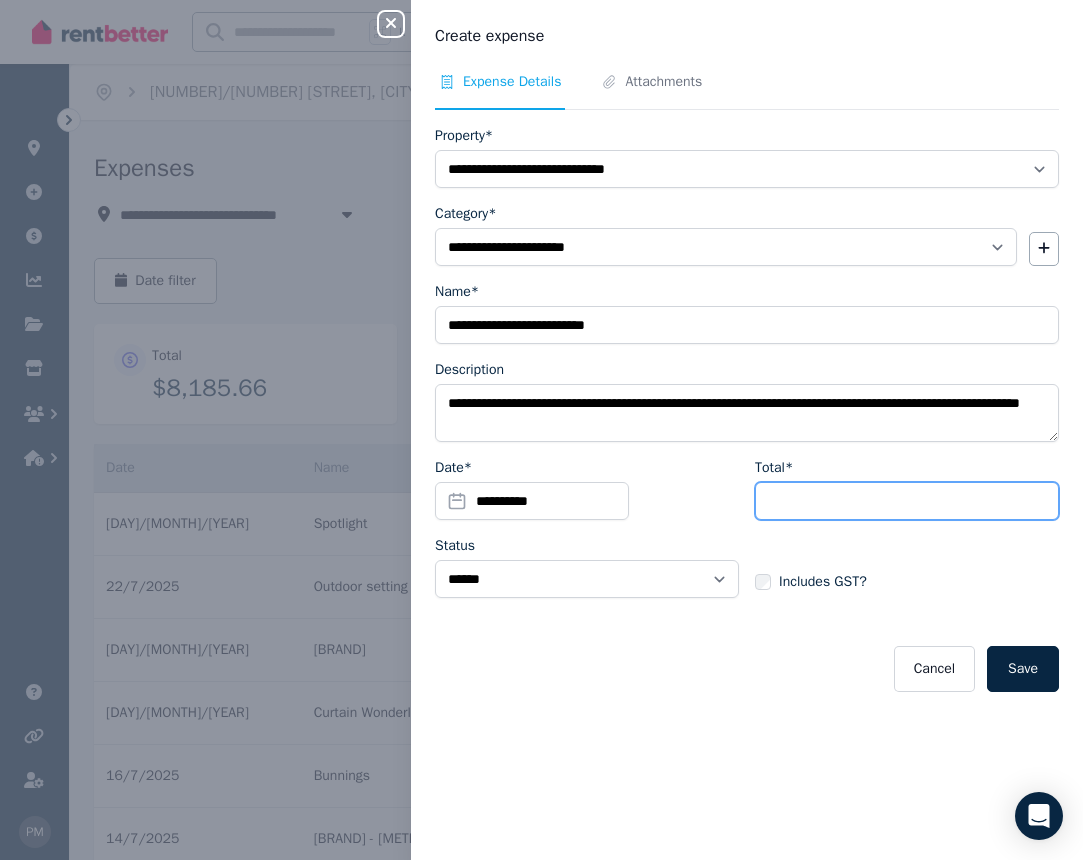 click on "Total*" at bounding box center (907, 501) 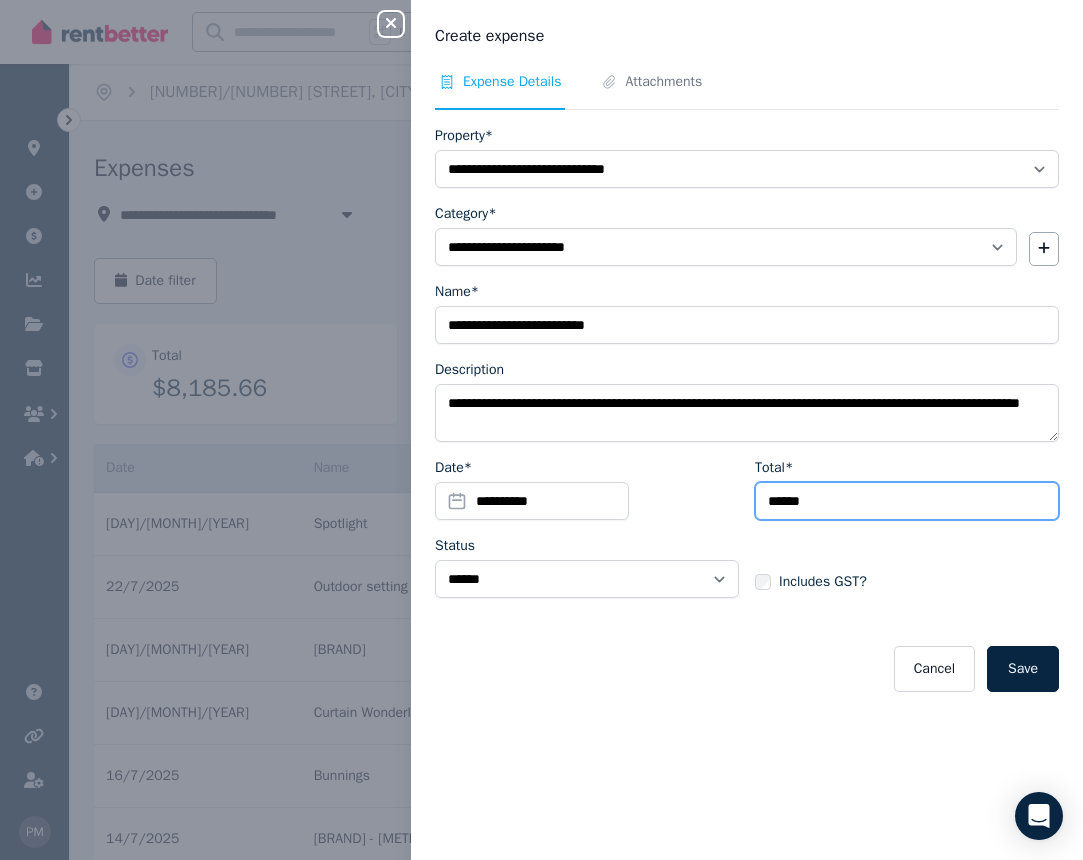 type on "******" 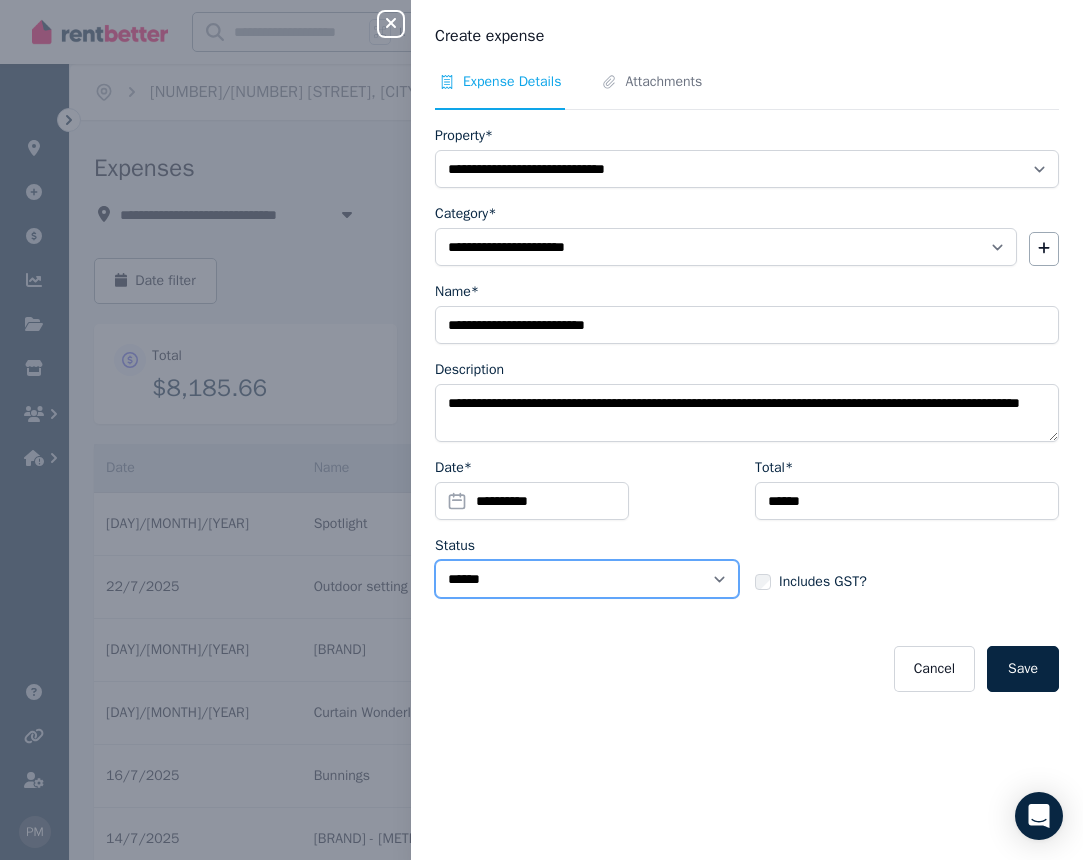 select on "**********" 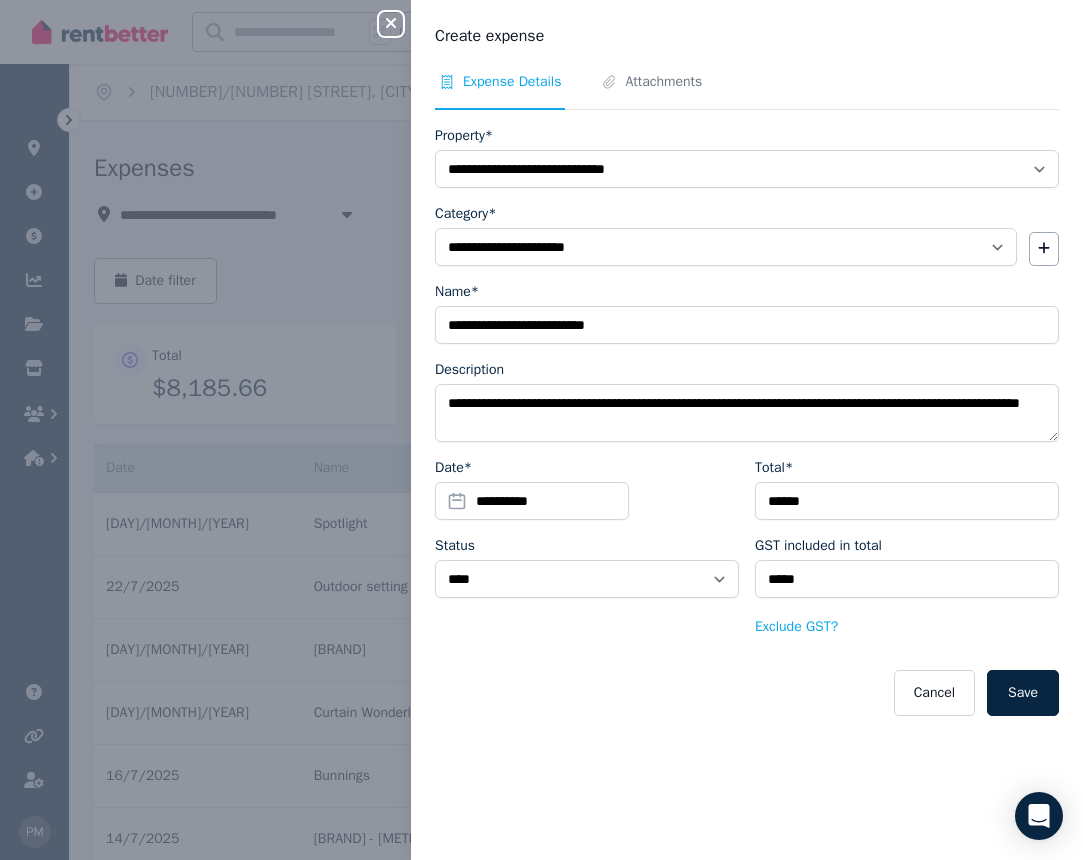 click on "Save" at bounding box center [1023, 693] 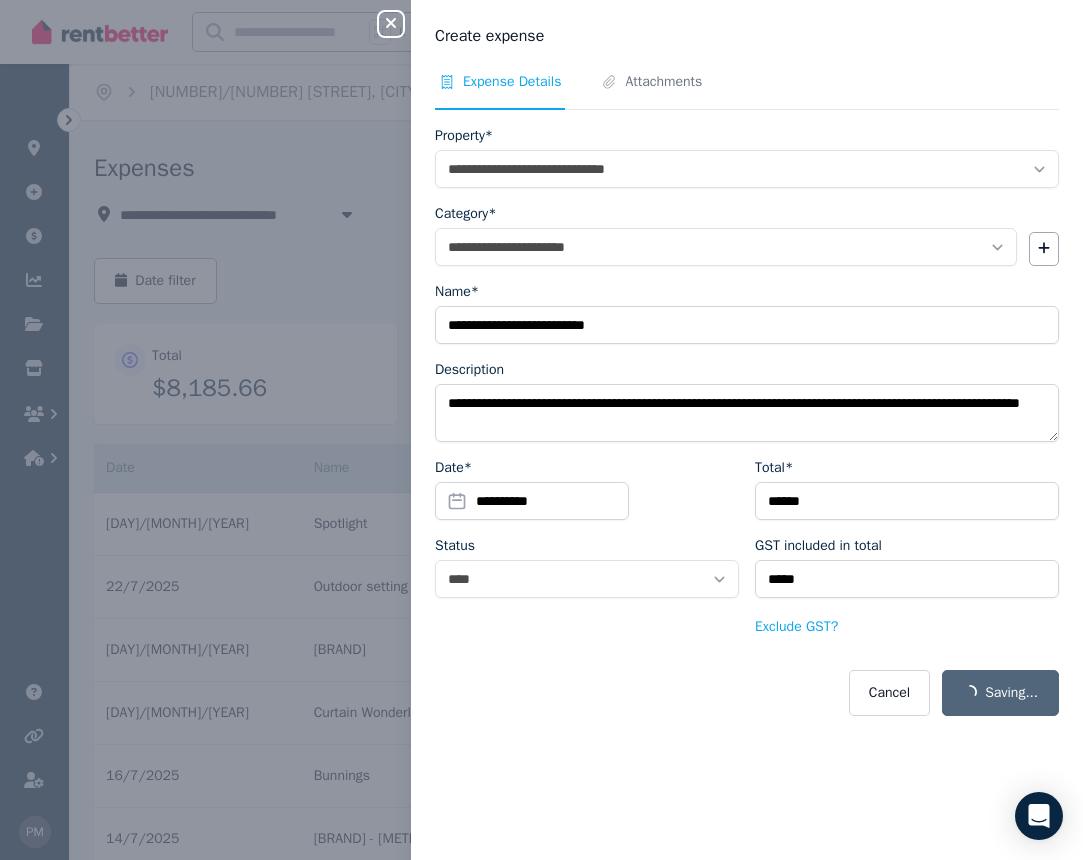 select on "**********" 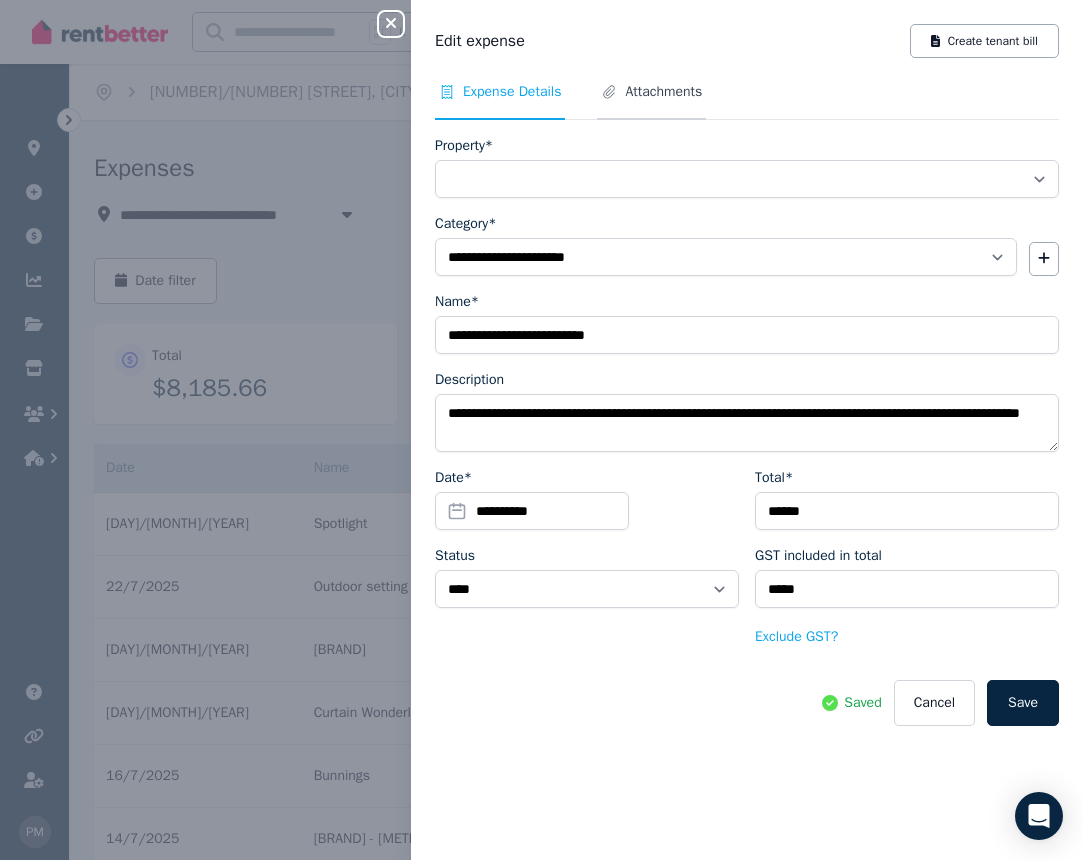 select on "**********" 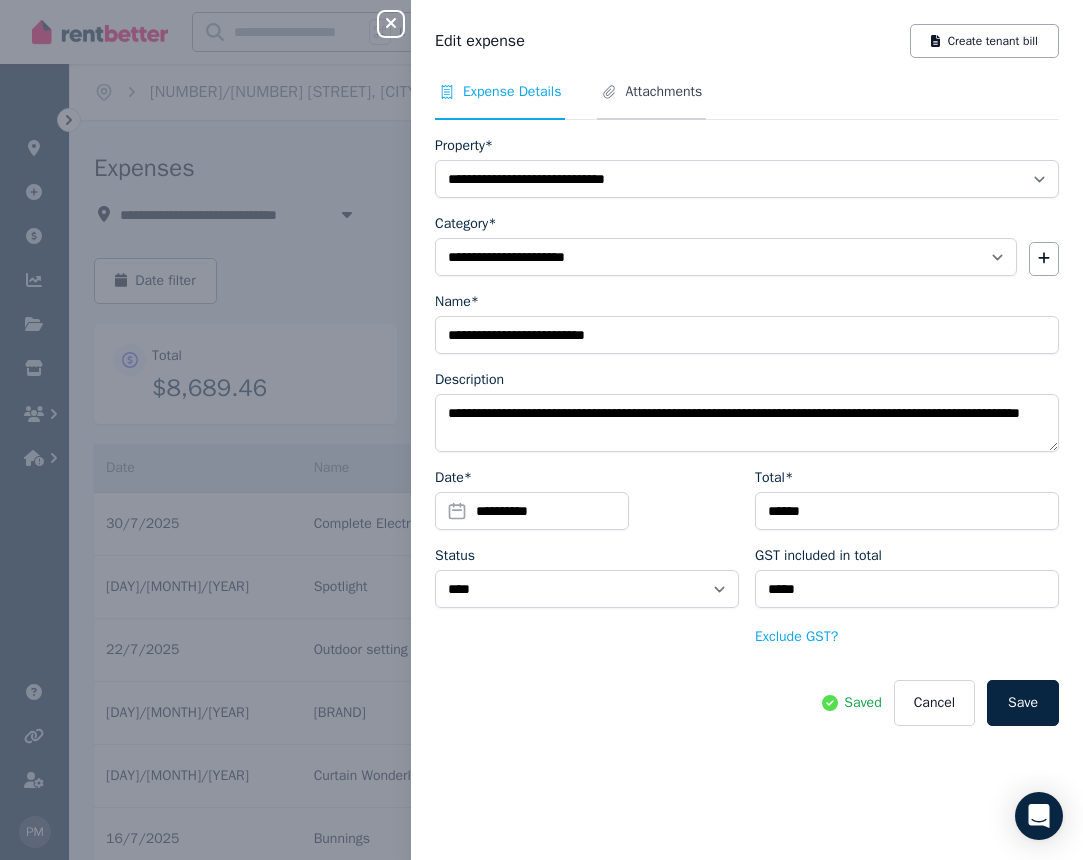 click on "Attachments" at bounding box center (663, 92) 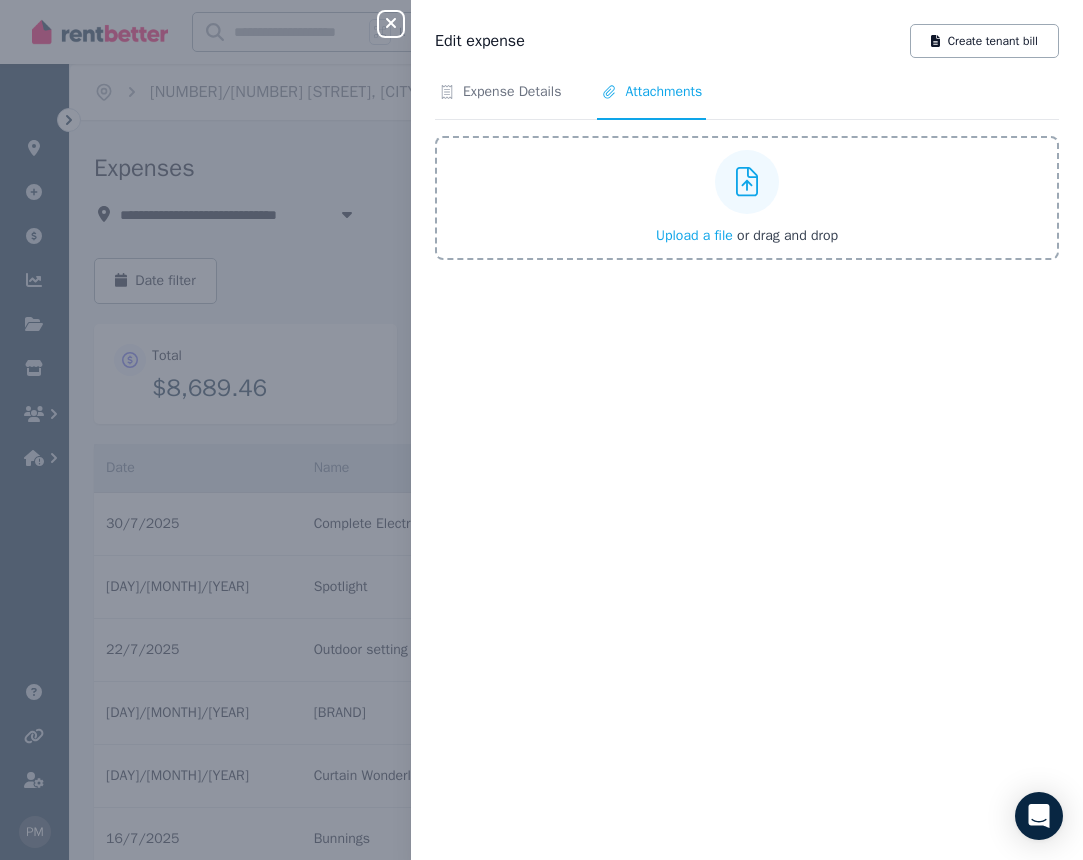 click on "Upload a file" at bounding box center (694, 235) 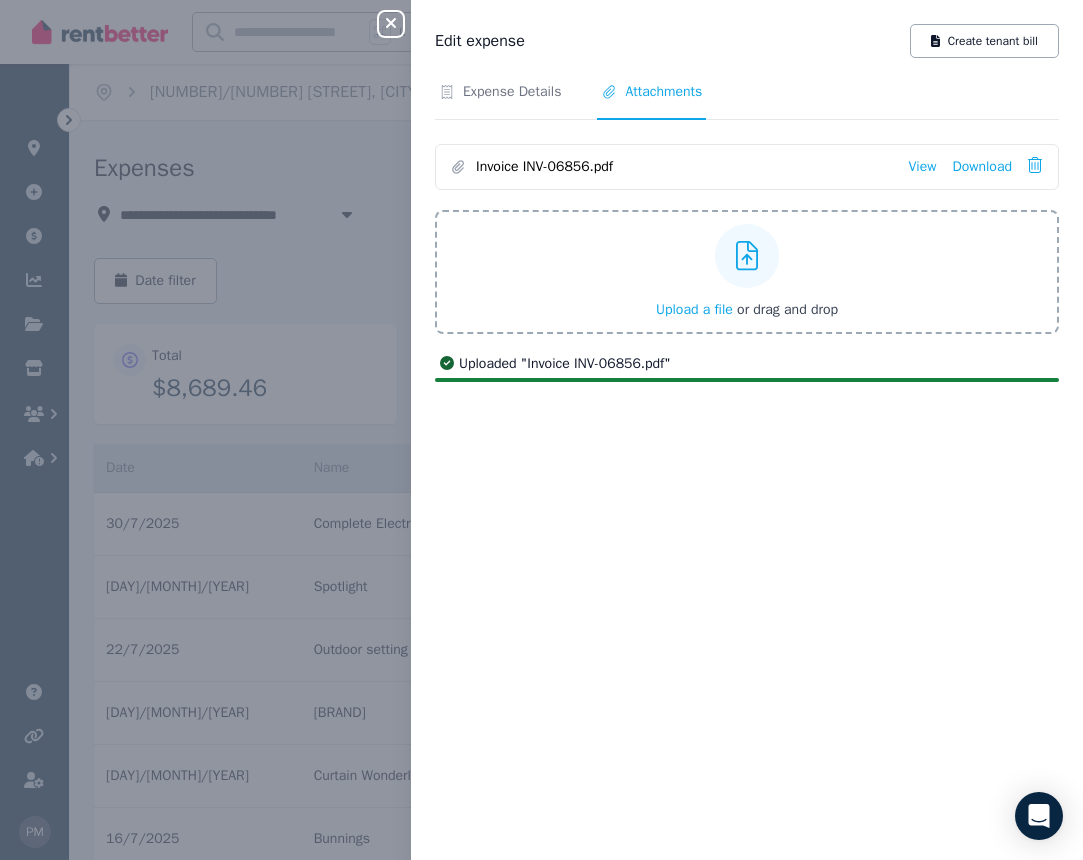 click 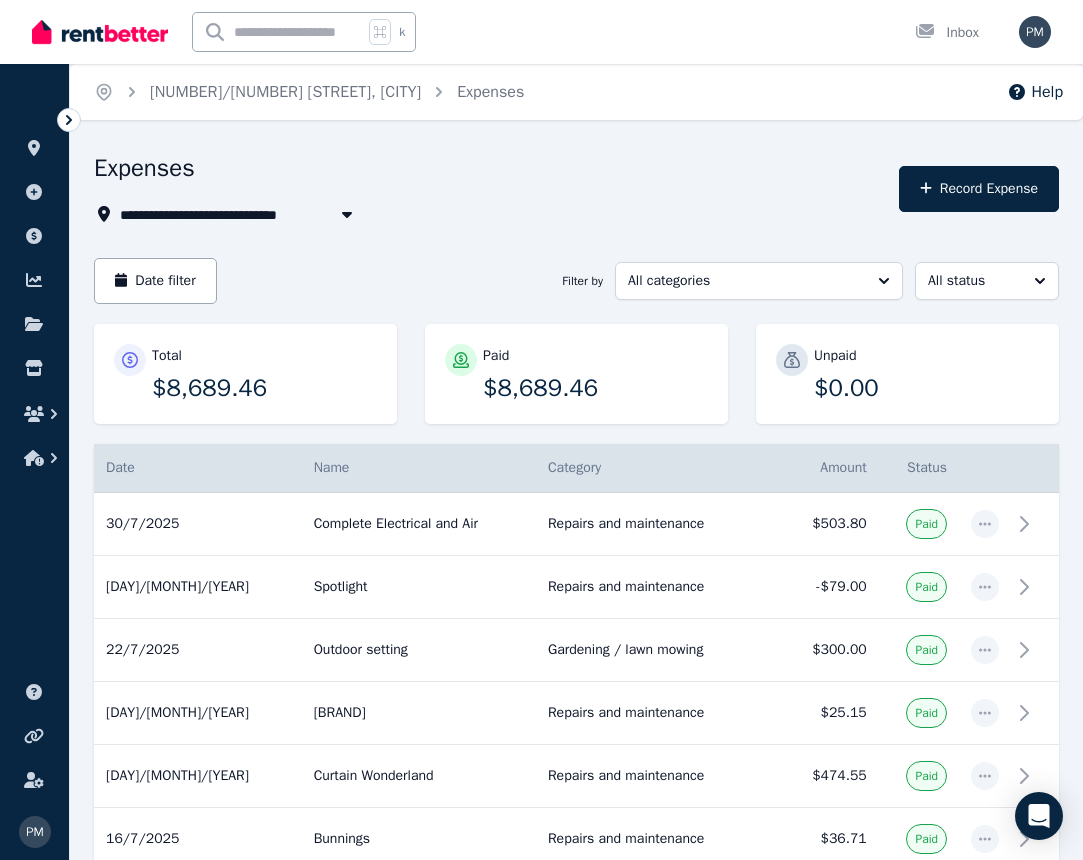 click 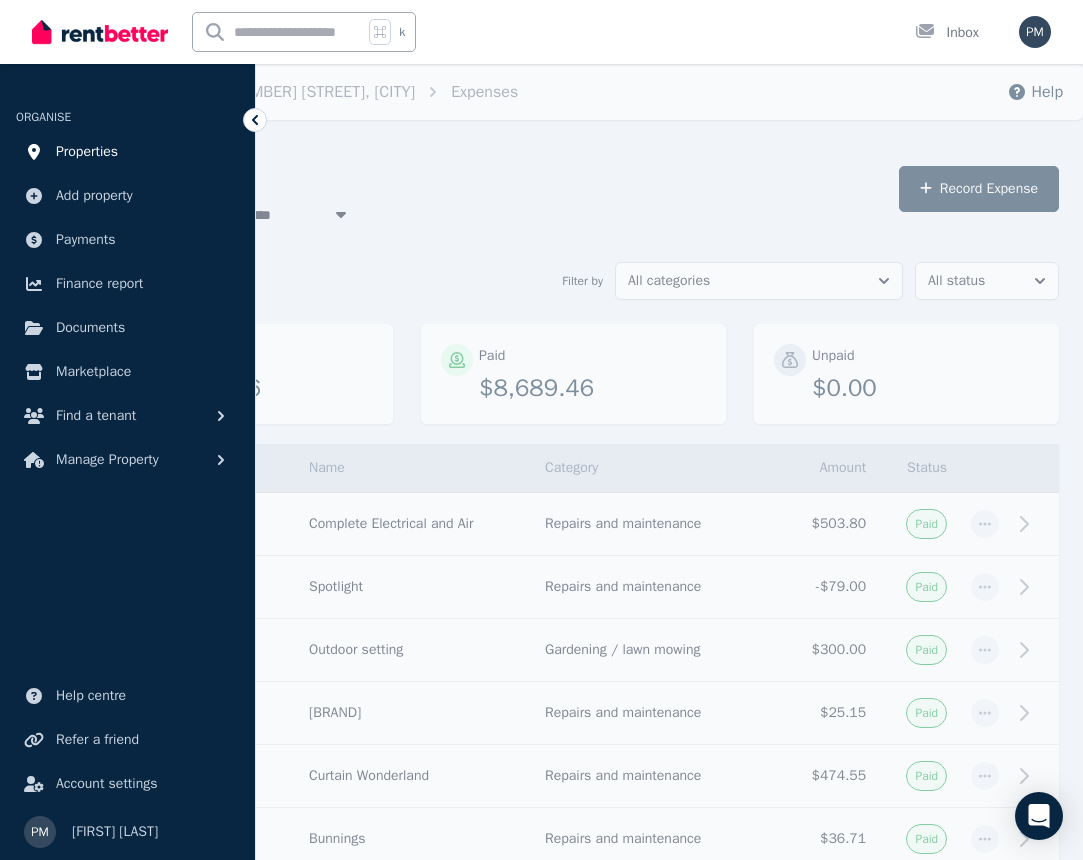 click on "Properties" at bounding box center (87, 152) 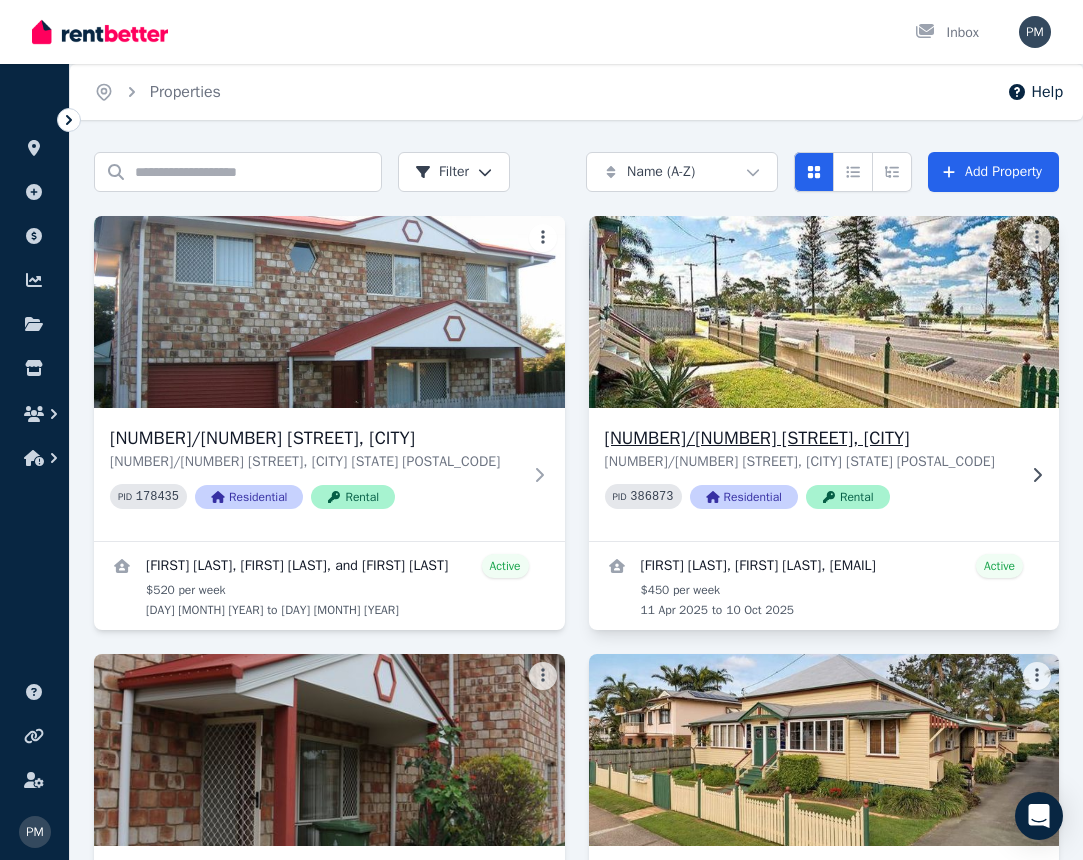 click at bounding box center (824, 312) 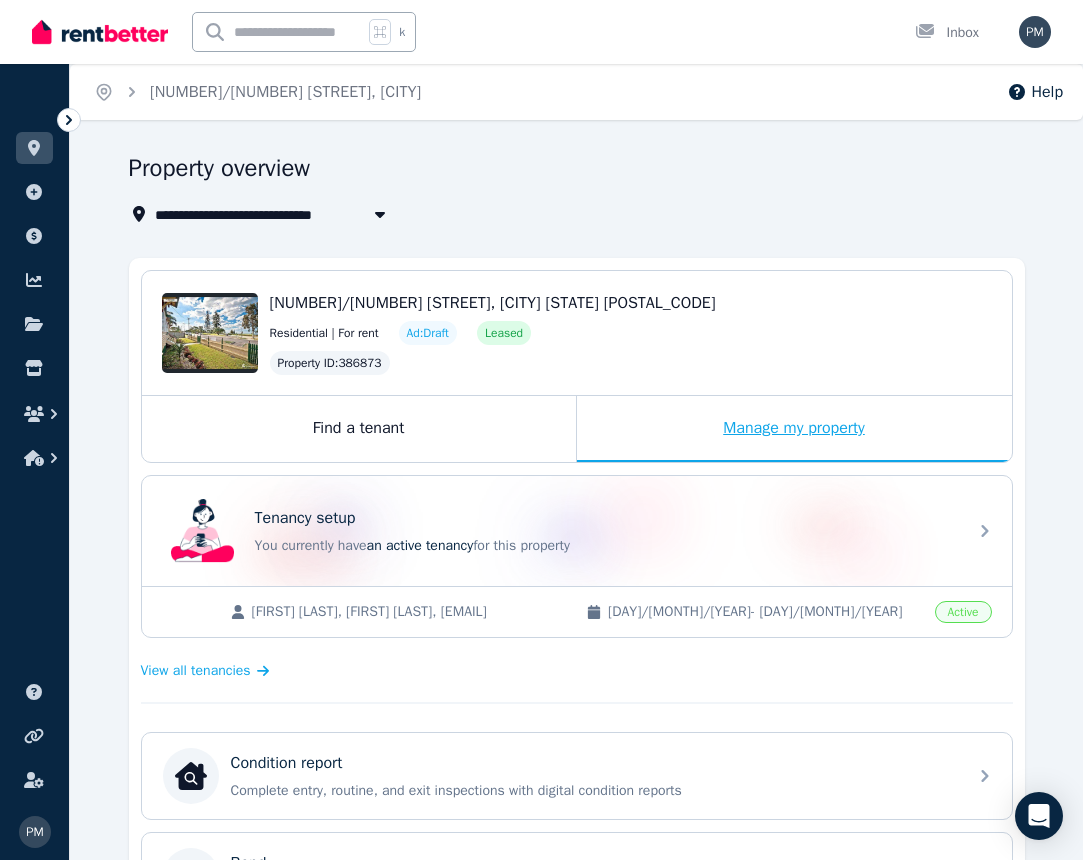 click on "Manage my property" at bounding box center (794, 429) 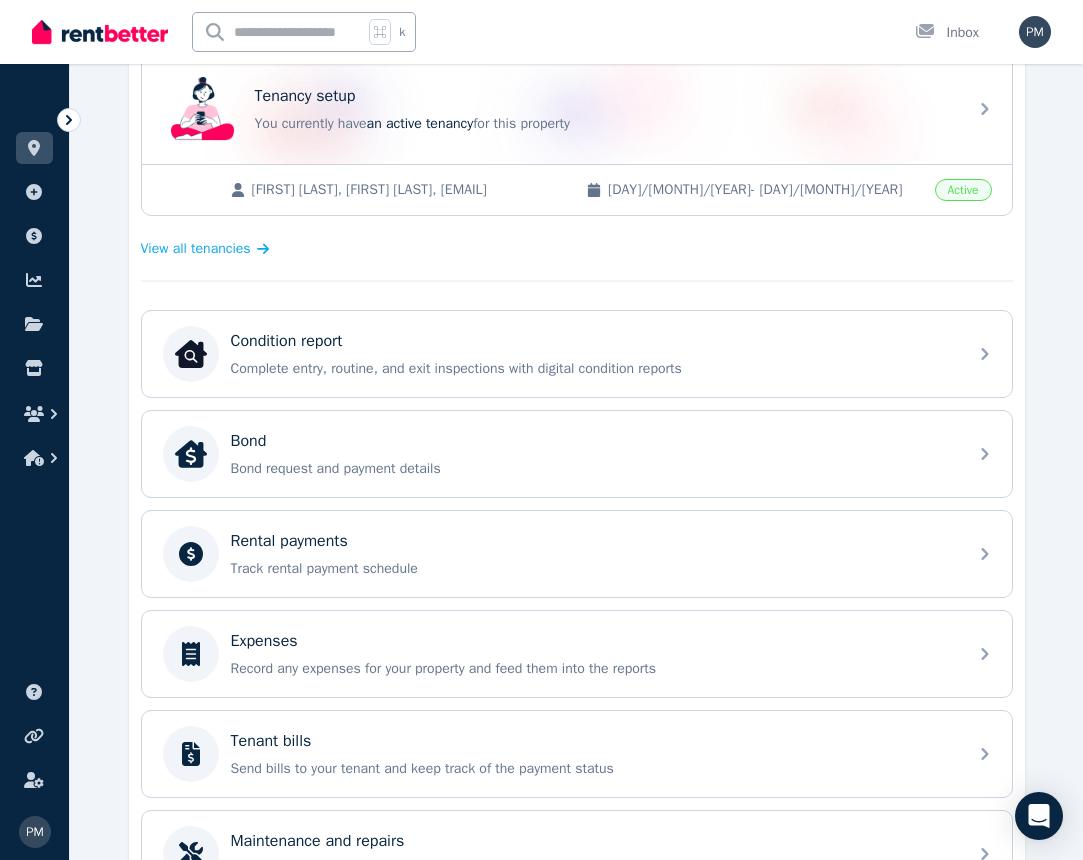 scroll, scrollTop: 425, scrollLeft: 0, axis: vertical 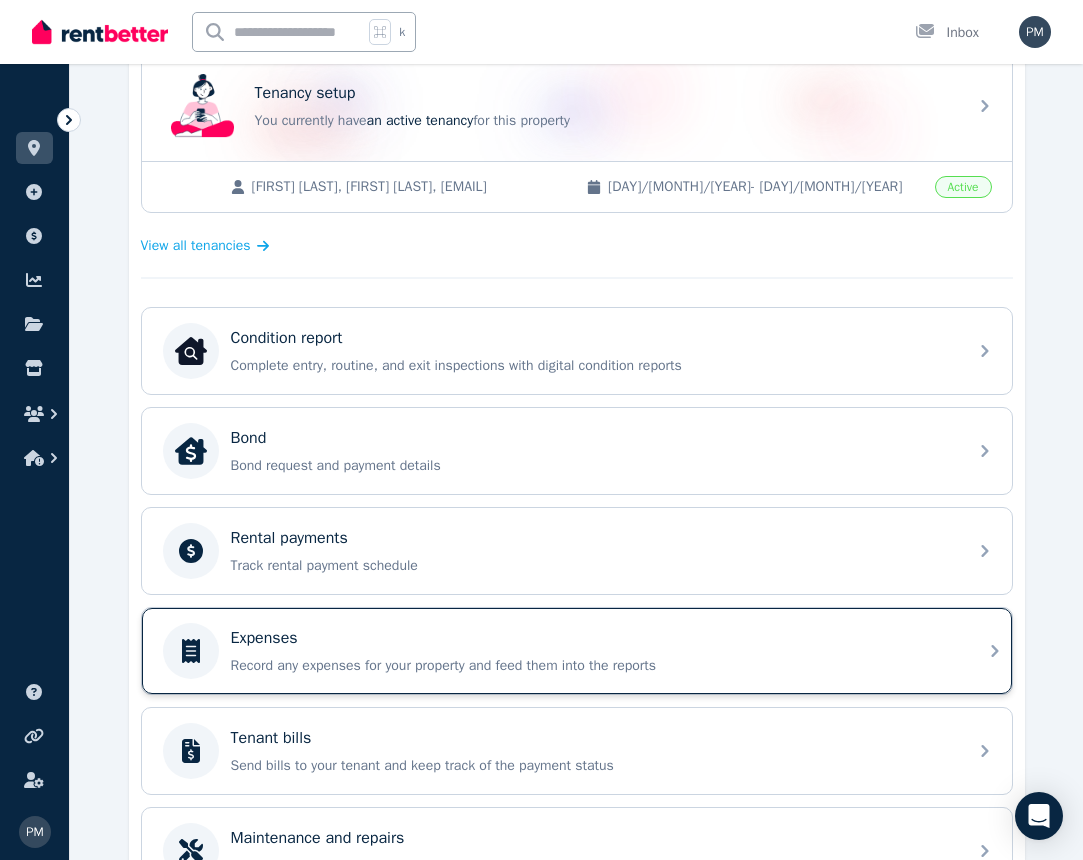click on "Expenses" at bounding box center (593, 638) 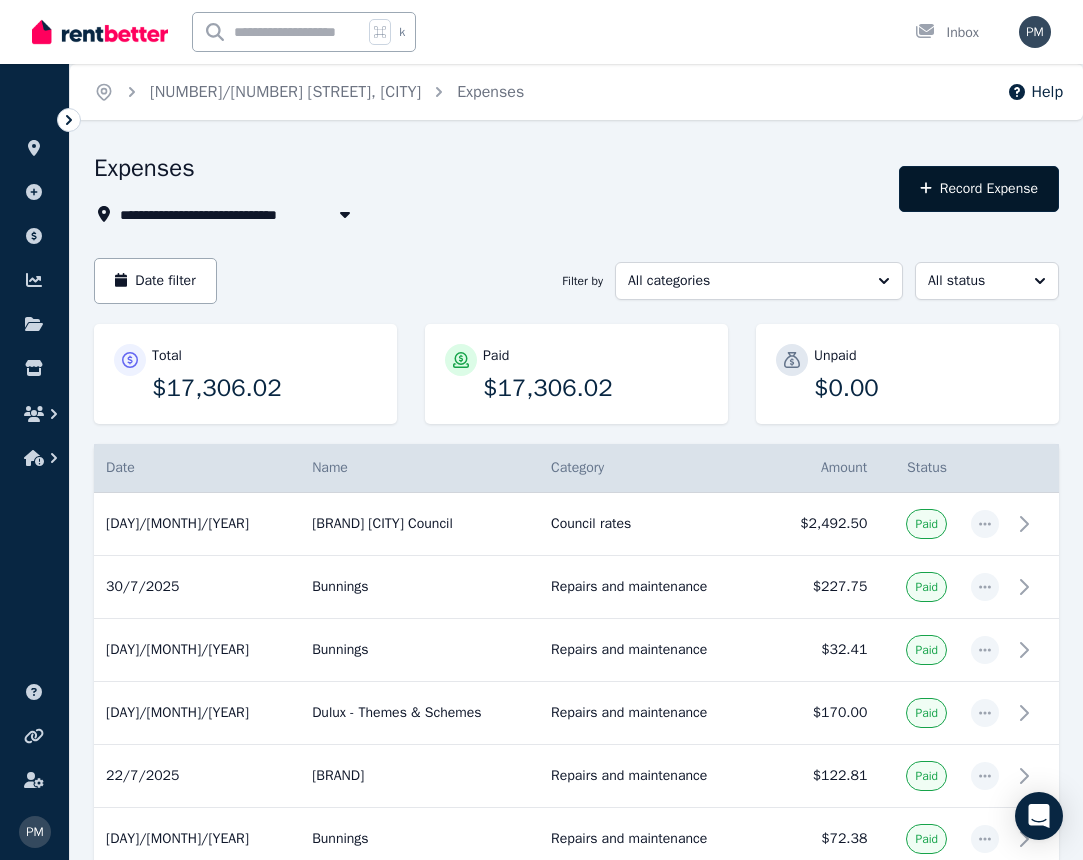 click on "Record Expense" at bounding box center (979, 189) 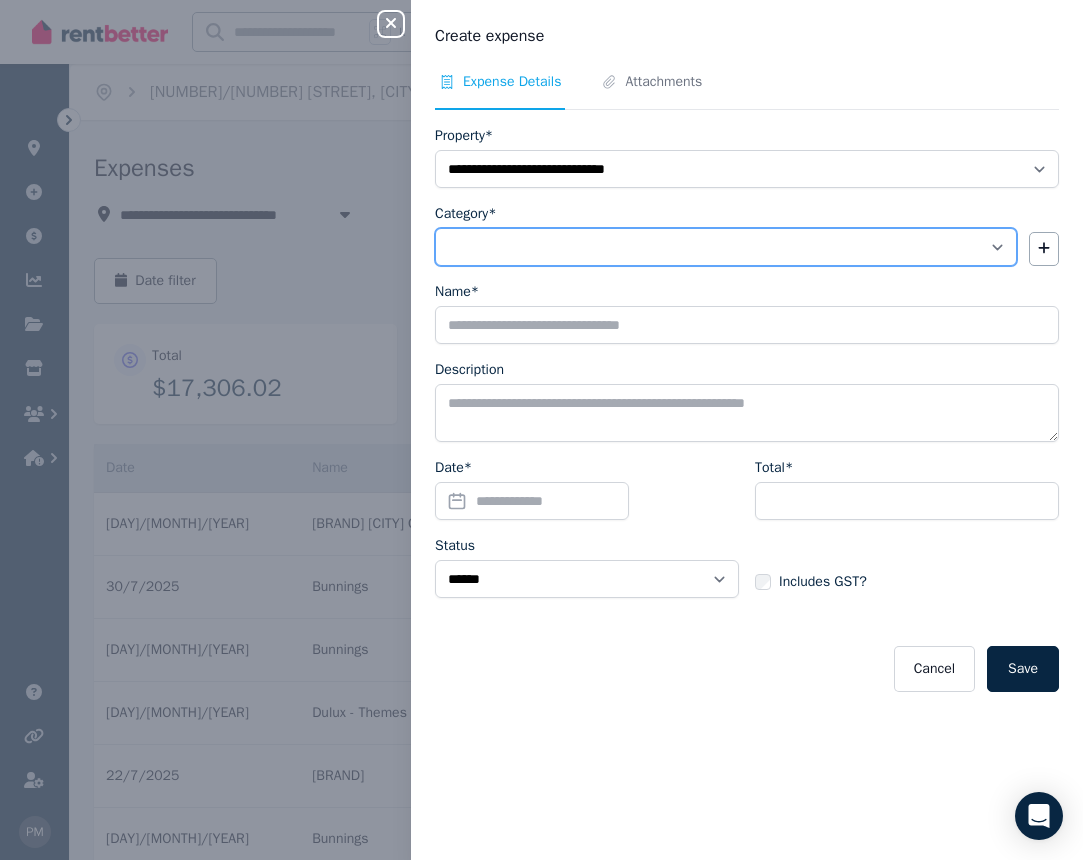 select on "**********" 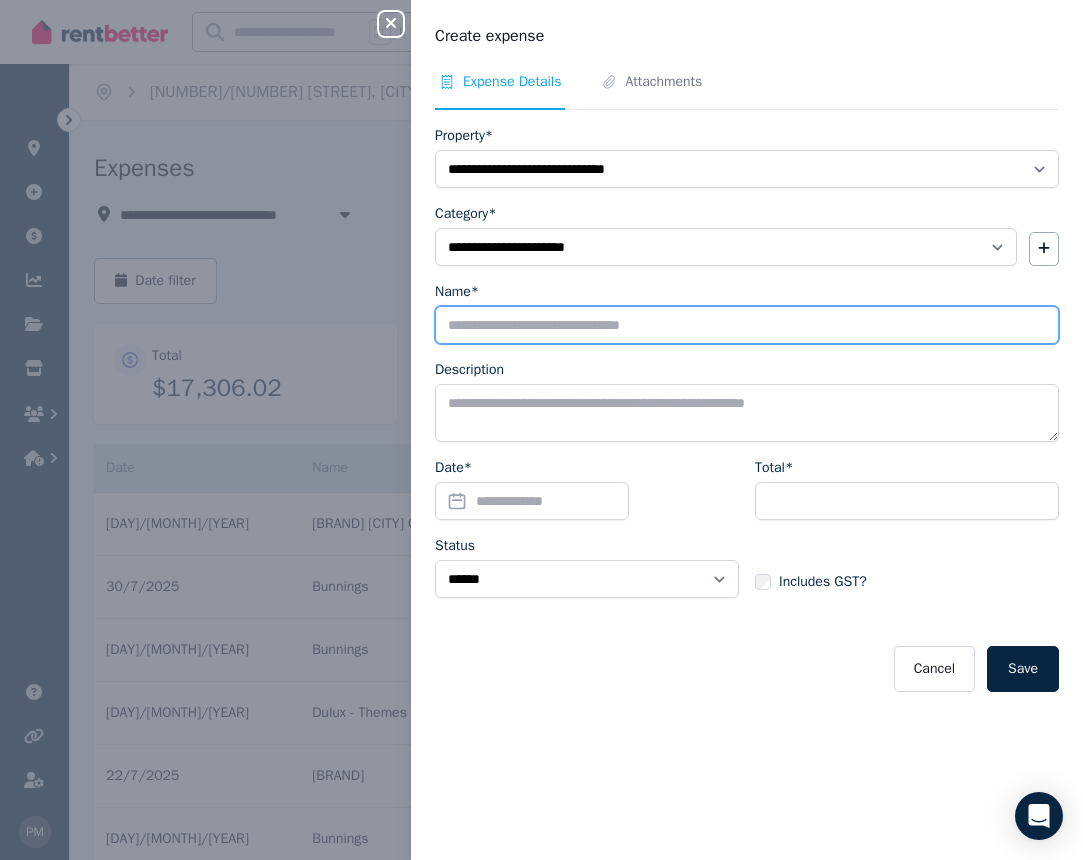 click on "Name*" at bounding box center (747, 325) 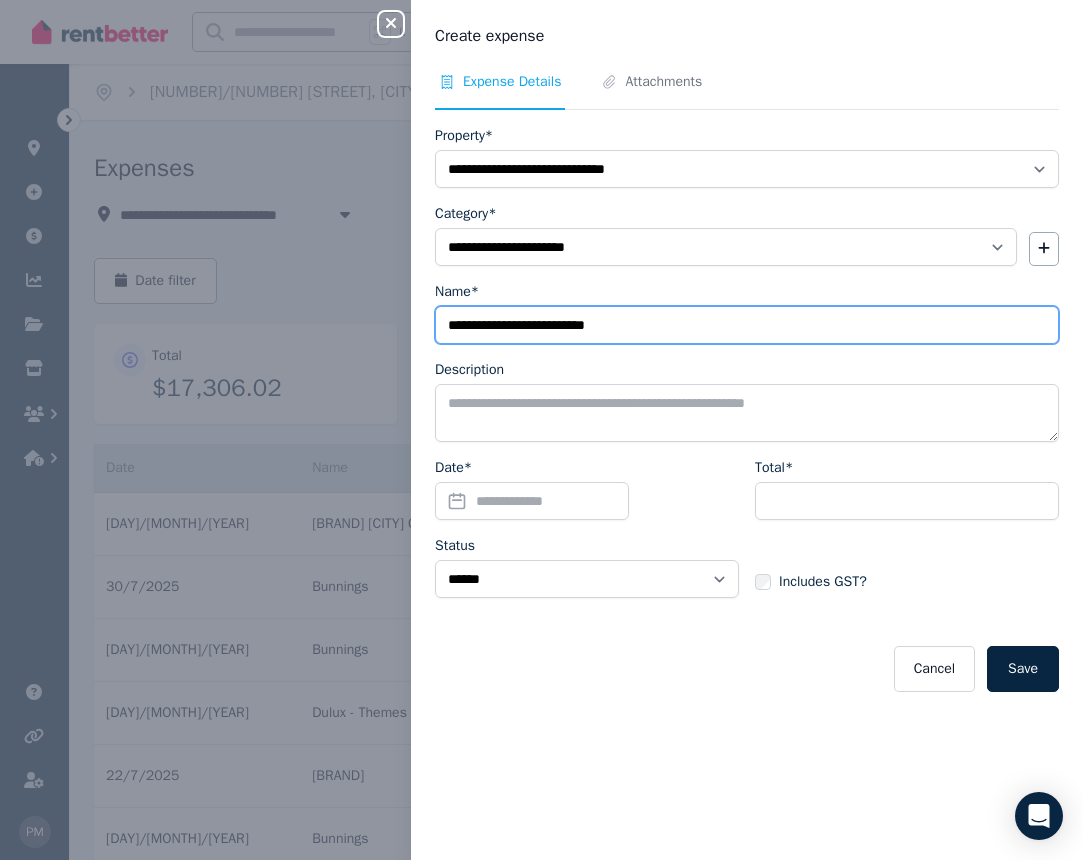 type on "**********" 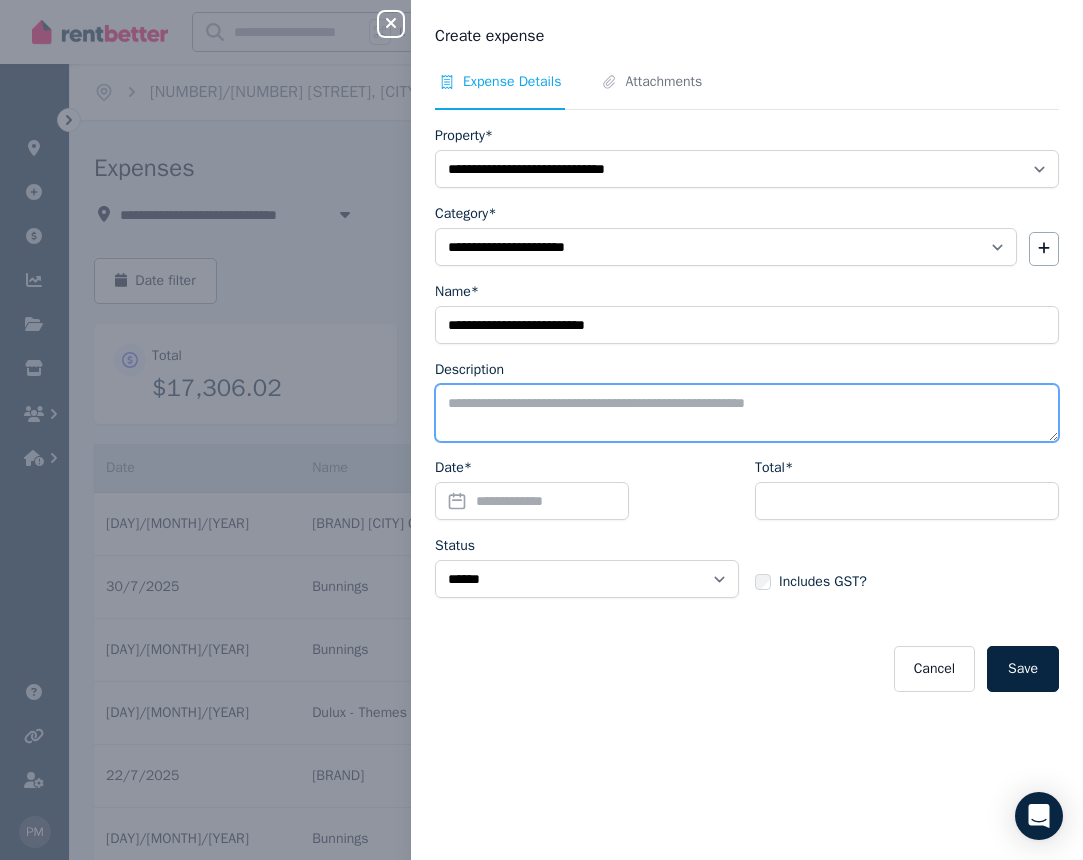 click on "Description" at bounding box center (747, 413) 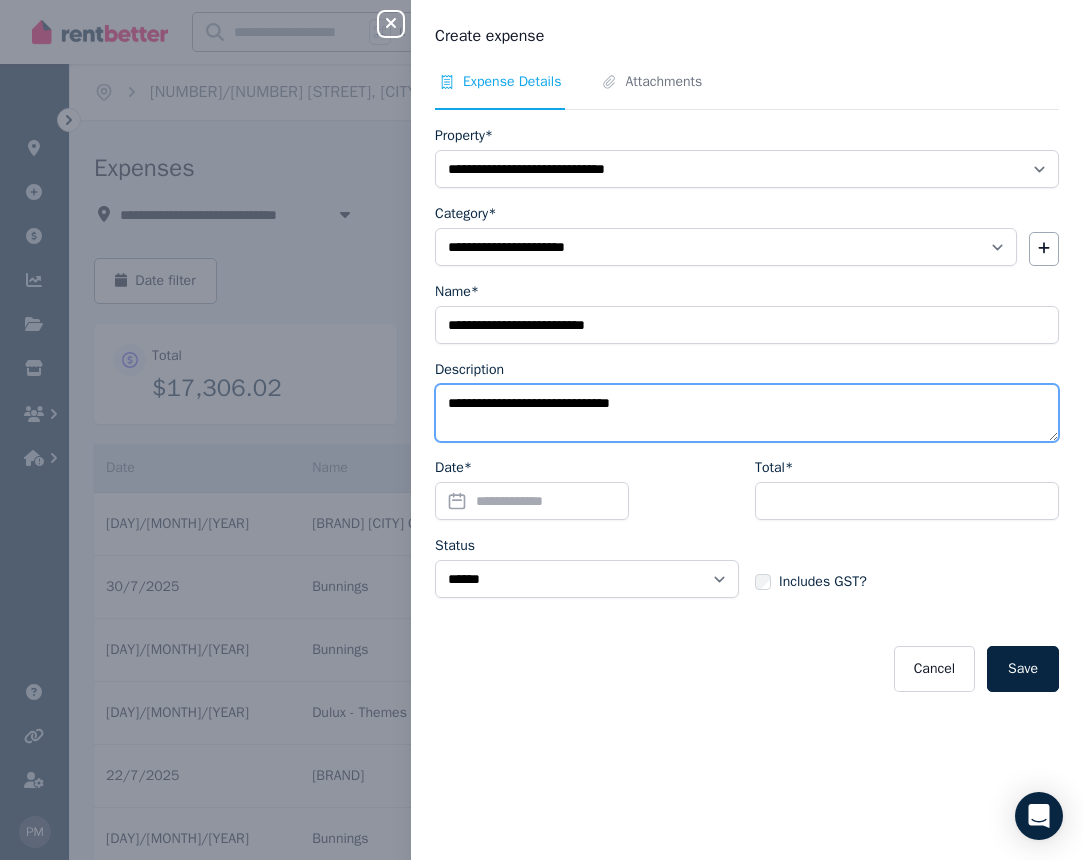 type on "**********" 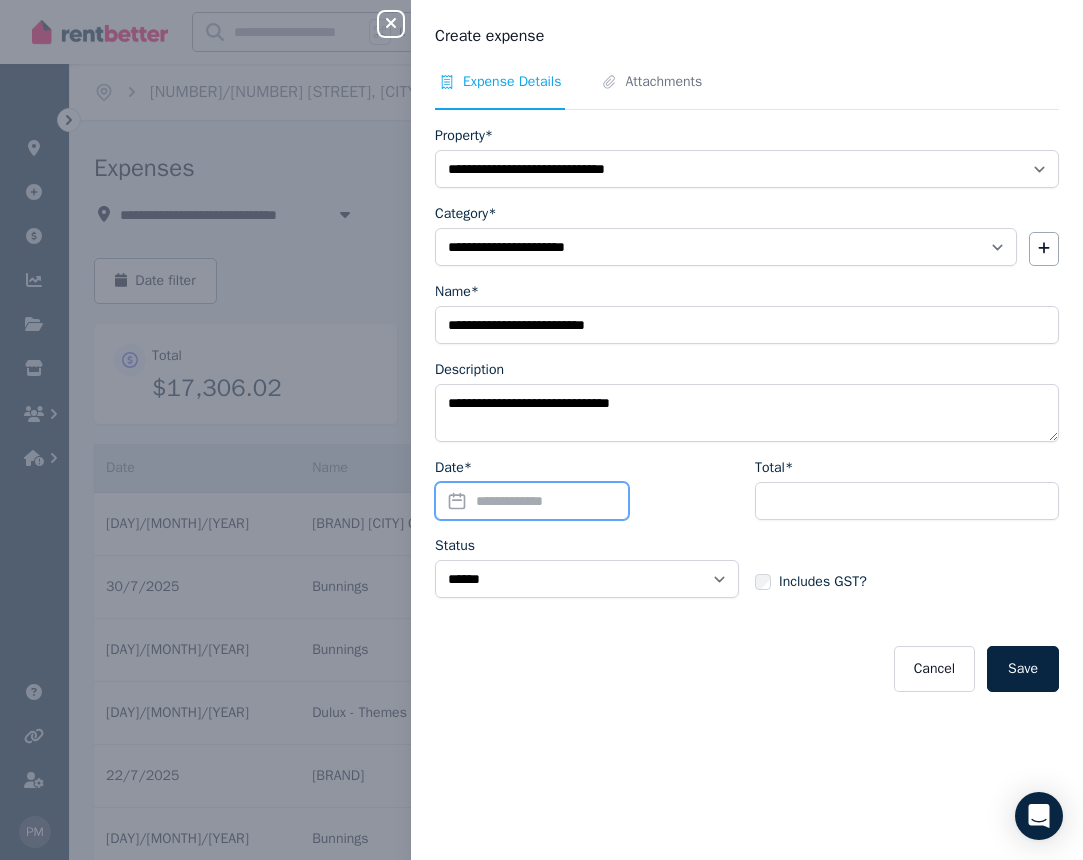 click on "Date*" at bounding box center (532, 501) 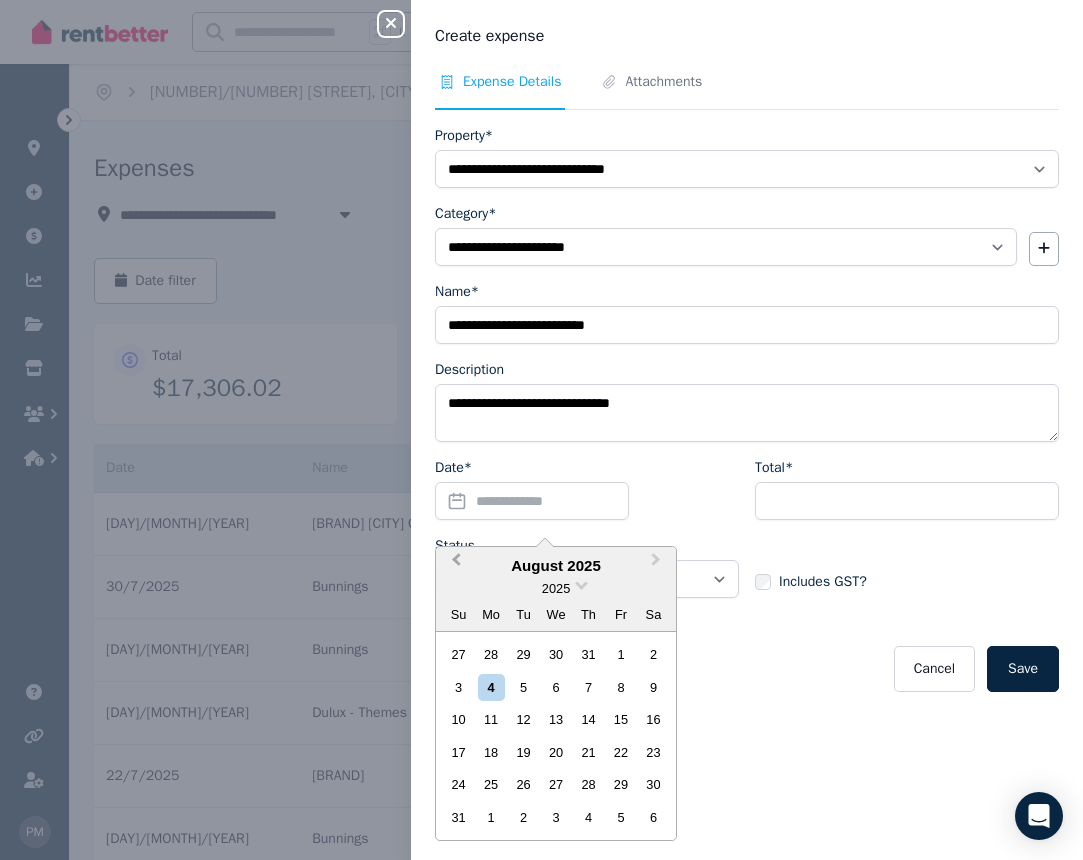 click on "Previous Month" at bounding box center [456, 564] 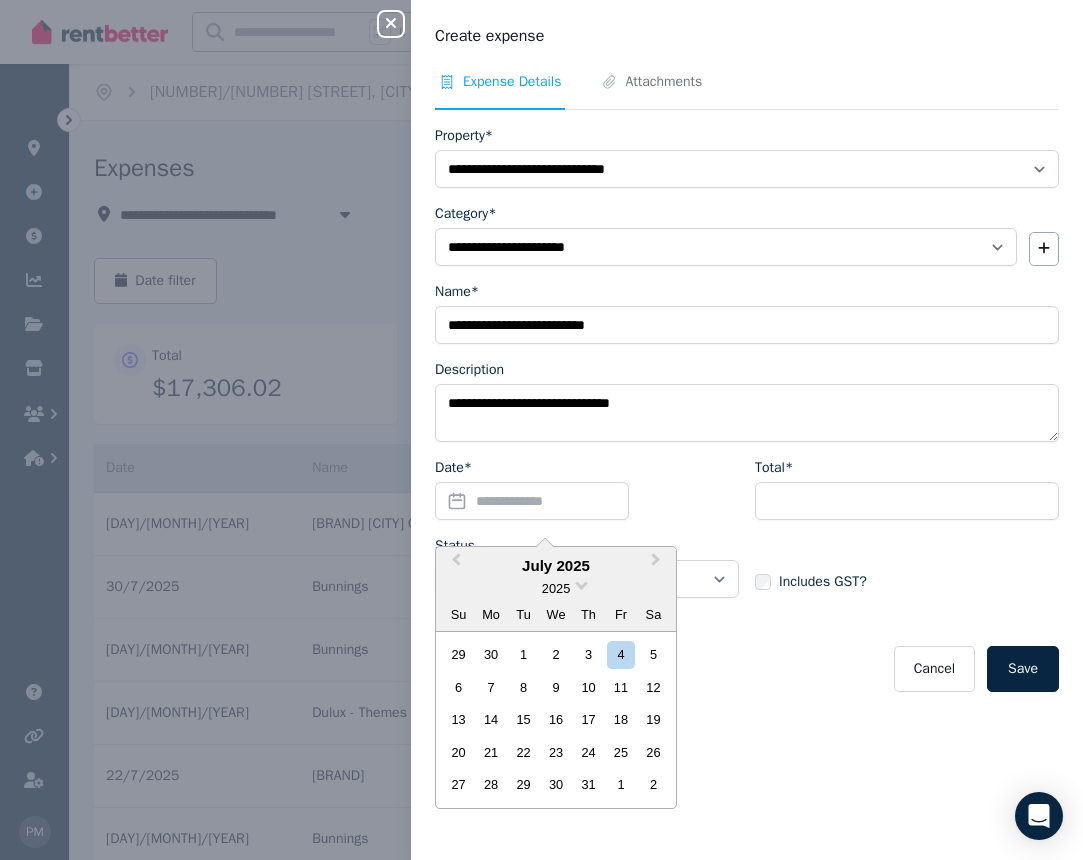 drag, startPoint x: 514, startPoint y: 785, endPoint x: 536, endPoint y: 761, distance: 32.55764 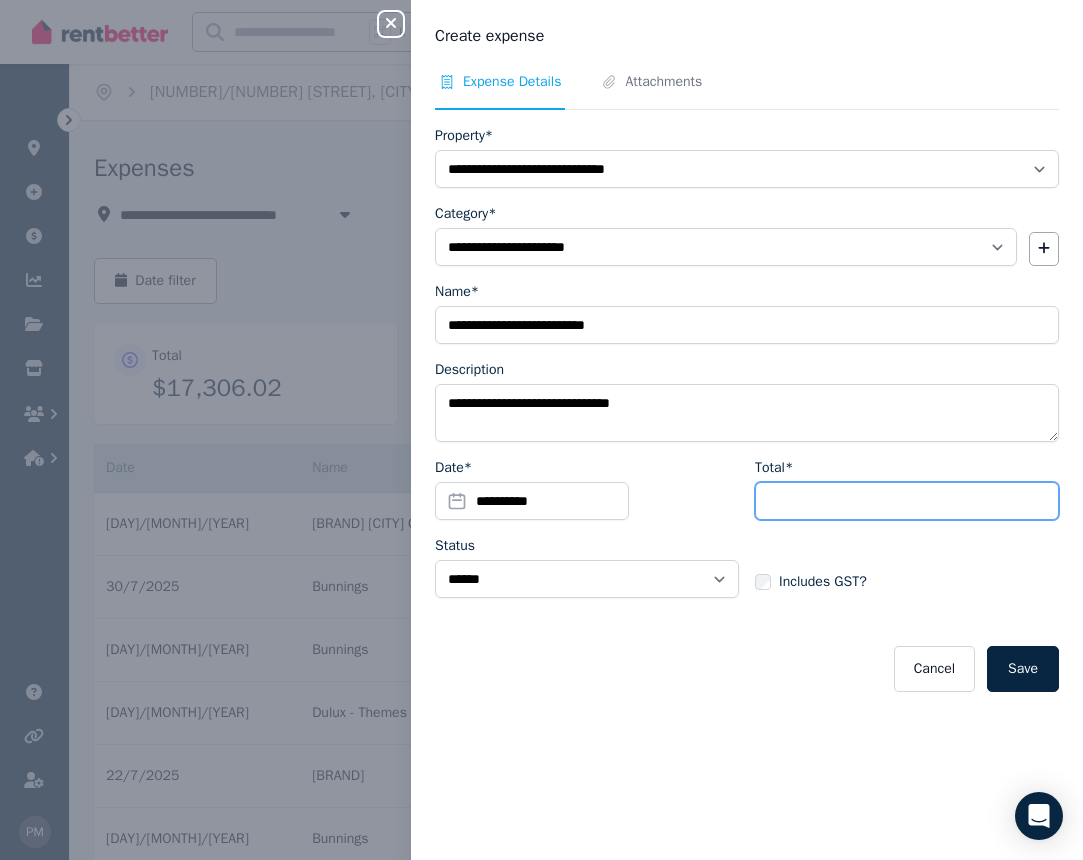 click on "Total*" at bounding box center (907, 501) 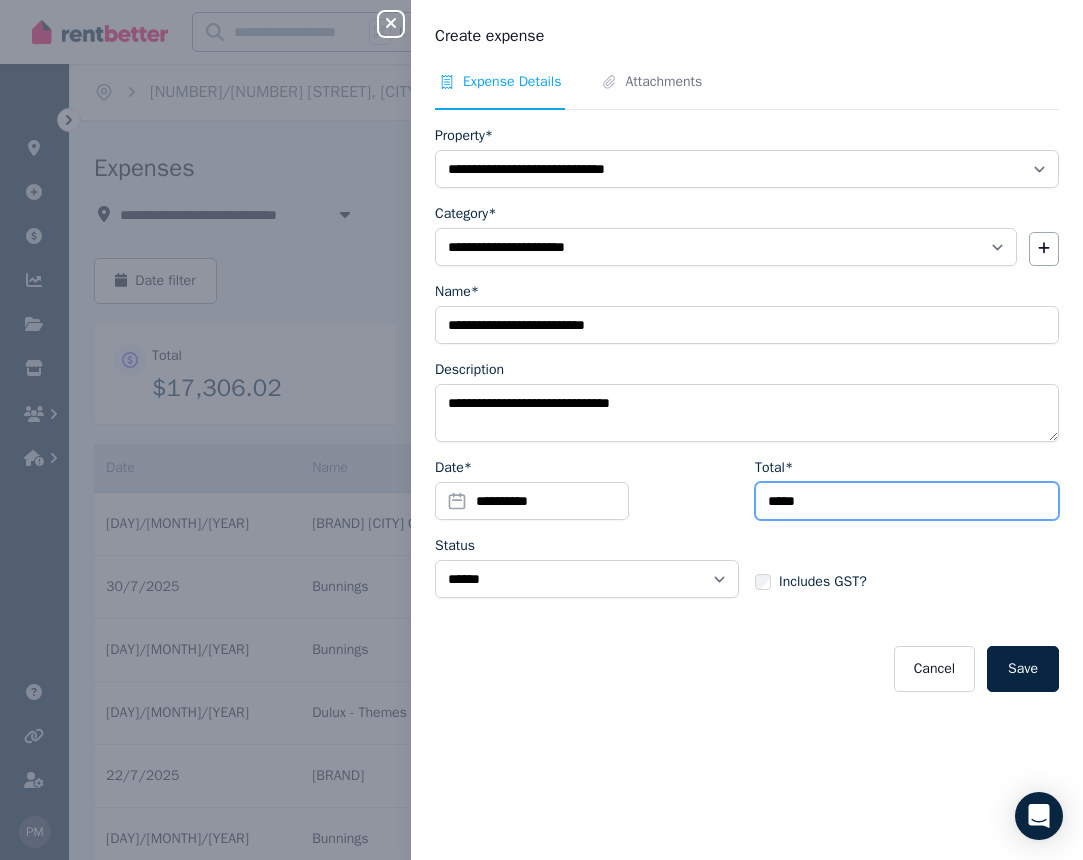 type on "*****" 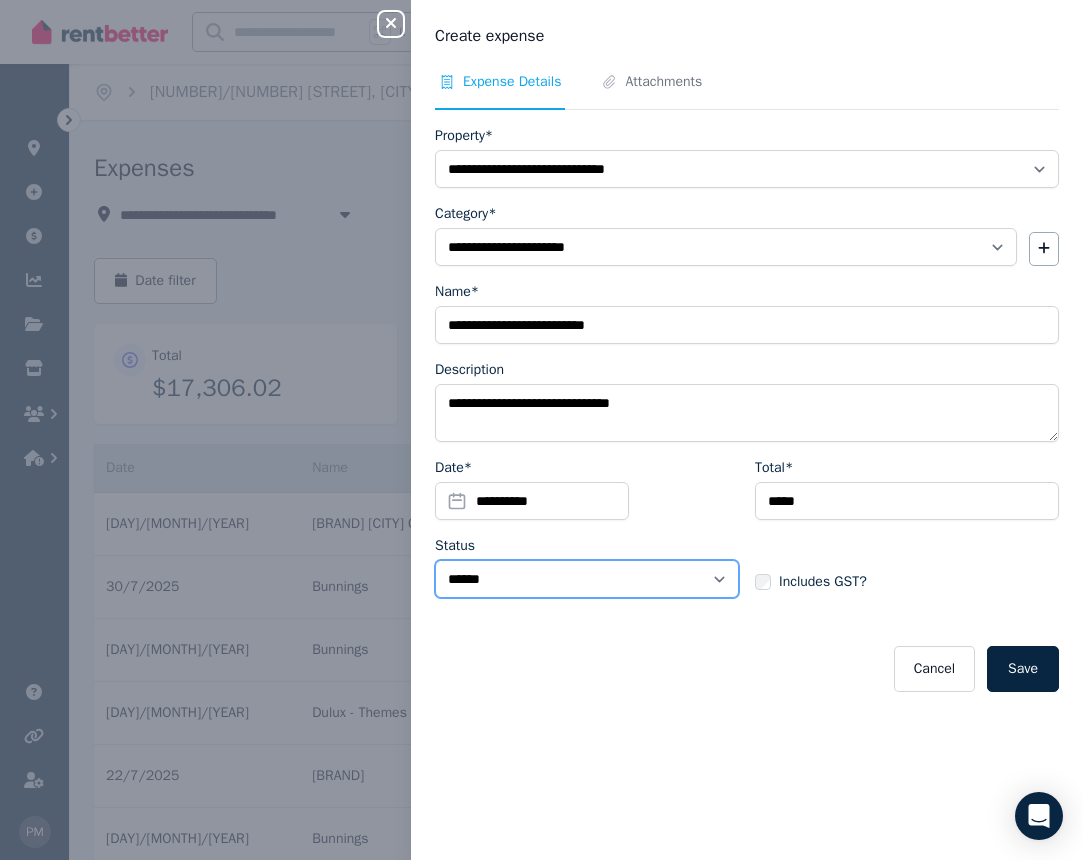 select on "**********" 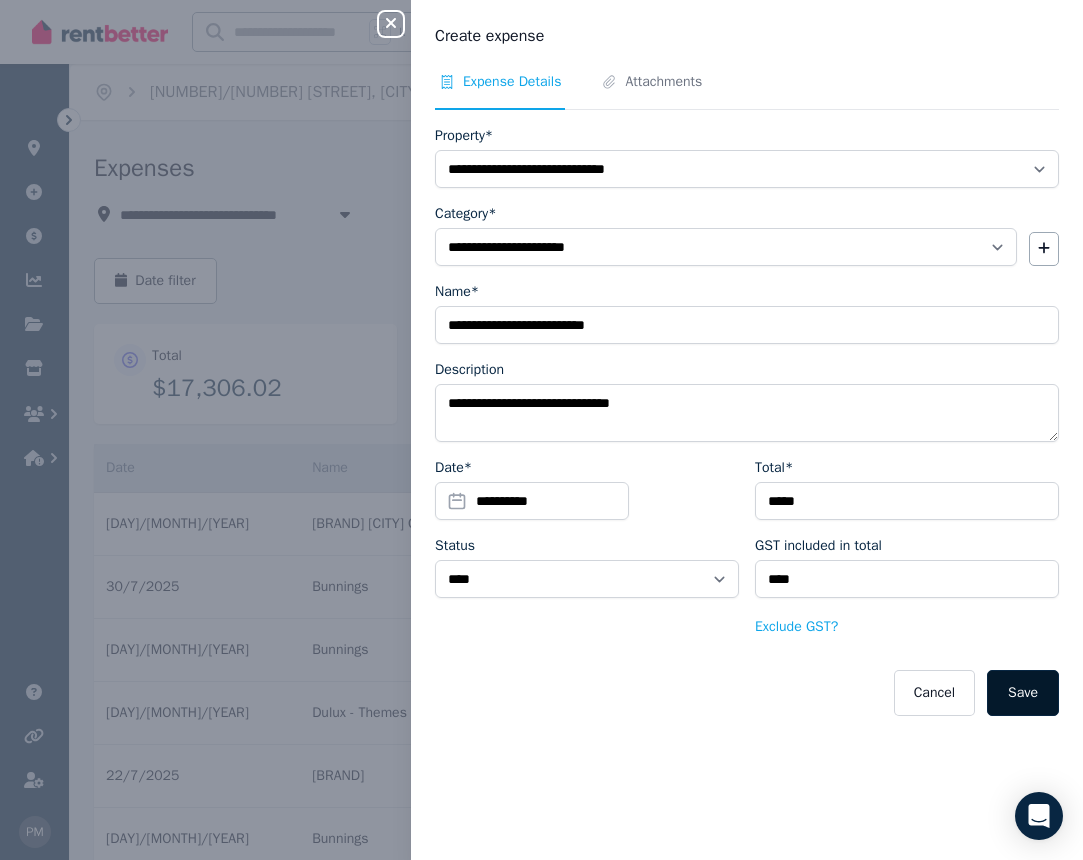 click on "Save" at bounding box center [1023, 693] 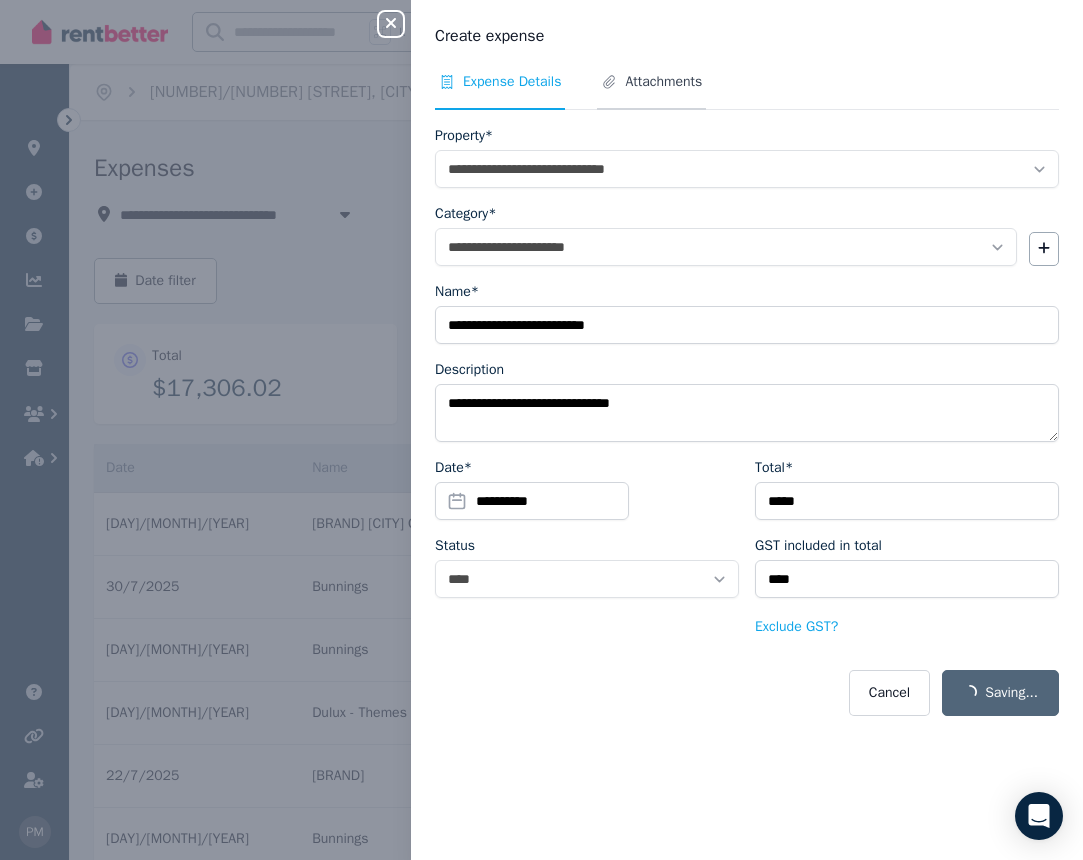 select on "**********" 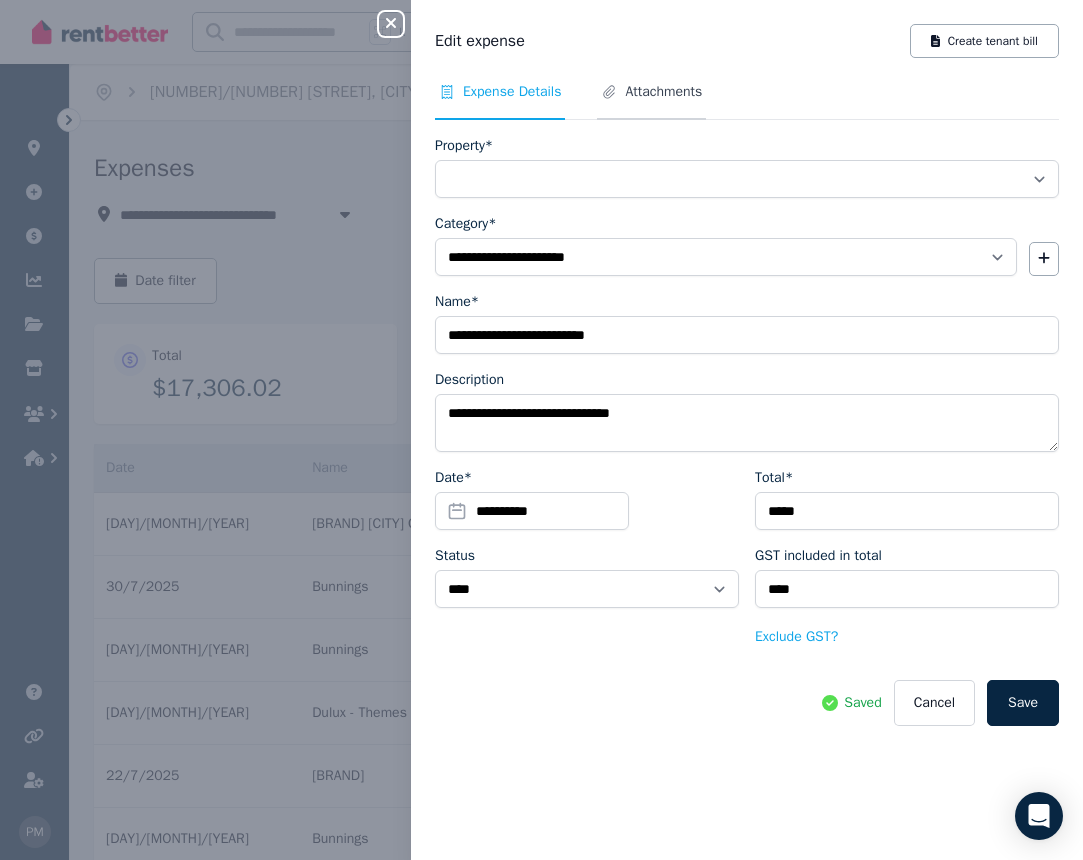 click on "Attachments" at bounding box center (663, 92) 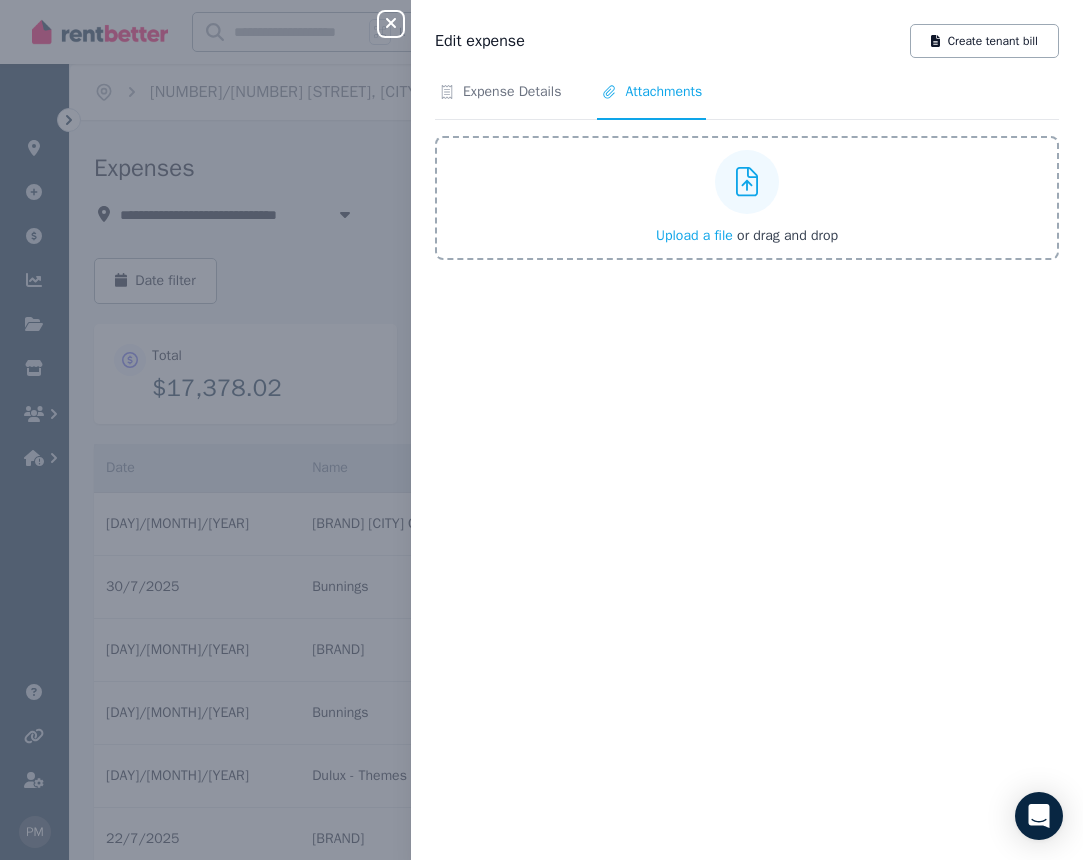 click on "Upload a file" at bounding box center [694, 235] 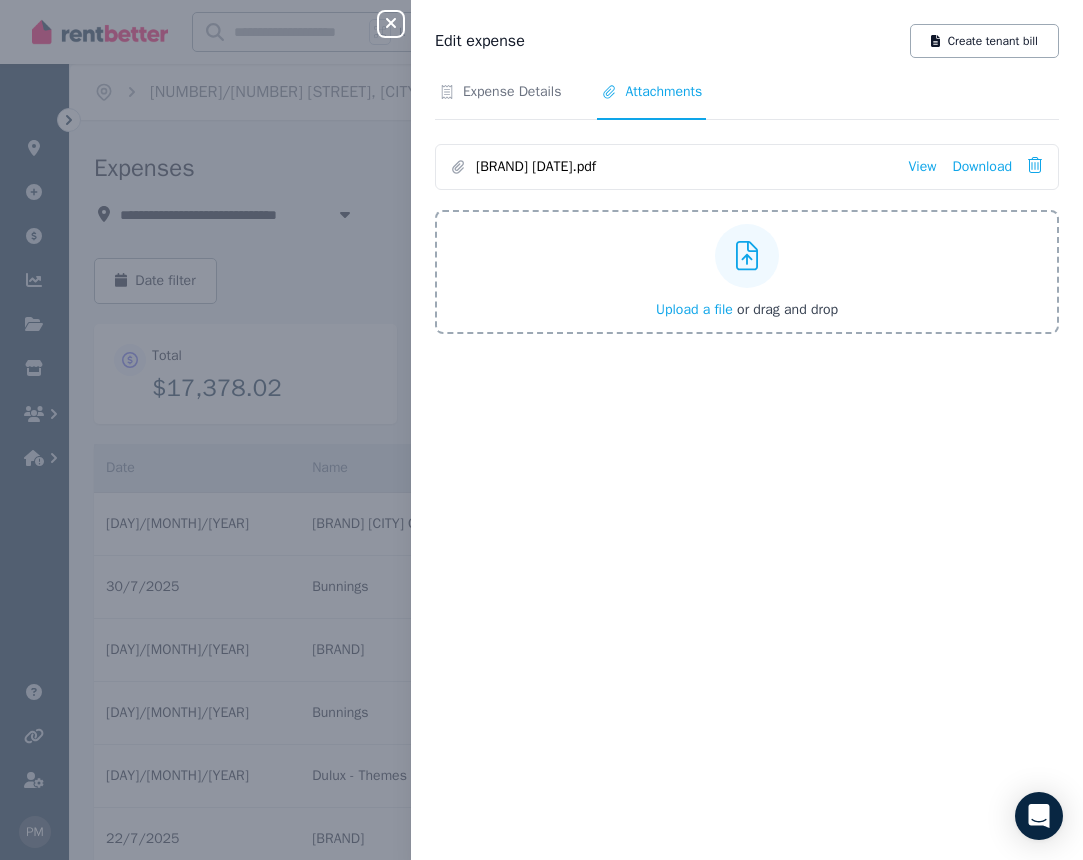 click 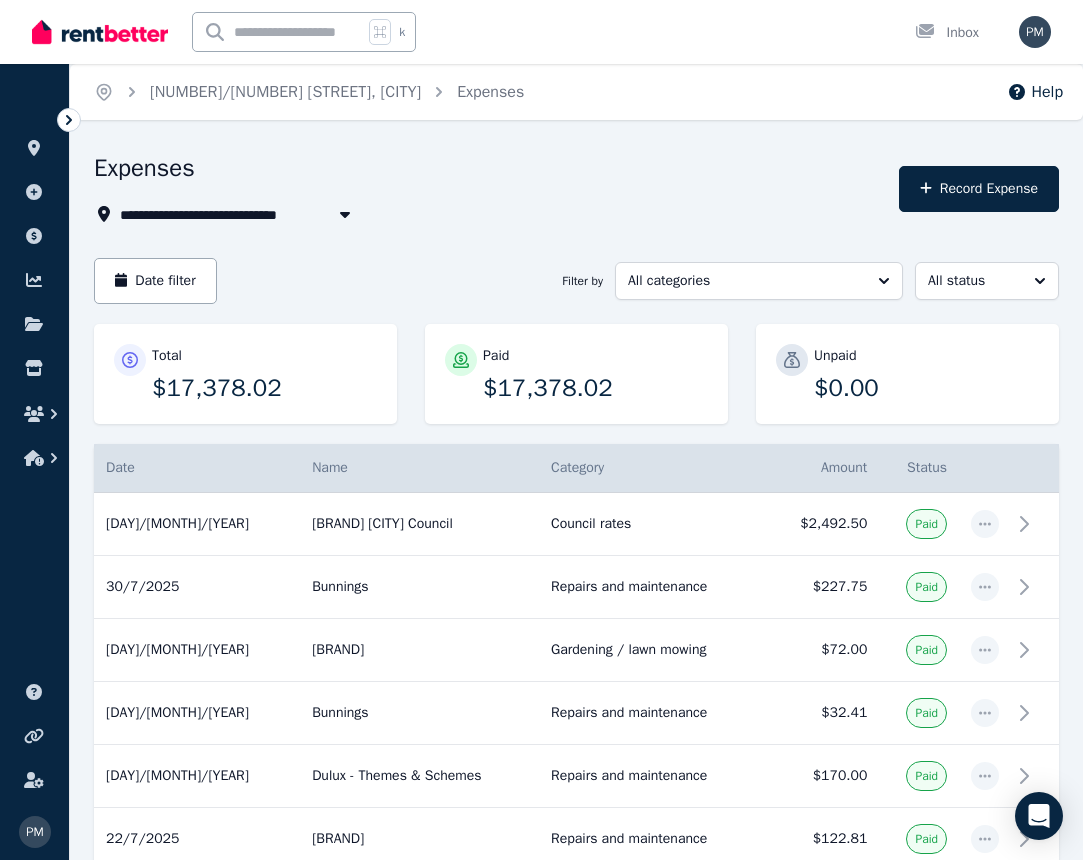 scroll, scrollTop: 0, scrollLeft: 0, axis: both 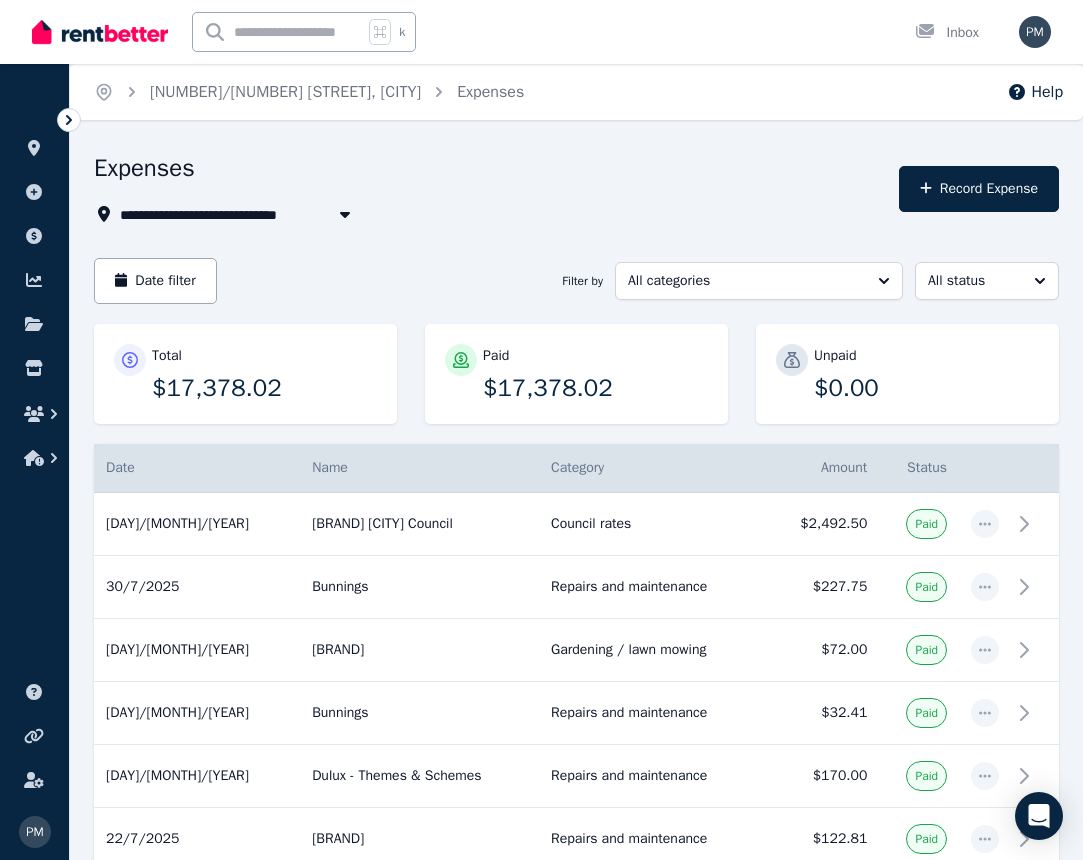 click 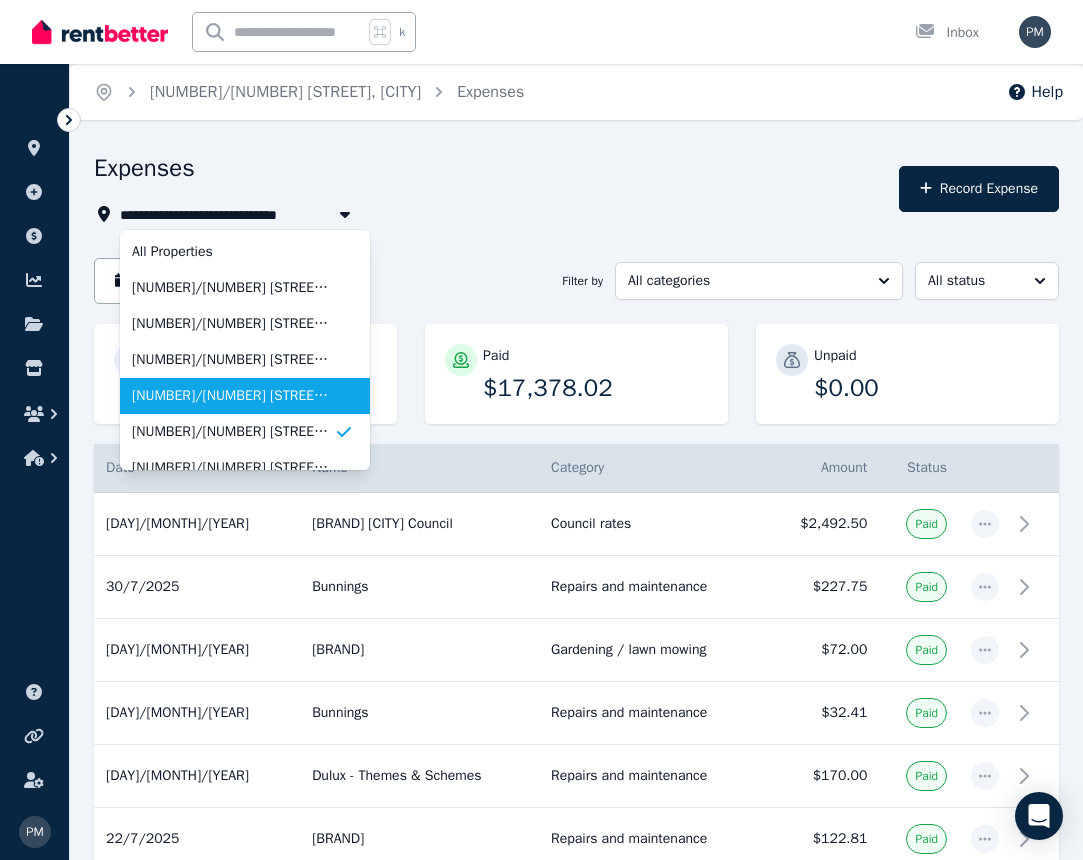 click on "[NUMBER]/[NUMBER] [STREET], [CITY]" at bounding box center [233, 396] 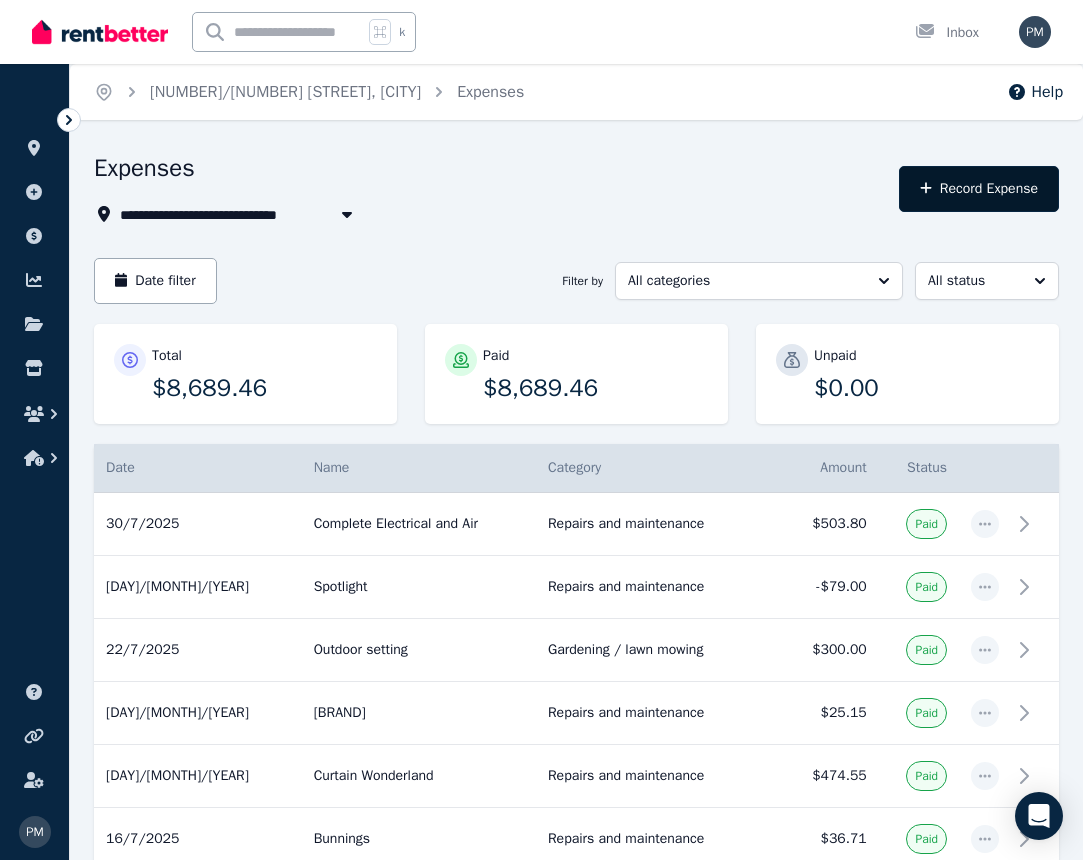 click on "Record Expense" at bounding box center (979, 189) 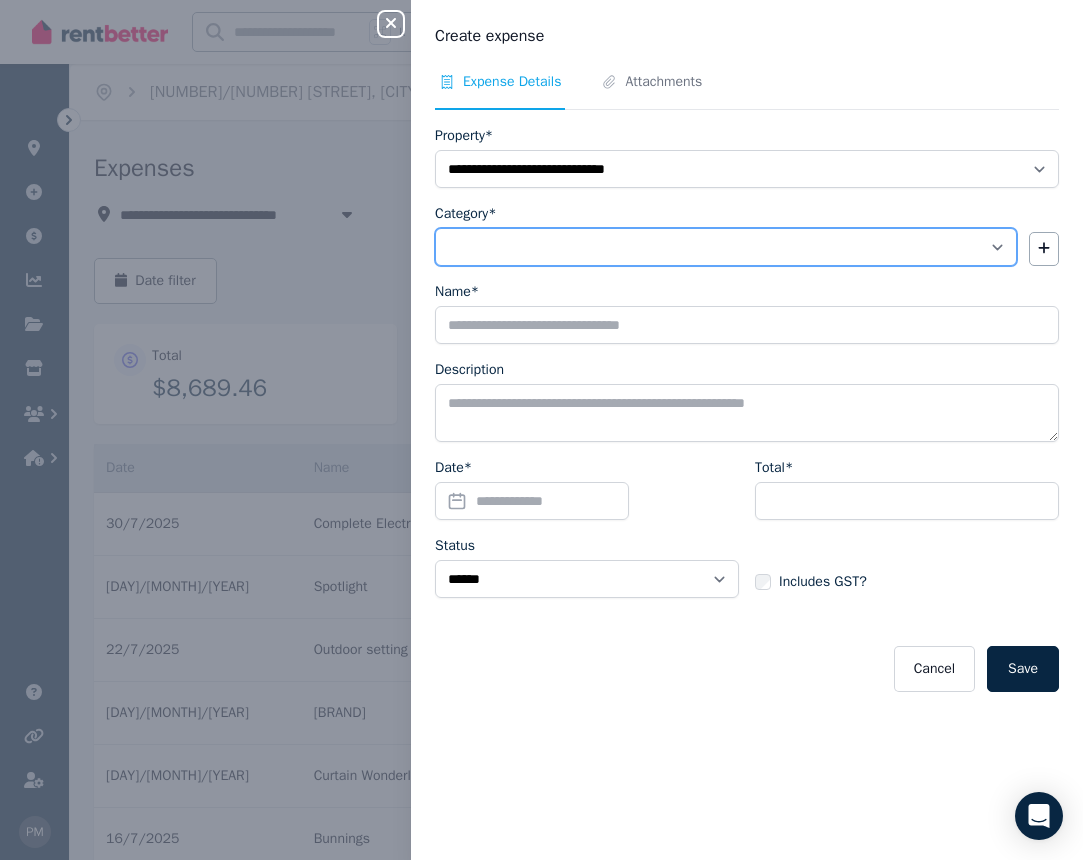 select on "**********" 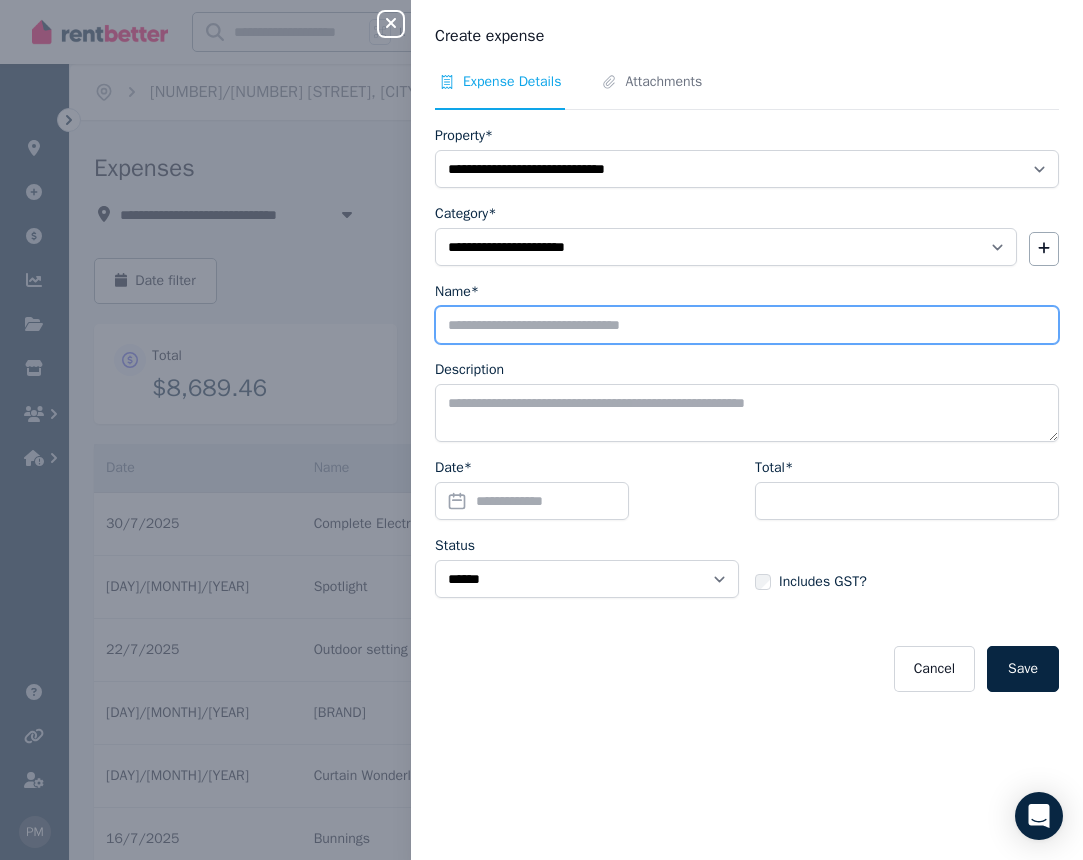 click on "Name*" at bounding box center [747, 325] 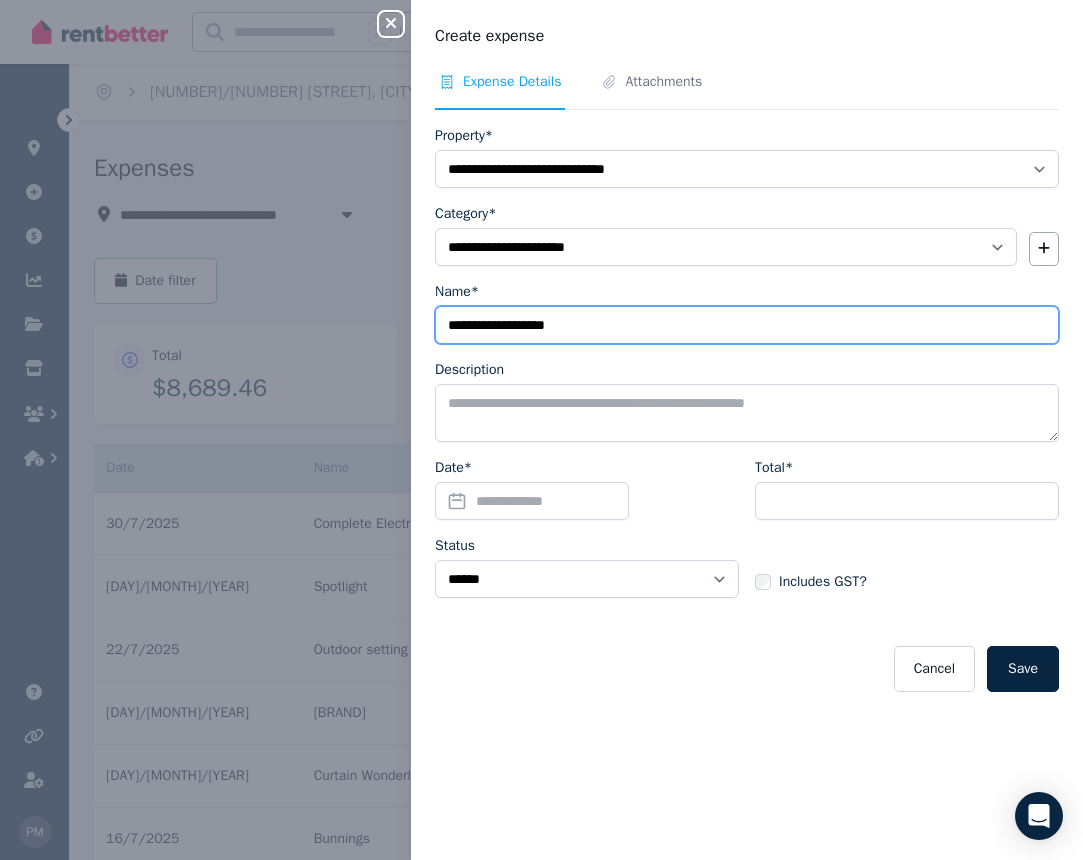 type on "**********" 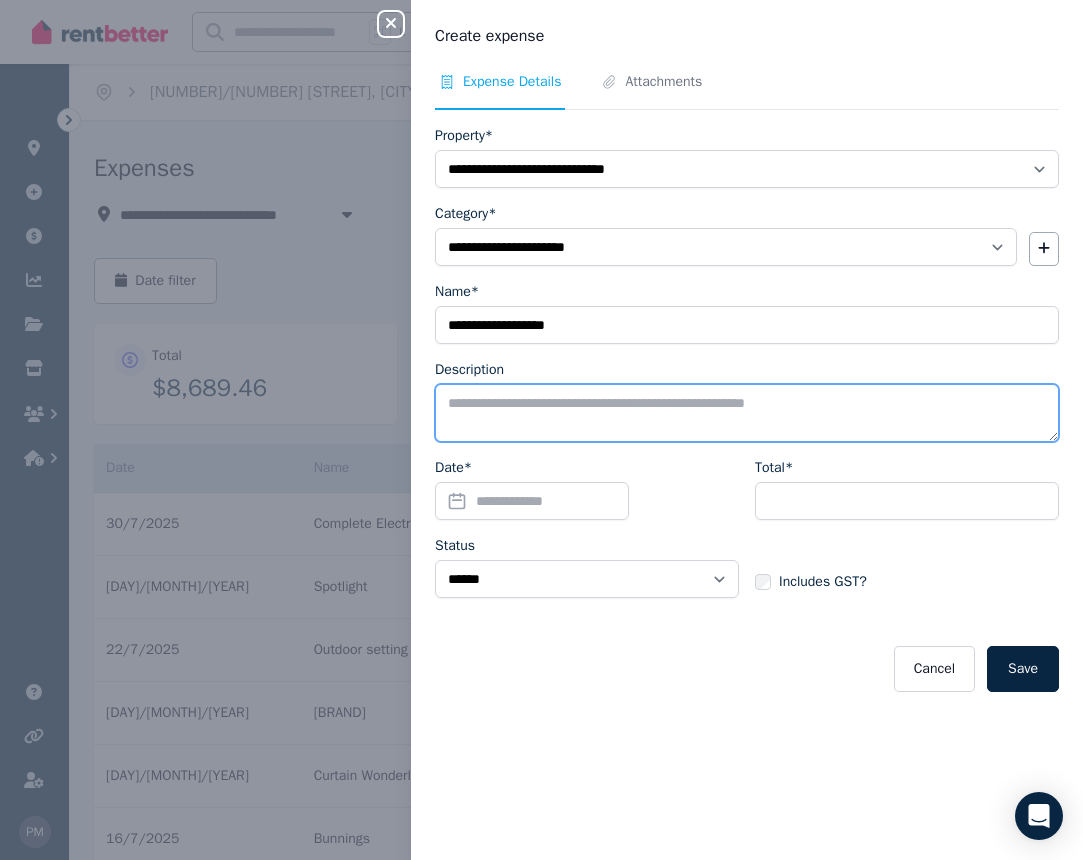 click on "Description" at bounding box center [747, 413] 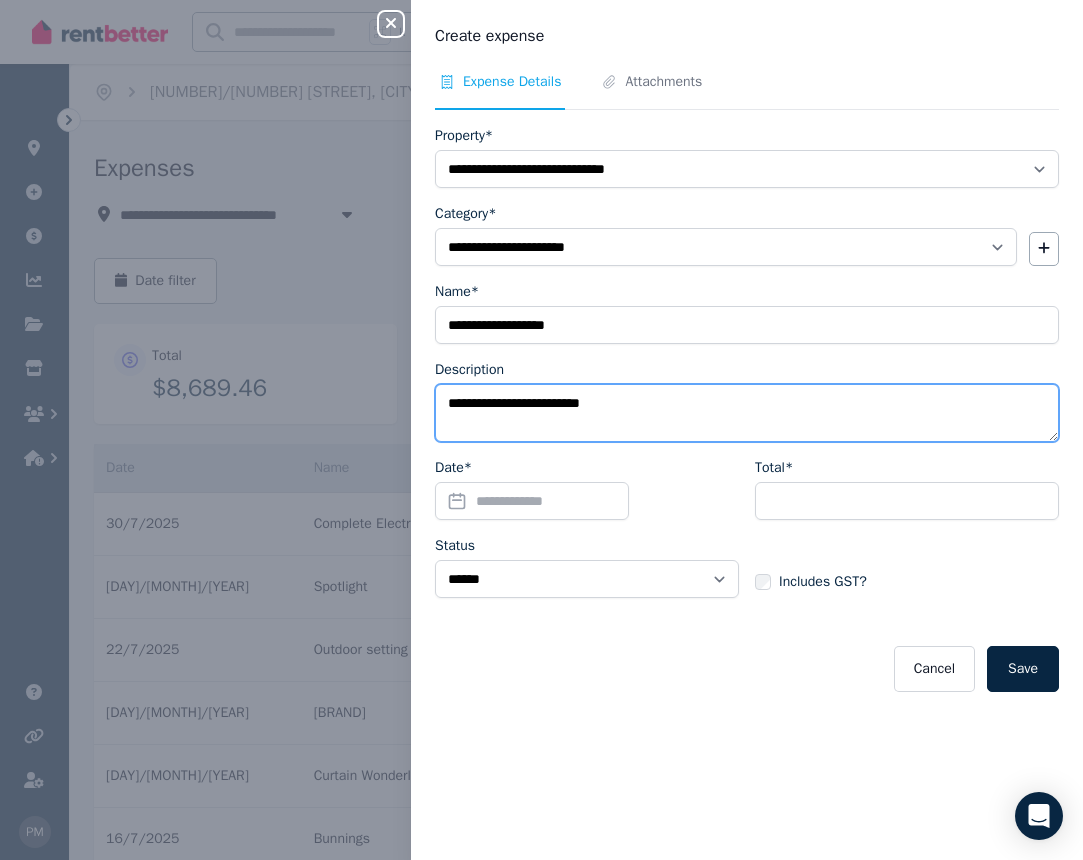 type on "**********" 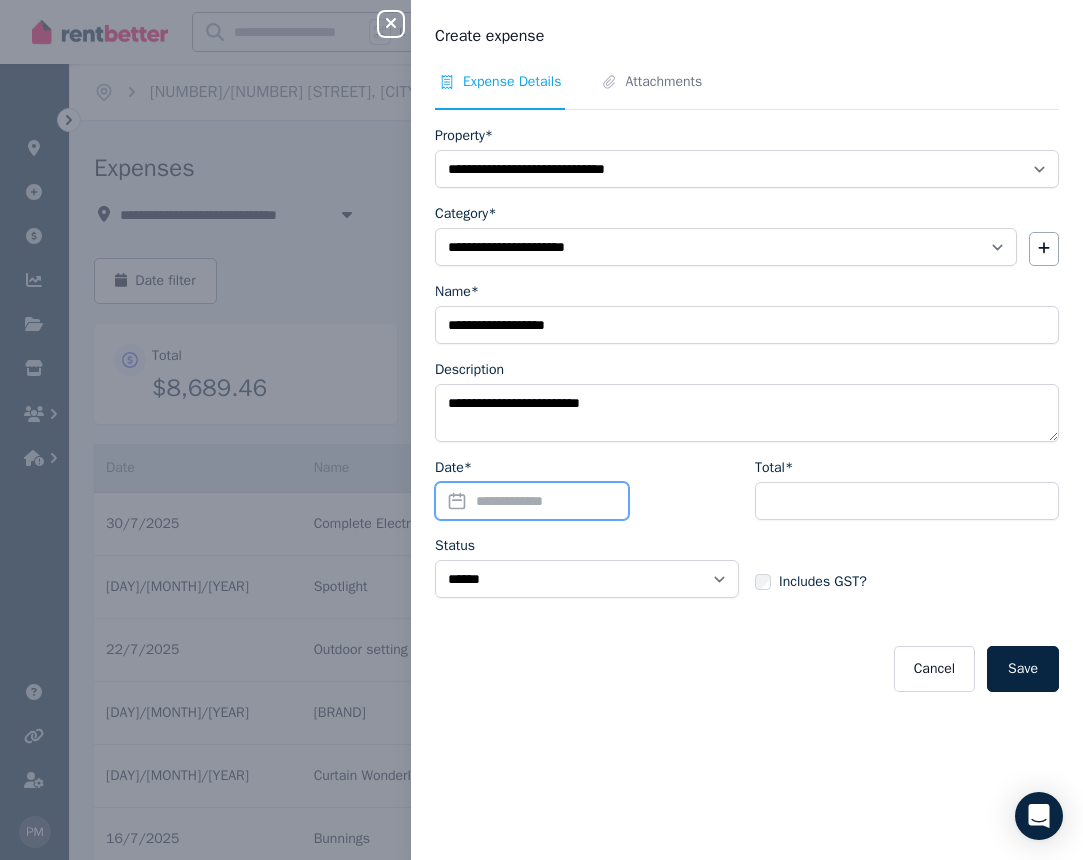 click on "Date*" at bounding box center (532, 501) 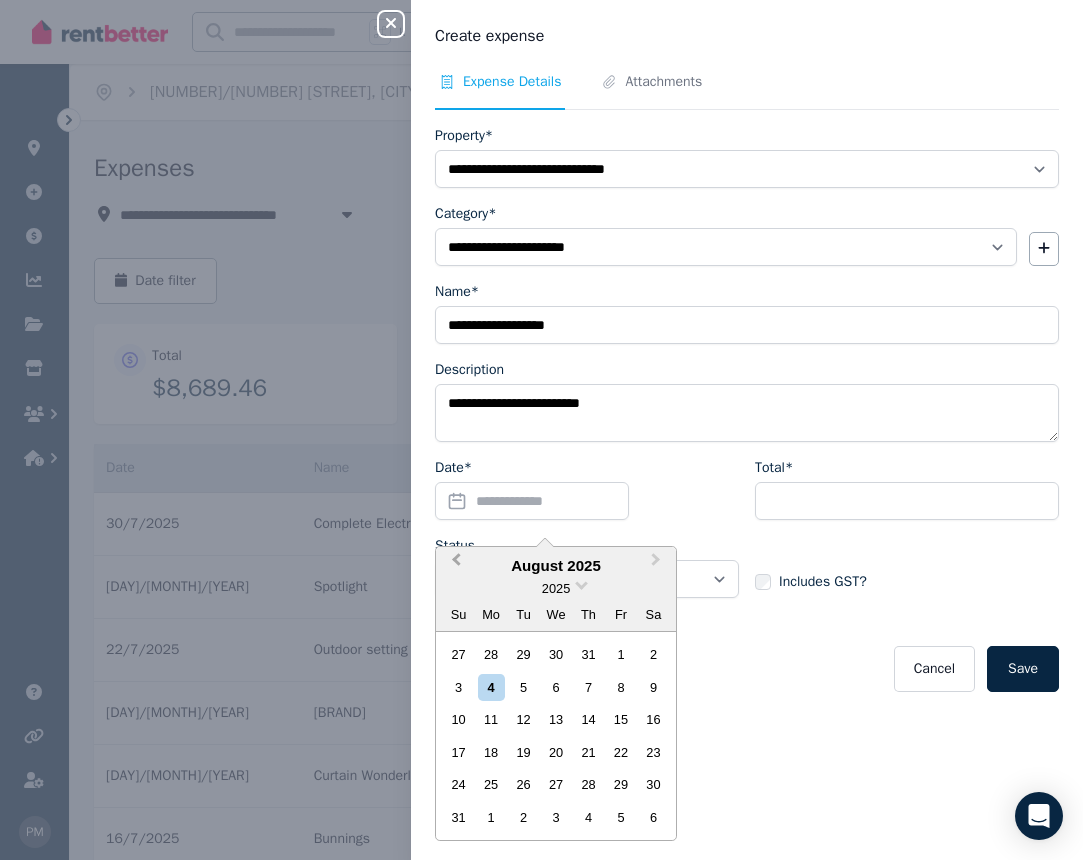click on "Previous Month" at bounding box center [456, 564] 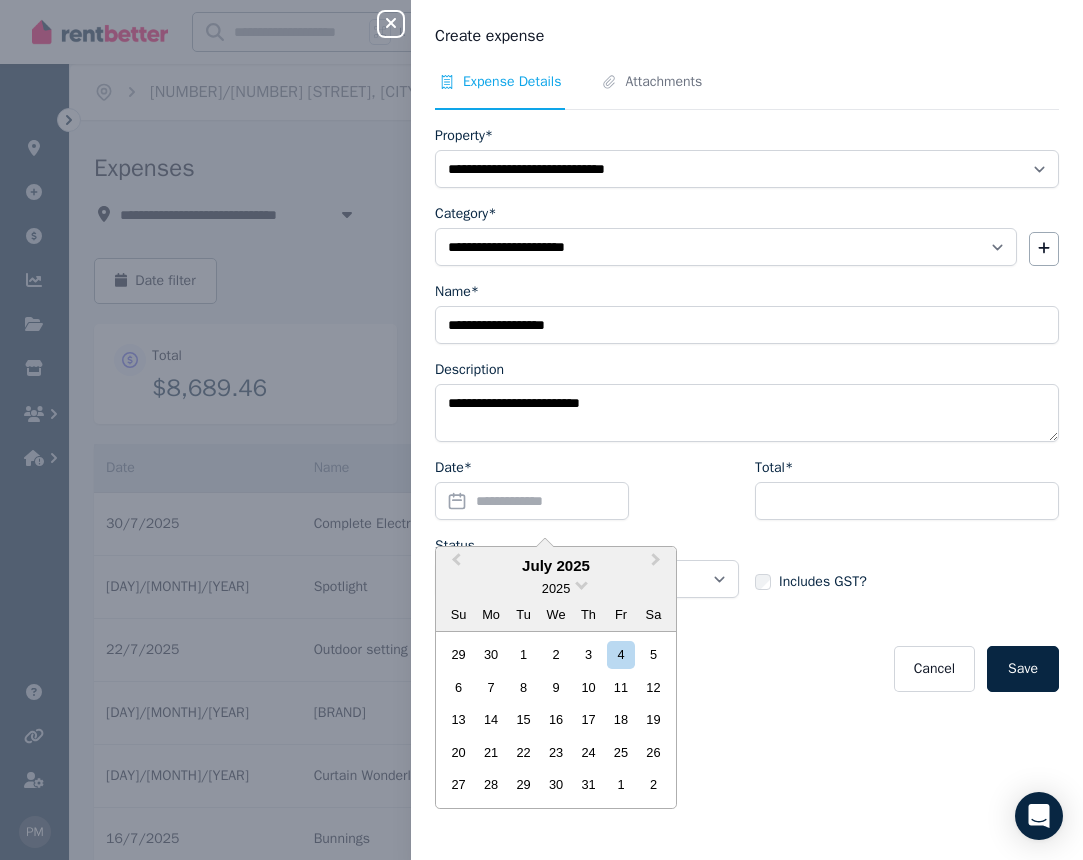drag, startPoint x: 517, startPoint y: 778, endPoint x: 595, endPoint y: 709, distance: 104.13933 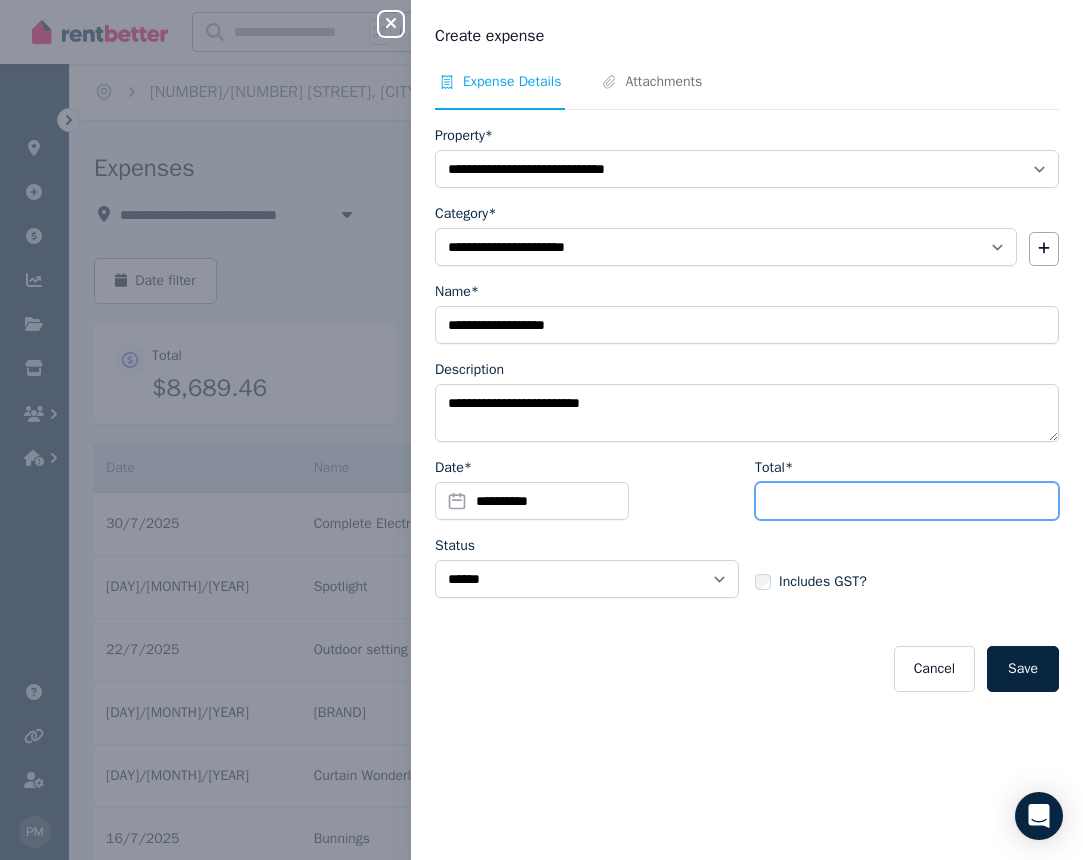 click on "Total*" at bounding box center (907, 501) 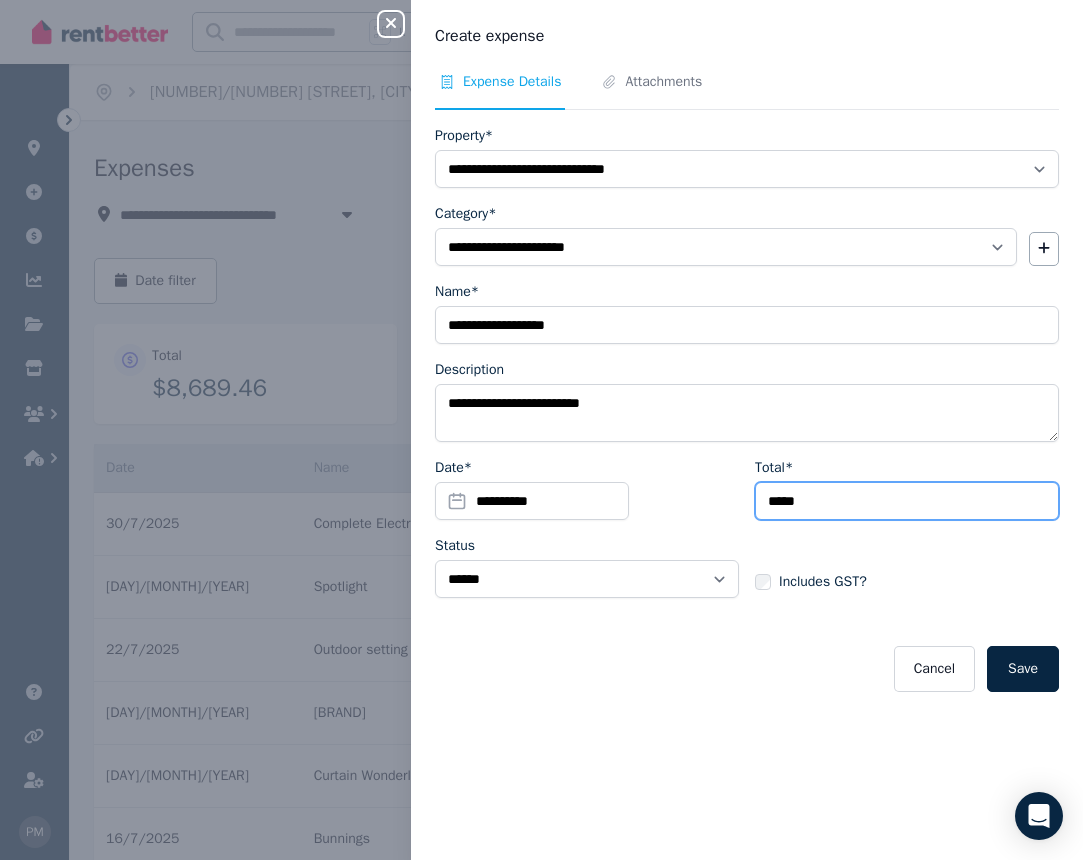 type on "*****" 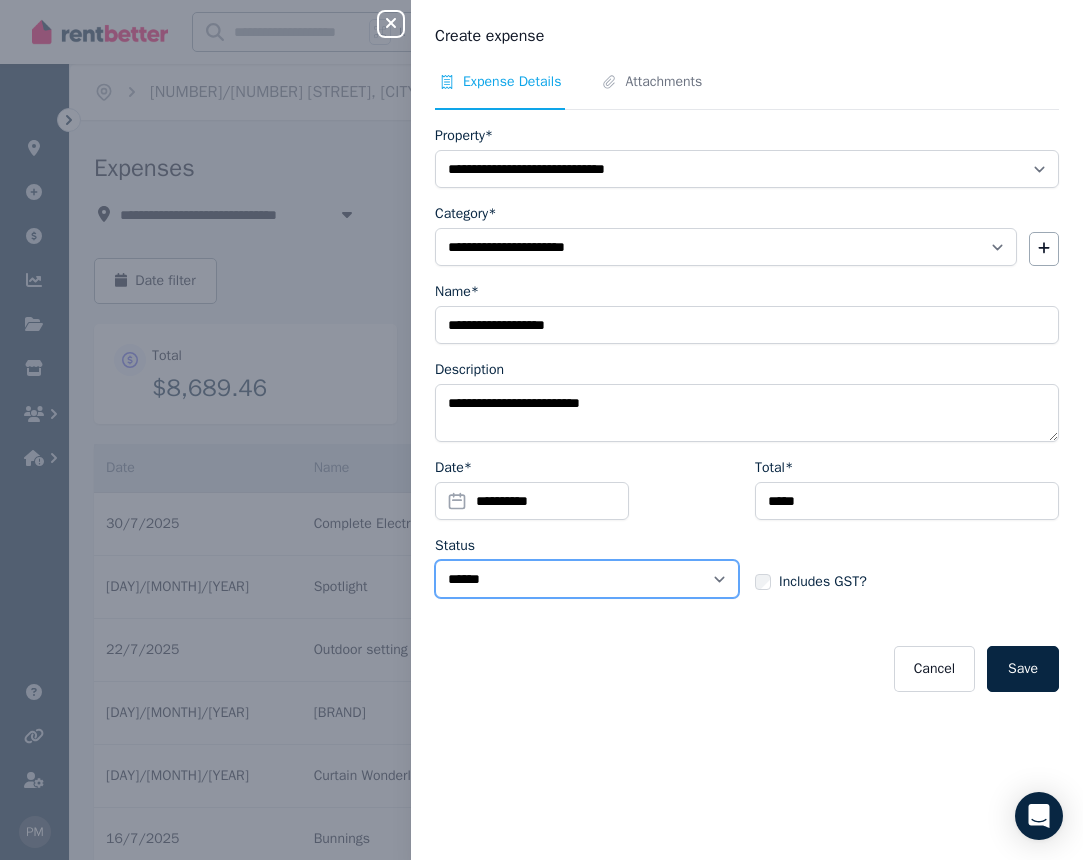 select on "**********" 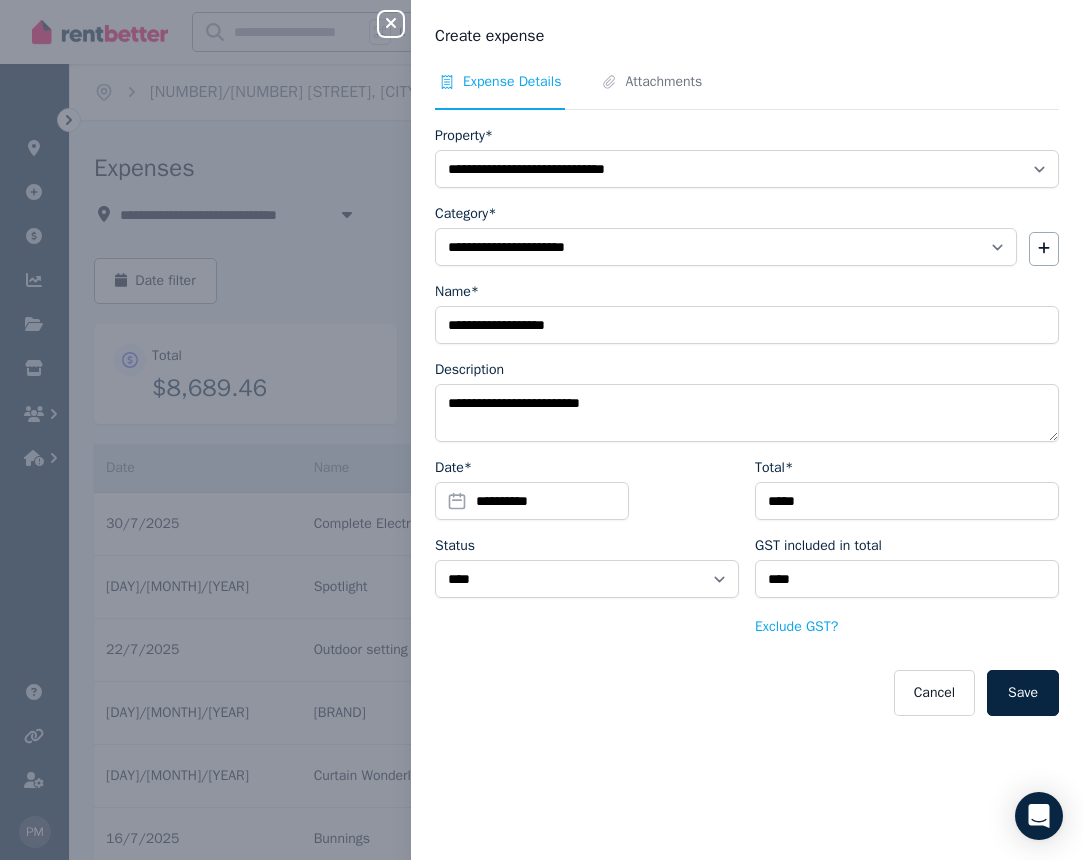 click on "Save" at bounding box center [1023, 693] 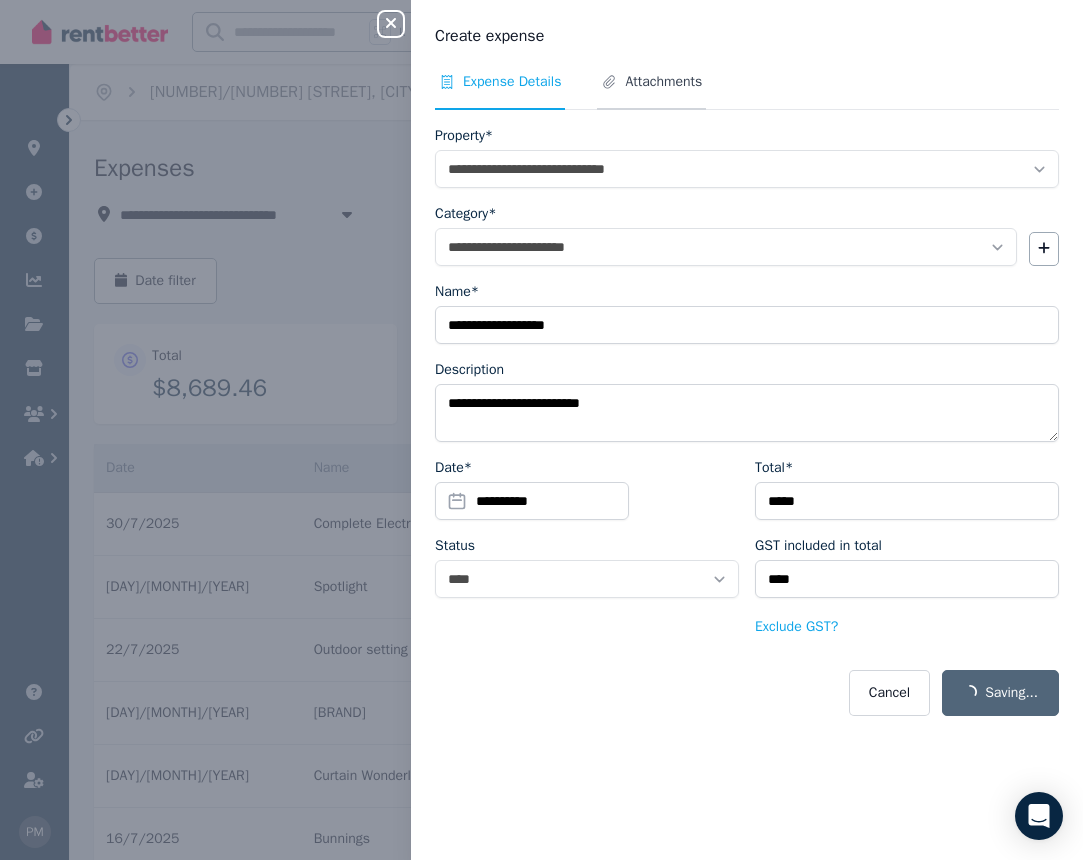 select on "**********" 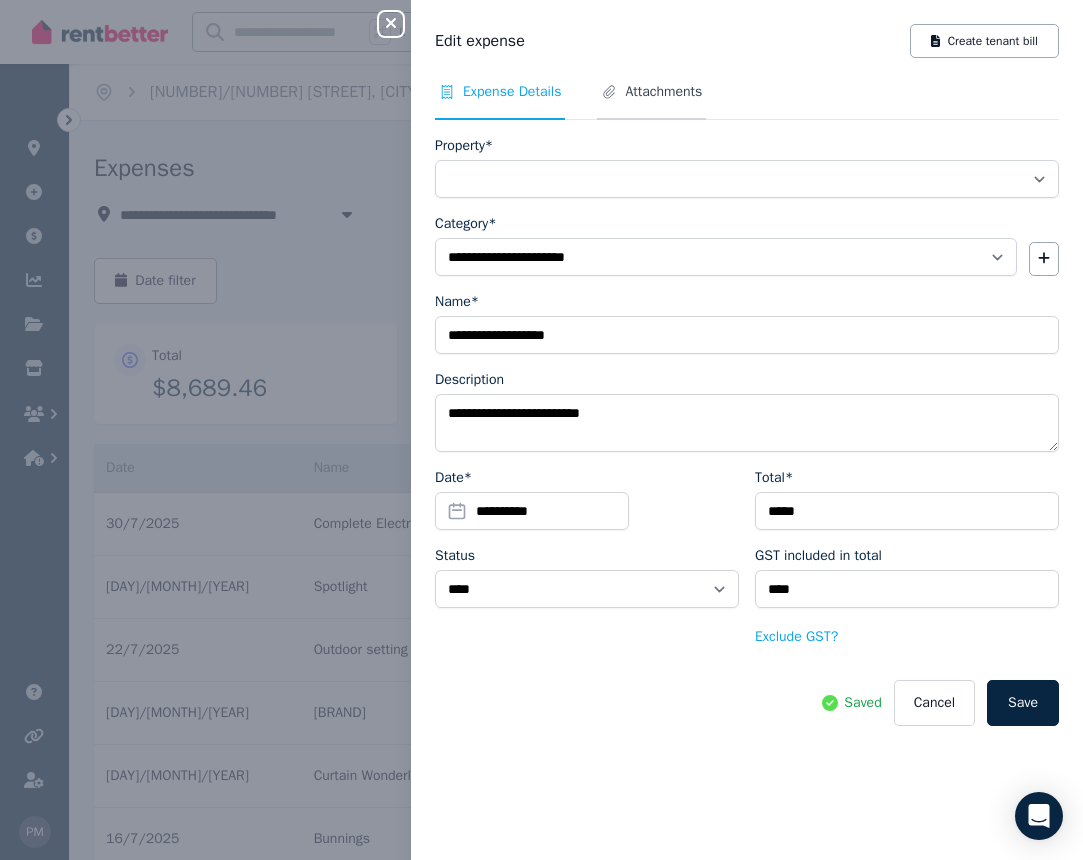 select on "**********" 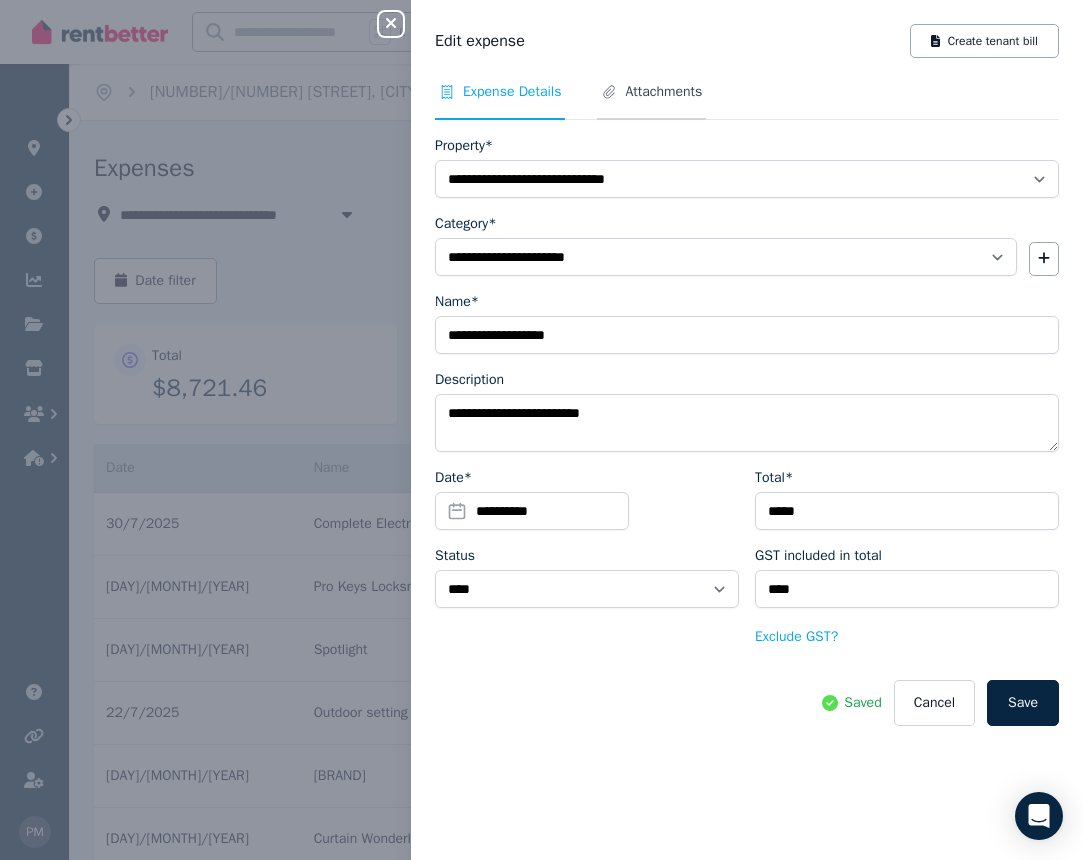 click on "Attachments" at bounding box center [663, 92] 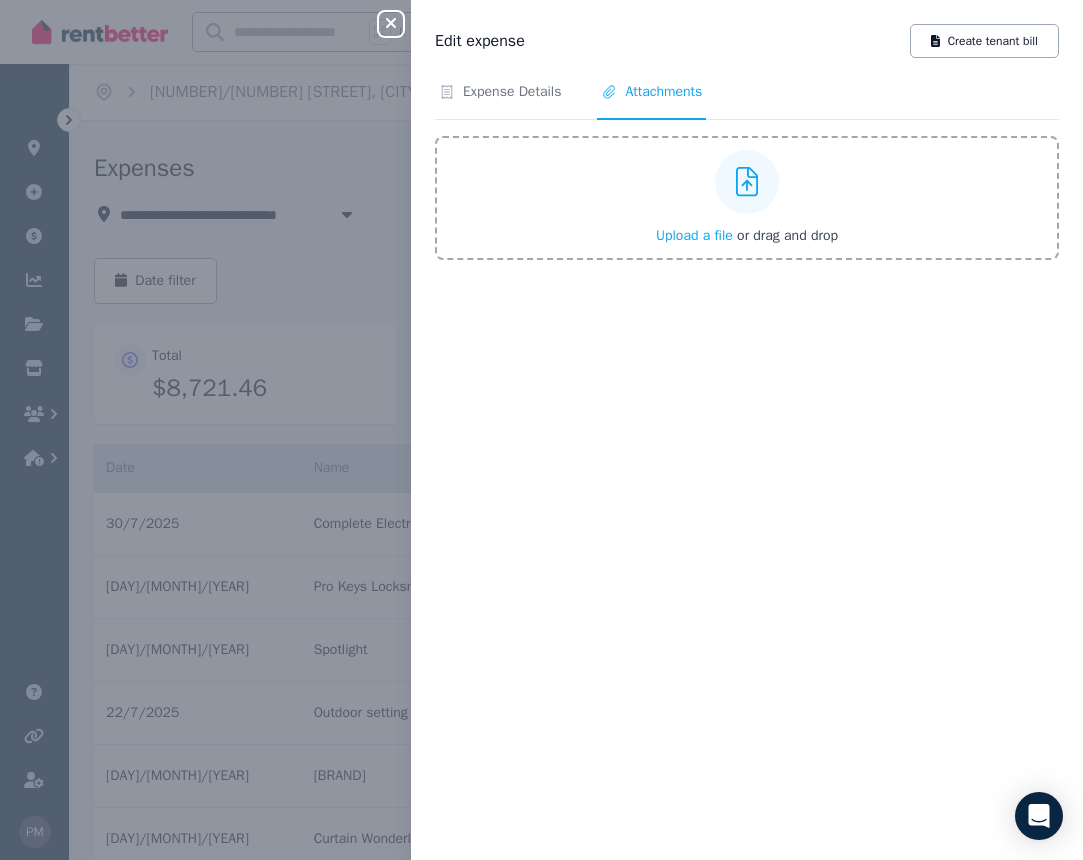 click on "Upload a file" at bounding box center [694, 235] 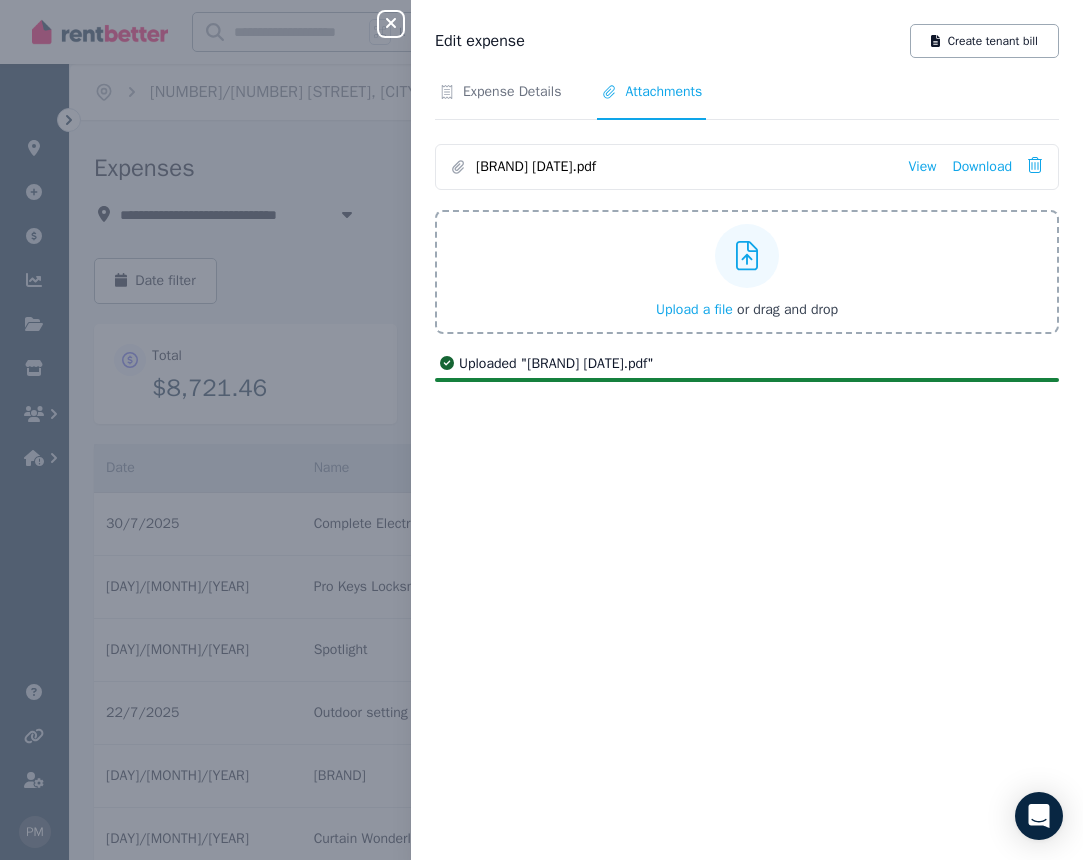 click 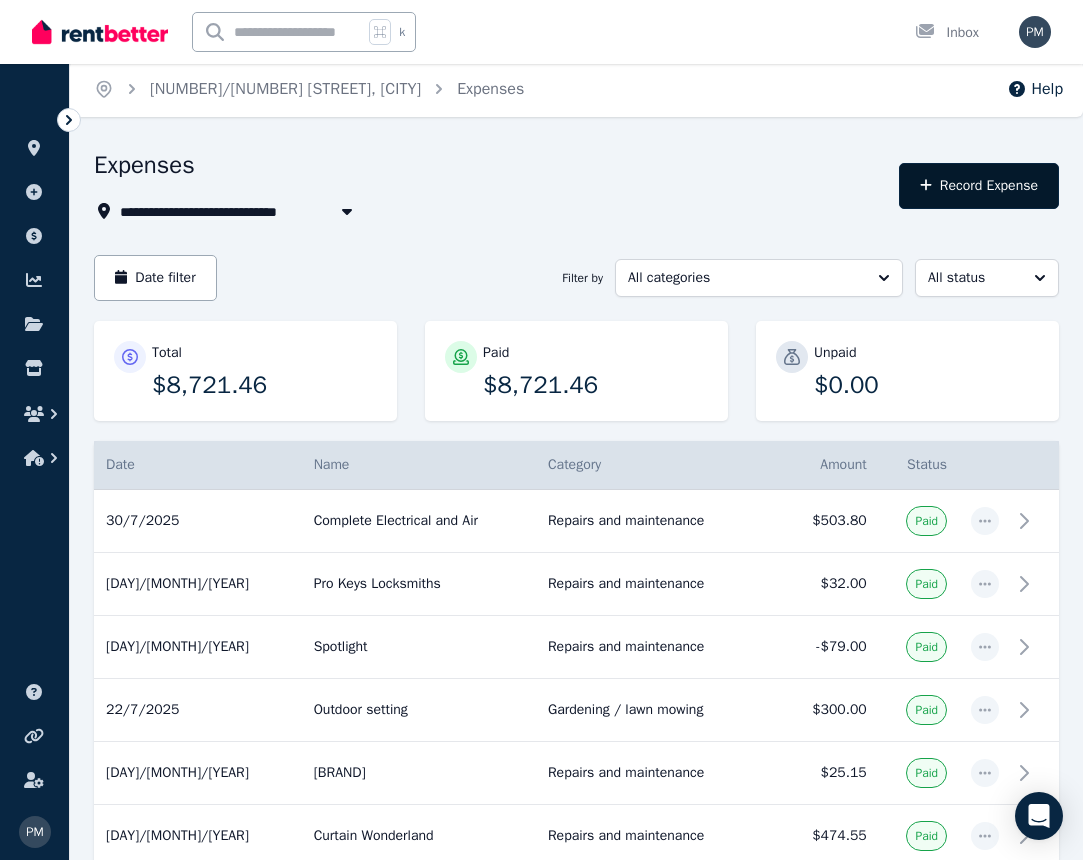 scroll, scrollTop: 3, scrollLeft: 1, axis: both 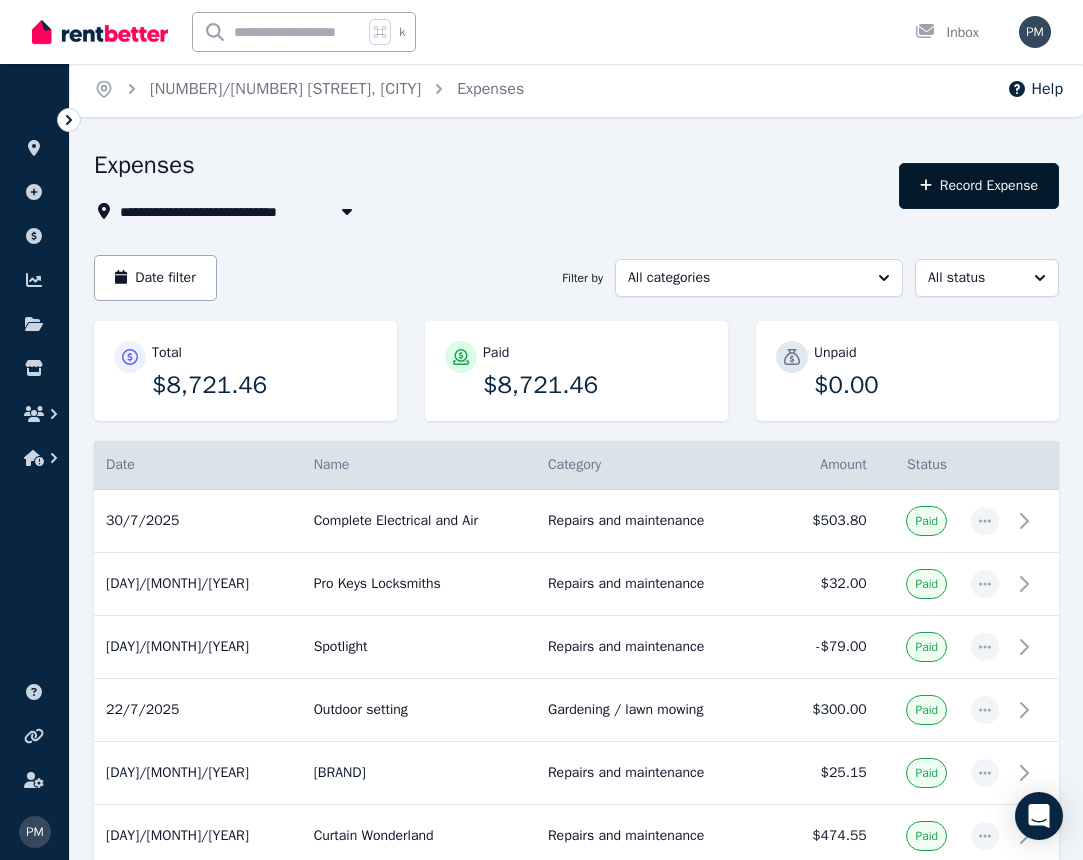click on "Record Expense" at bounding box center (979, 186) 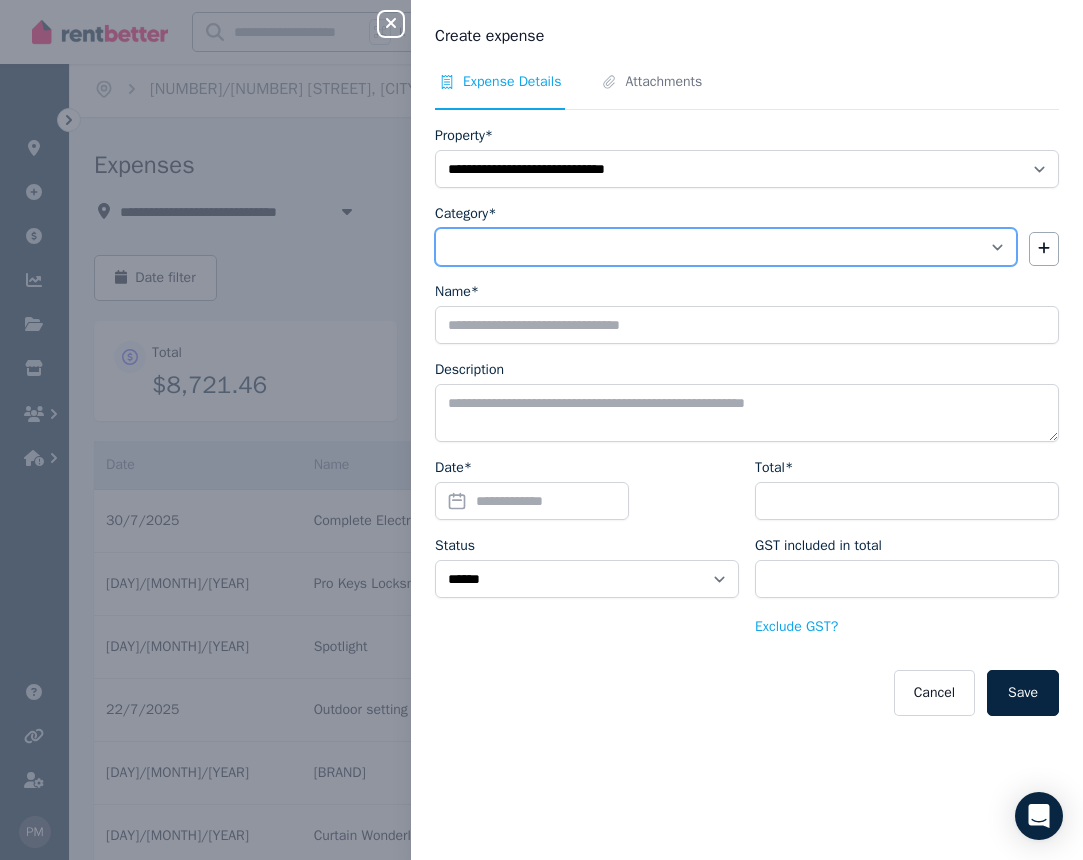 select on "**********" 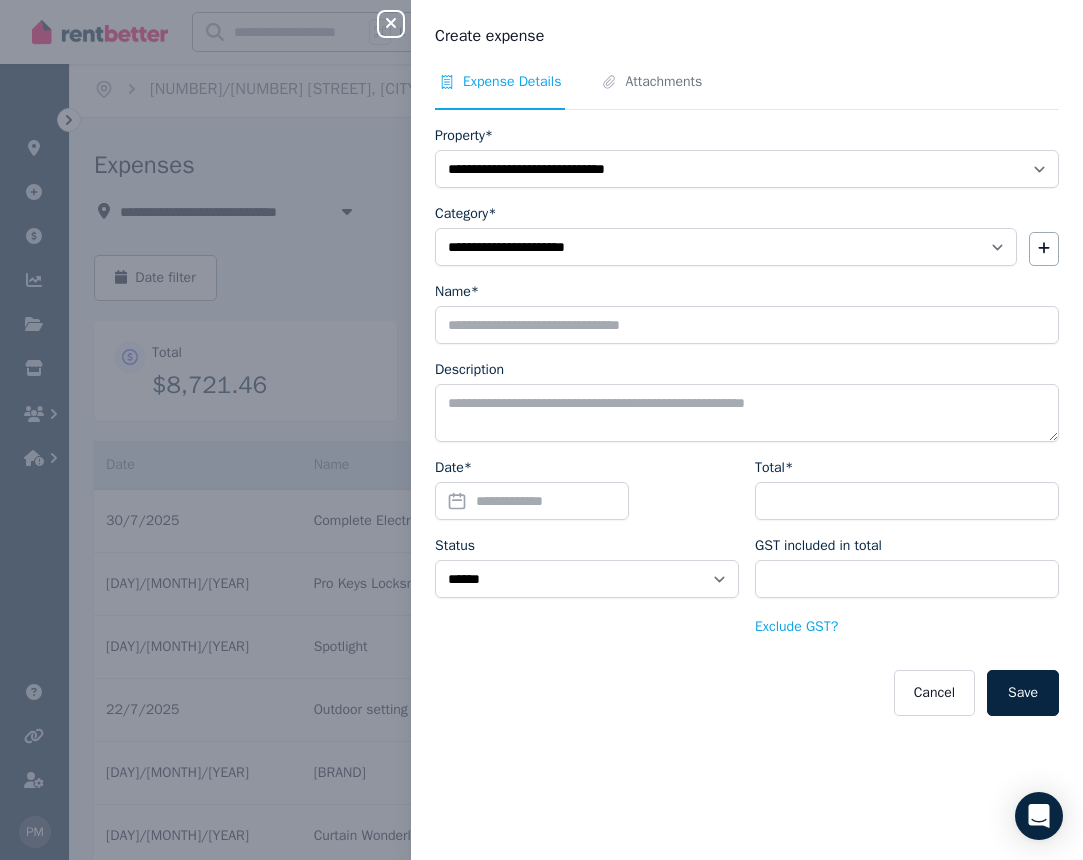 click on "**********" at bounding box center [747, 421] 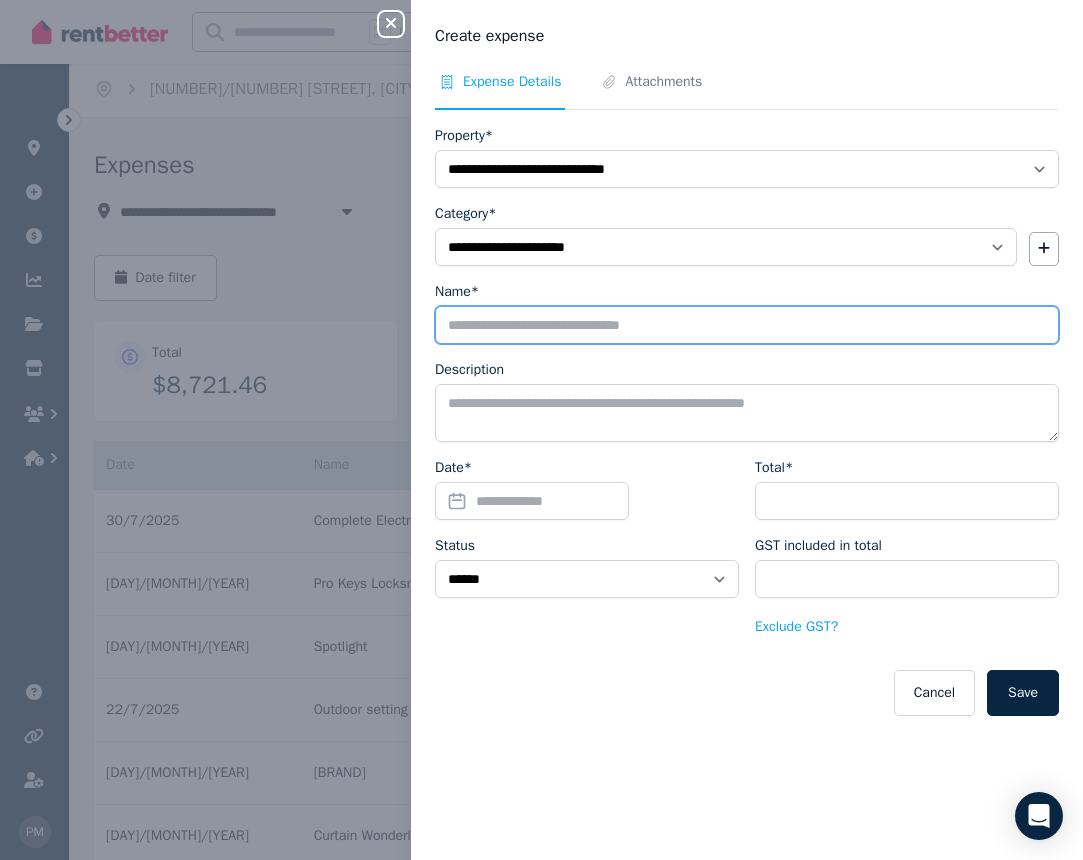 click on "Name*" at bounding box center [747, 325] 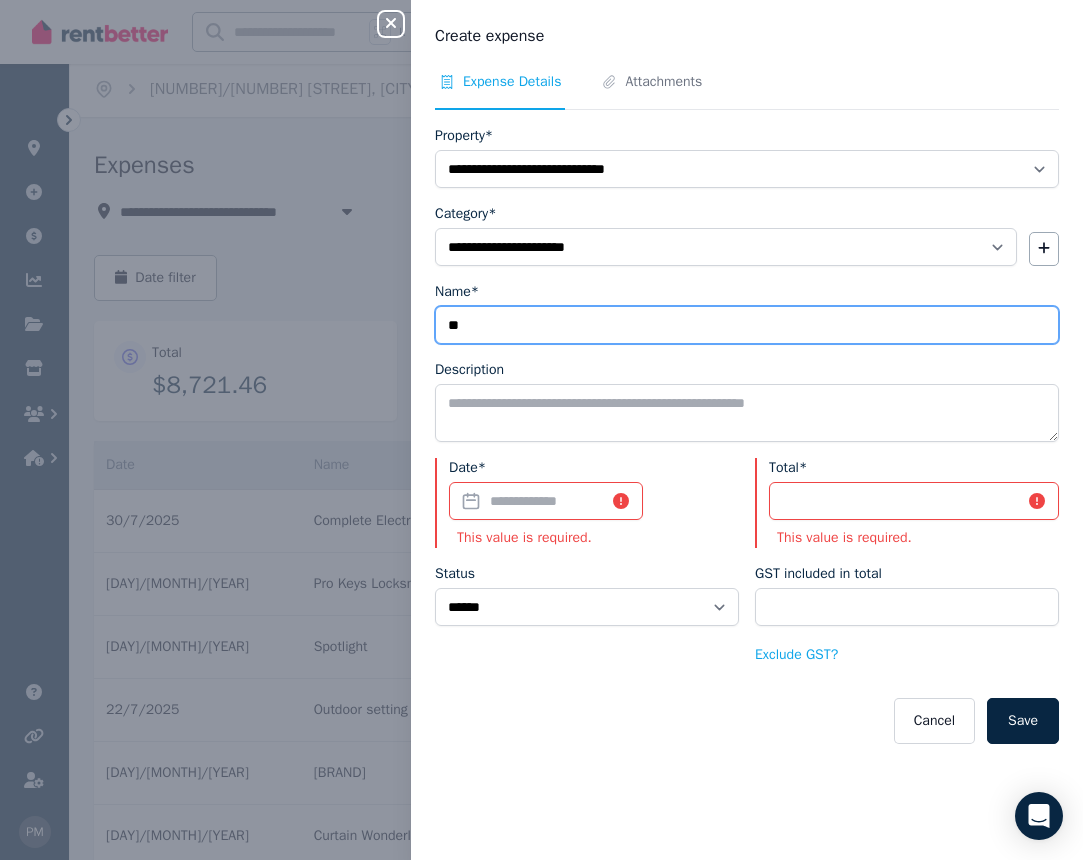 type on "*" 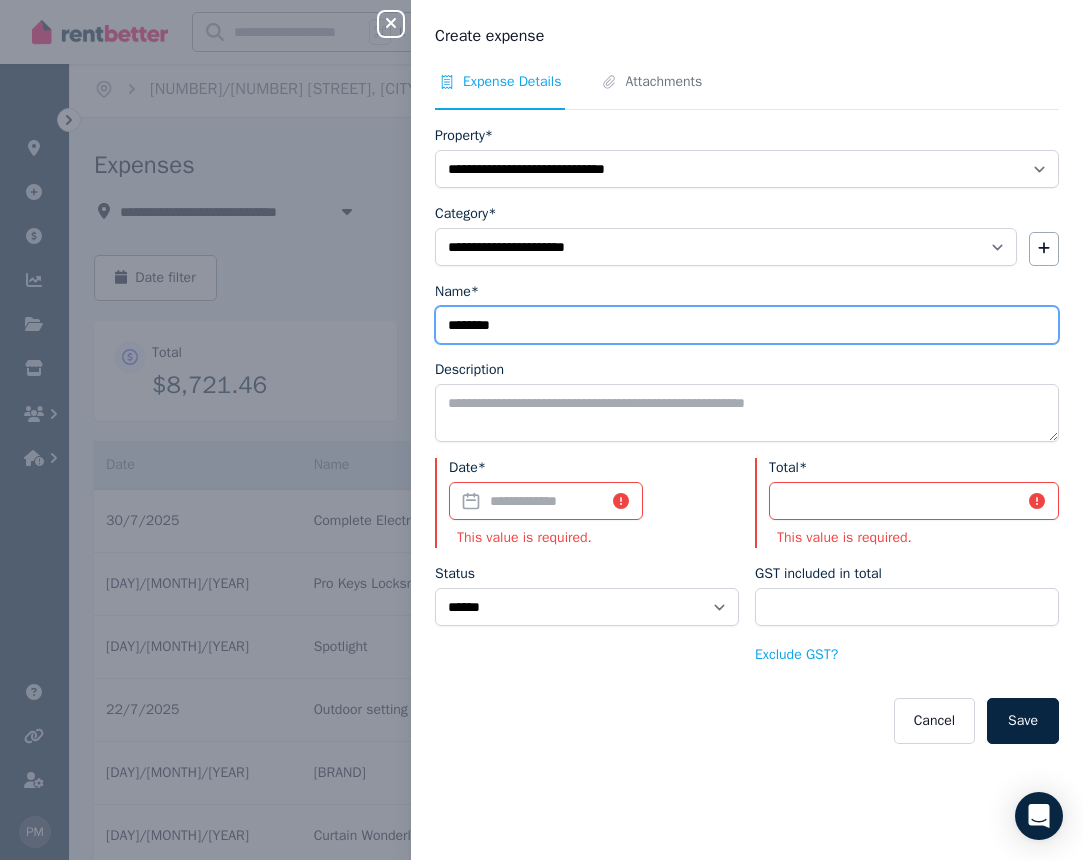 type on "********" 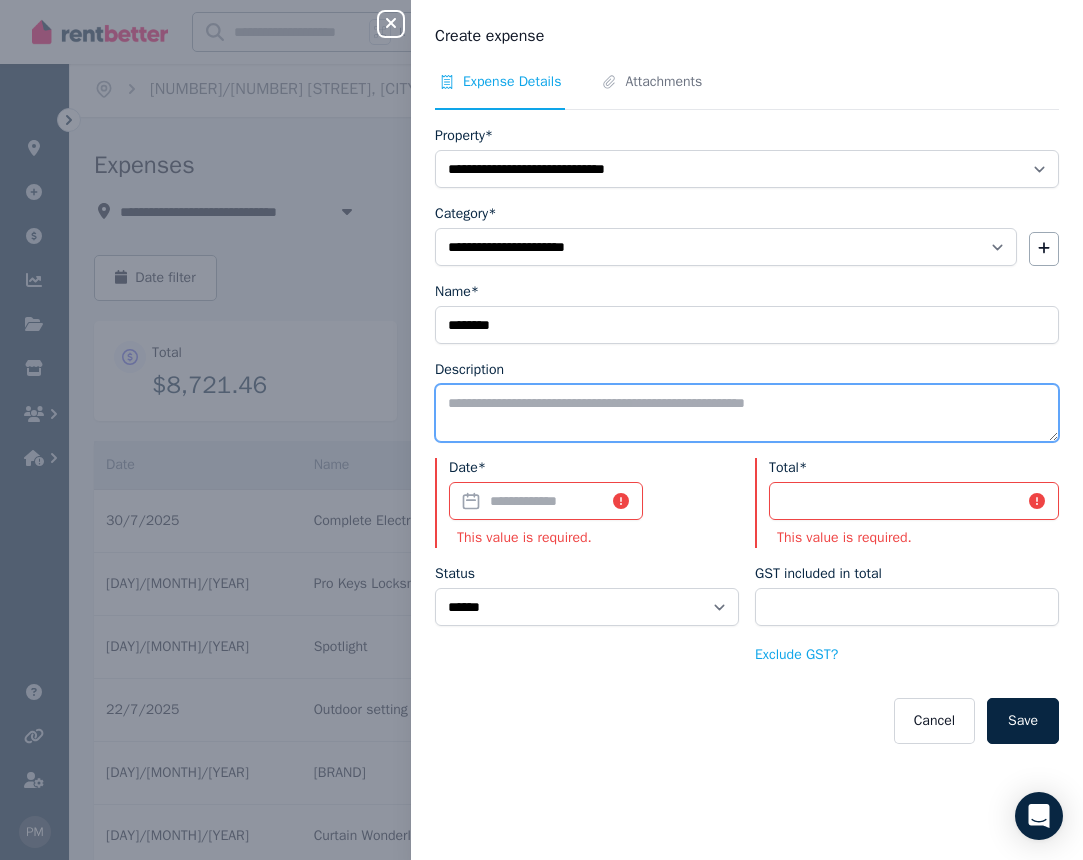 click on "Description" at bounding box center [747, 413] 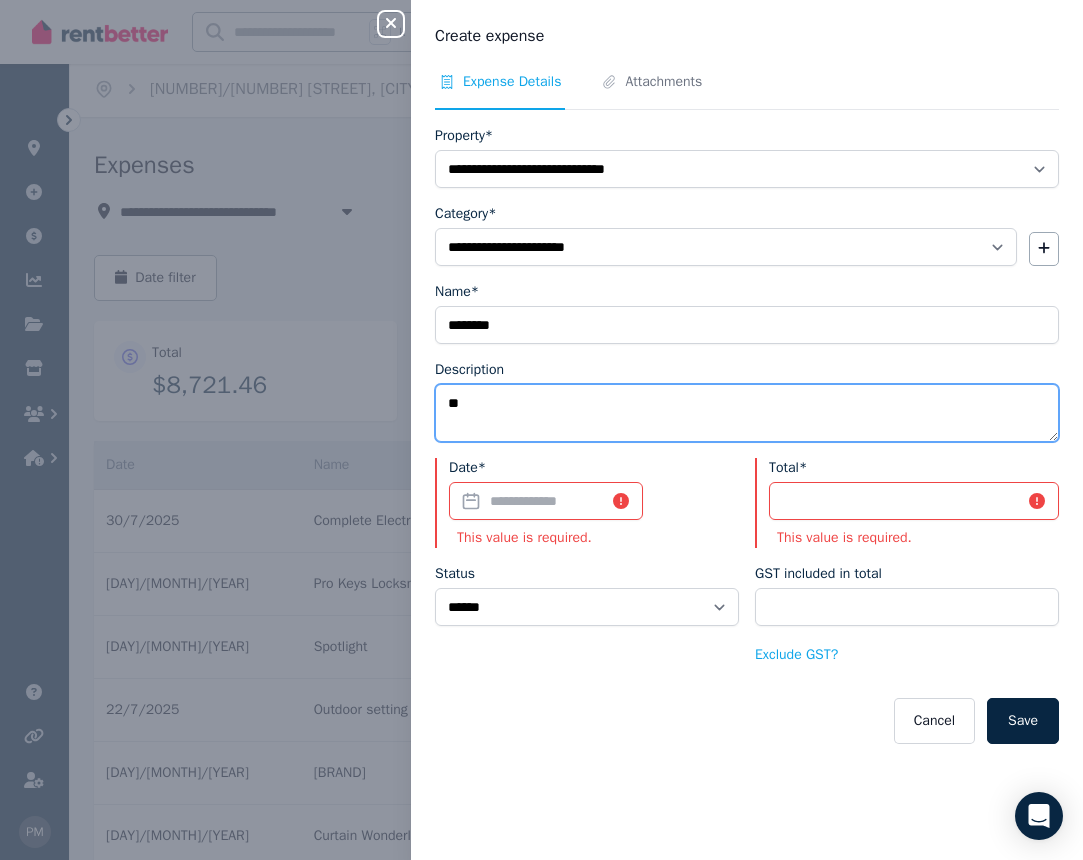 type on "*" 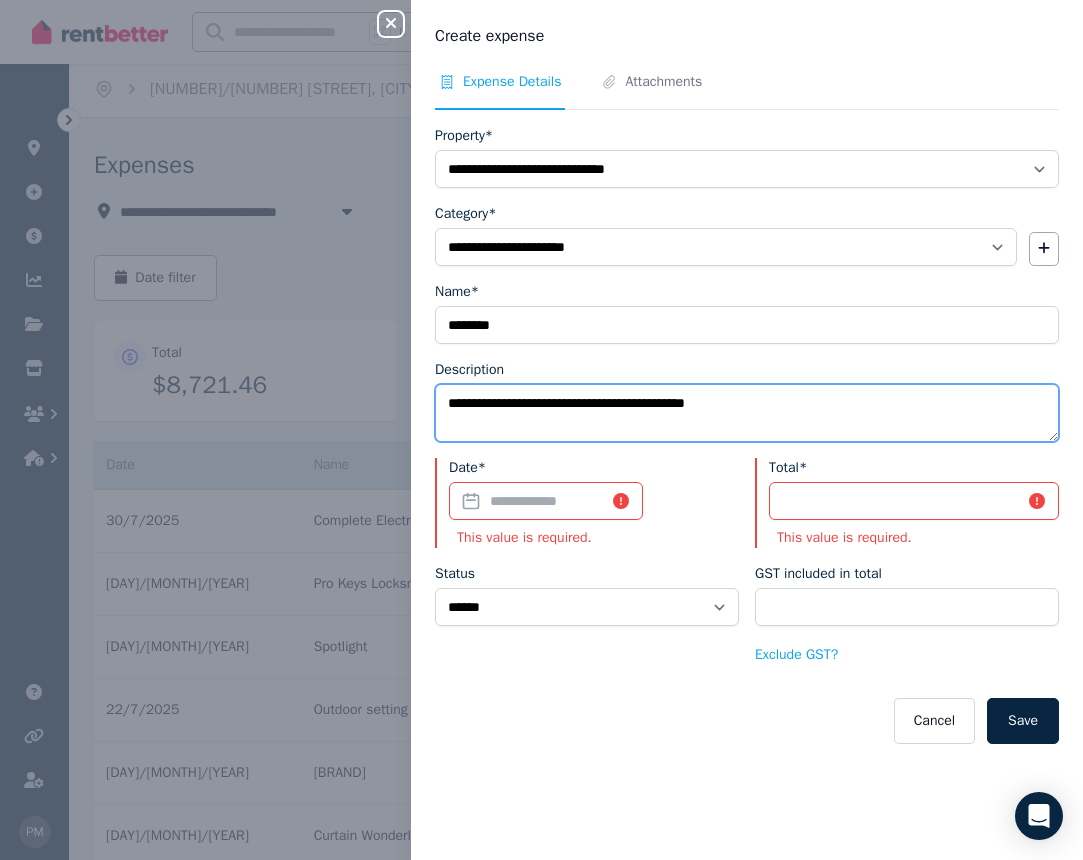 type on "**********" 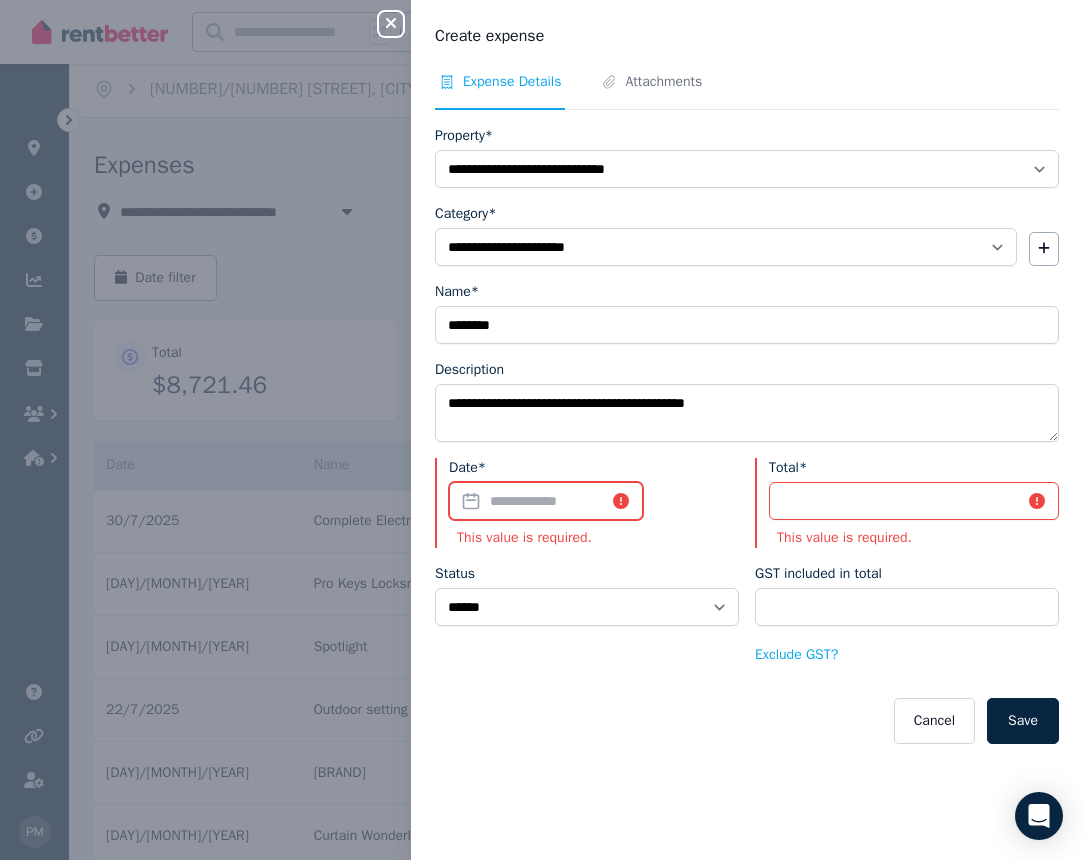 click on "Date*" at bounding box center [546, 501] 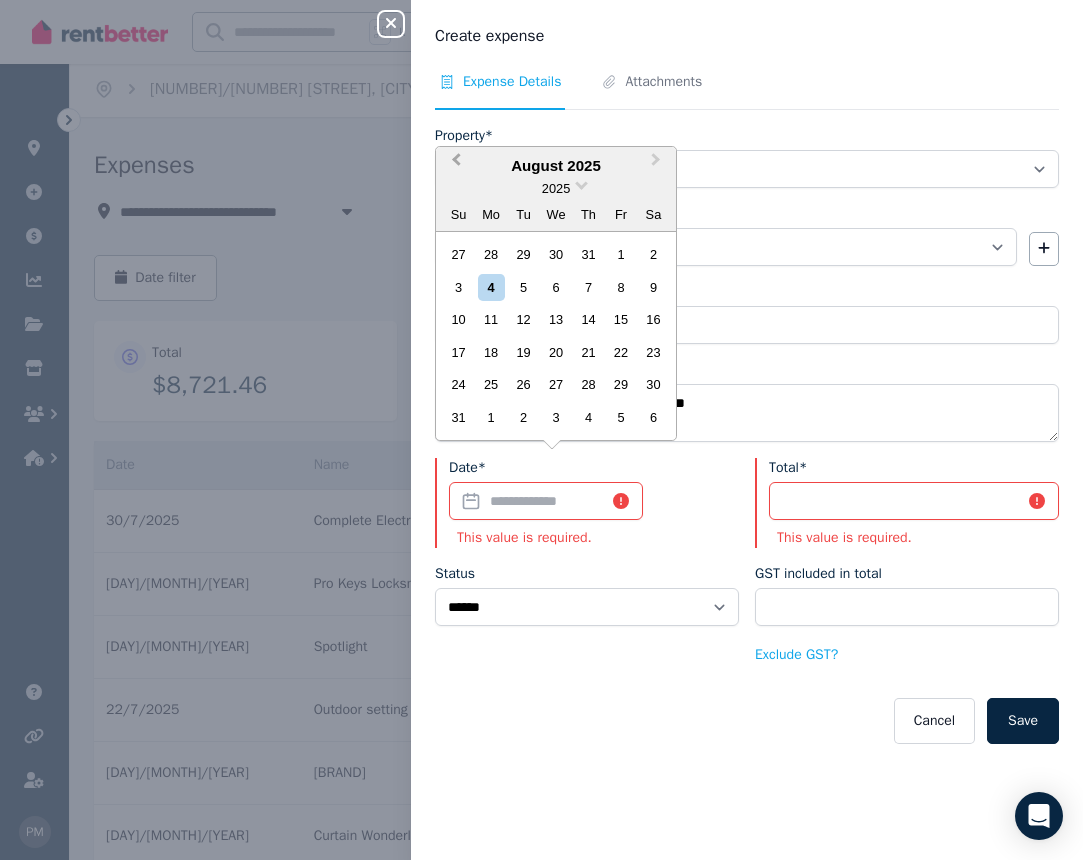 click on "Previous Month" at bounding box center (456, 164) 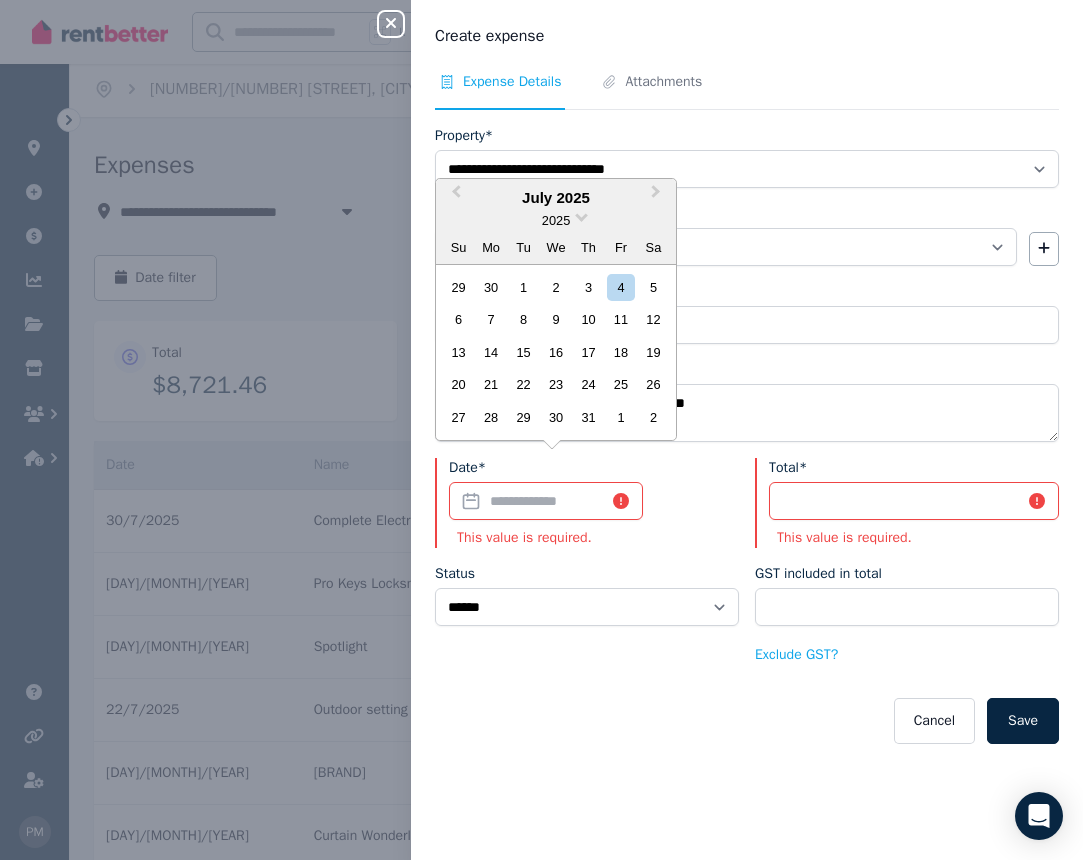 drag, startPoint x: 488, startPoint y: 418, endPoint x: 504, endPoint y: 414, distance: 16.492422 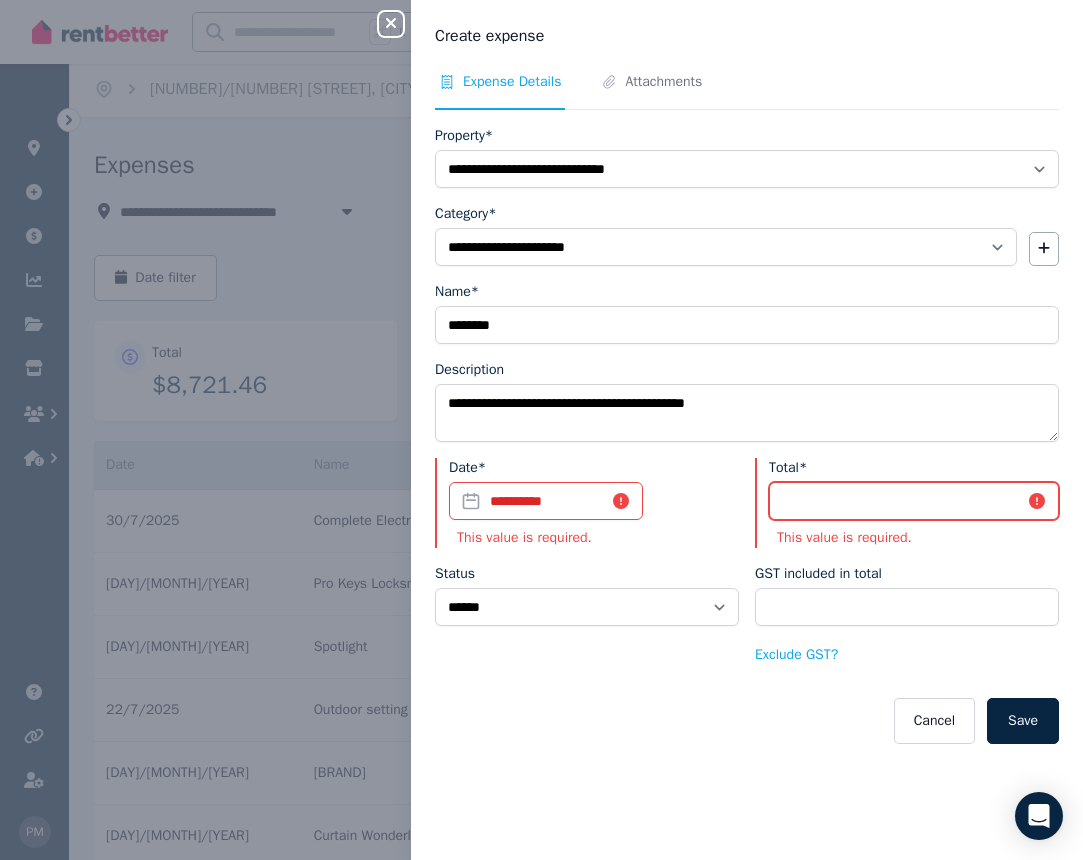 click on "Total*" at bounding box center (914, 501) 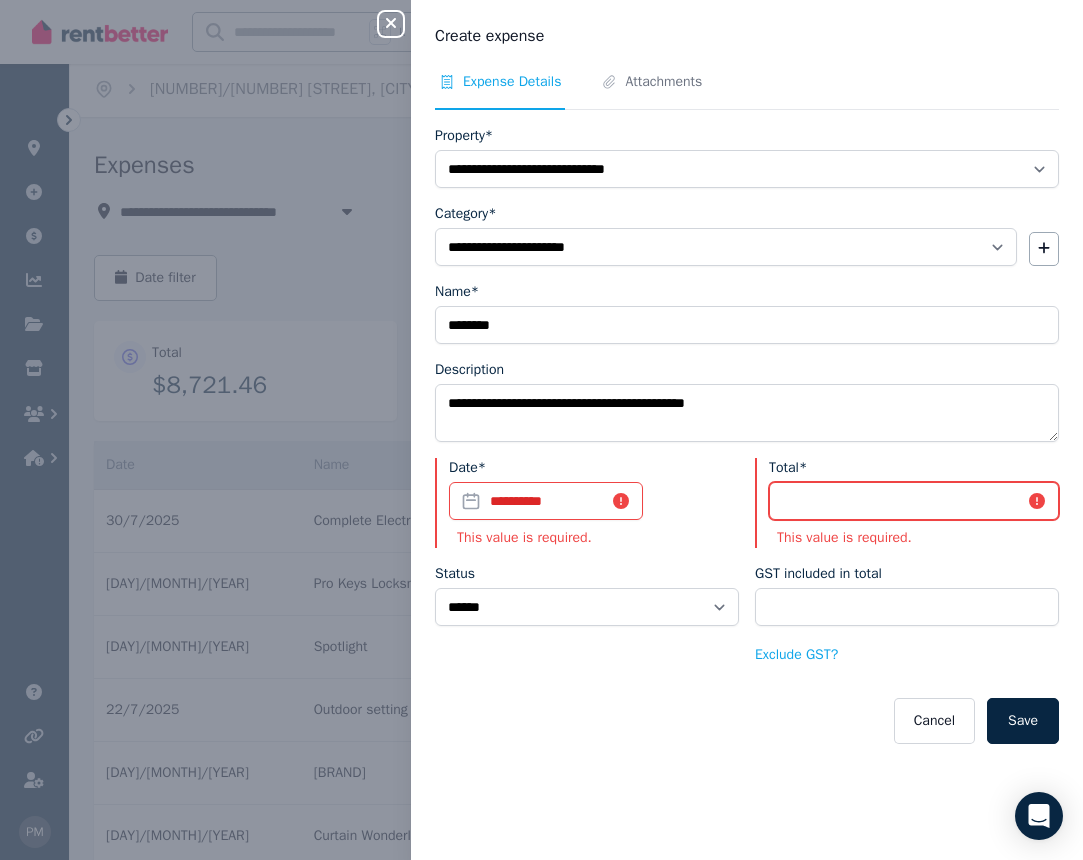 type on "*" 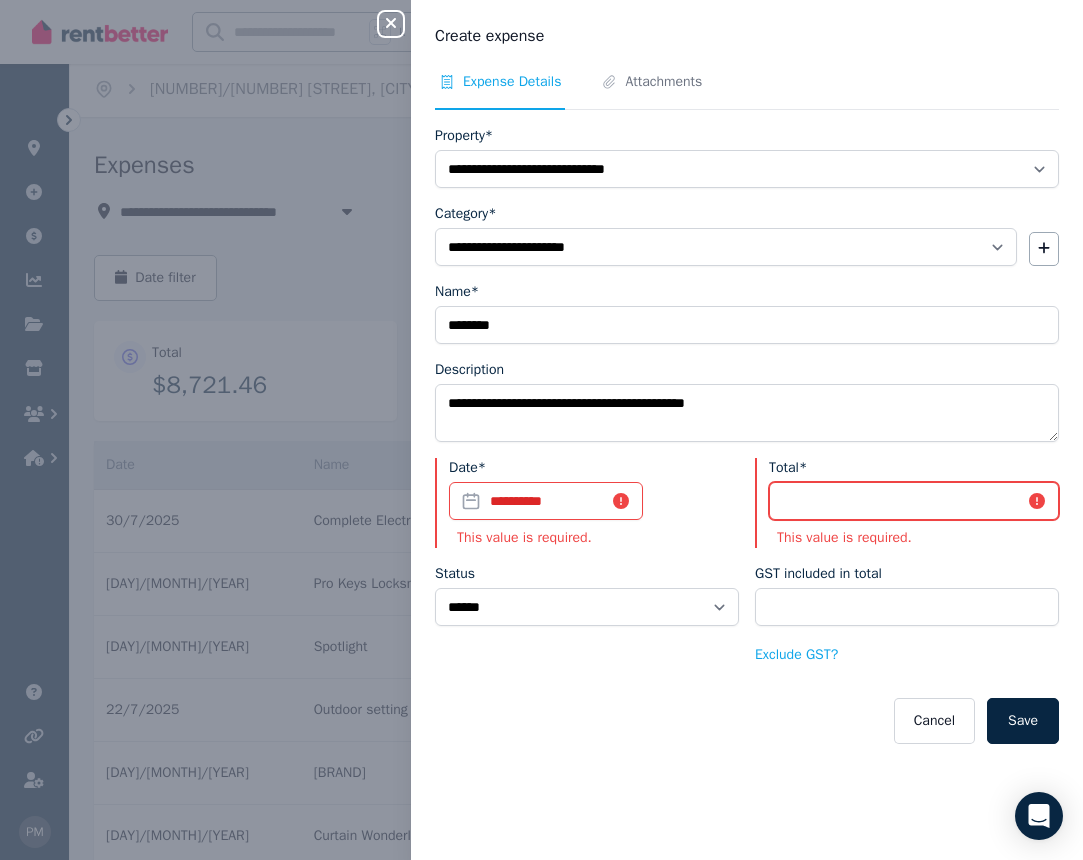 type on "****" 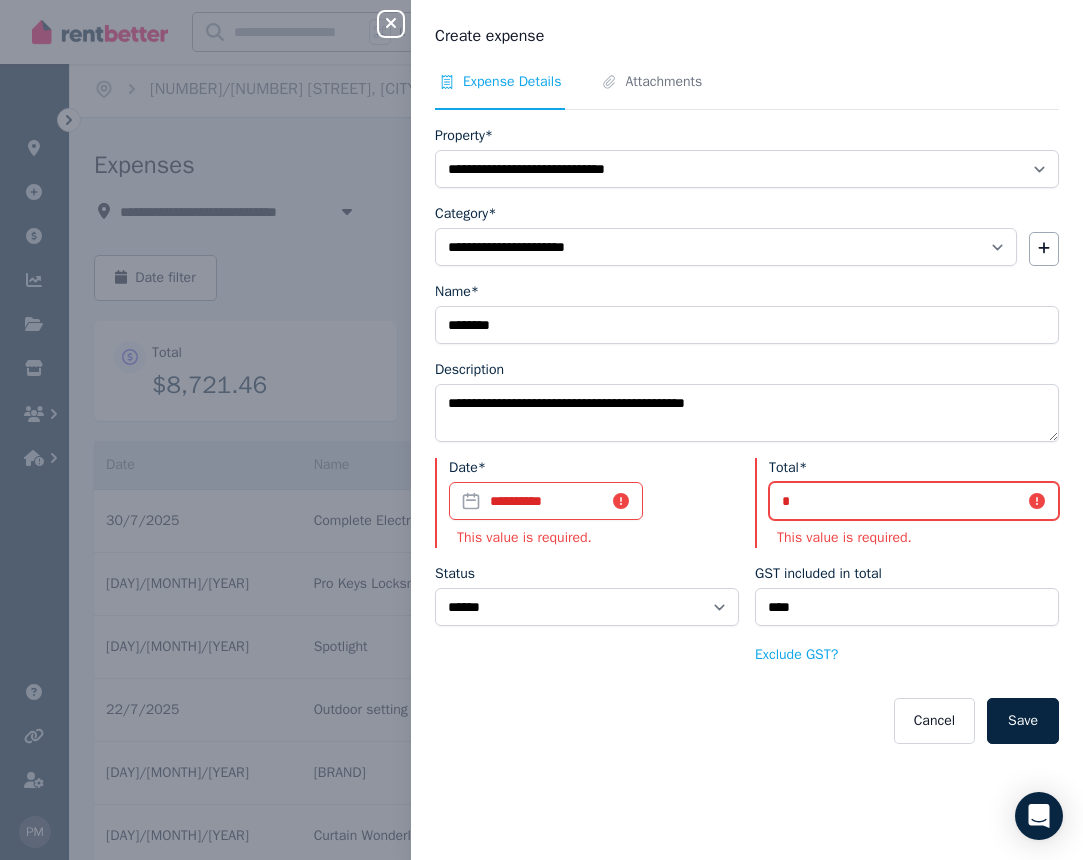 type on "**" 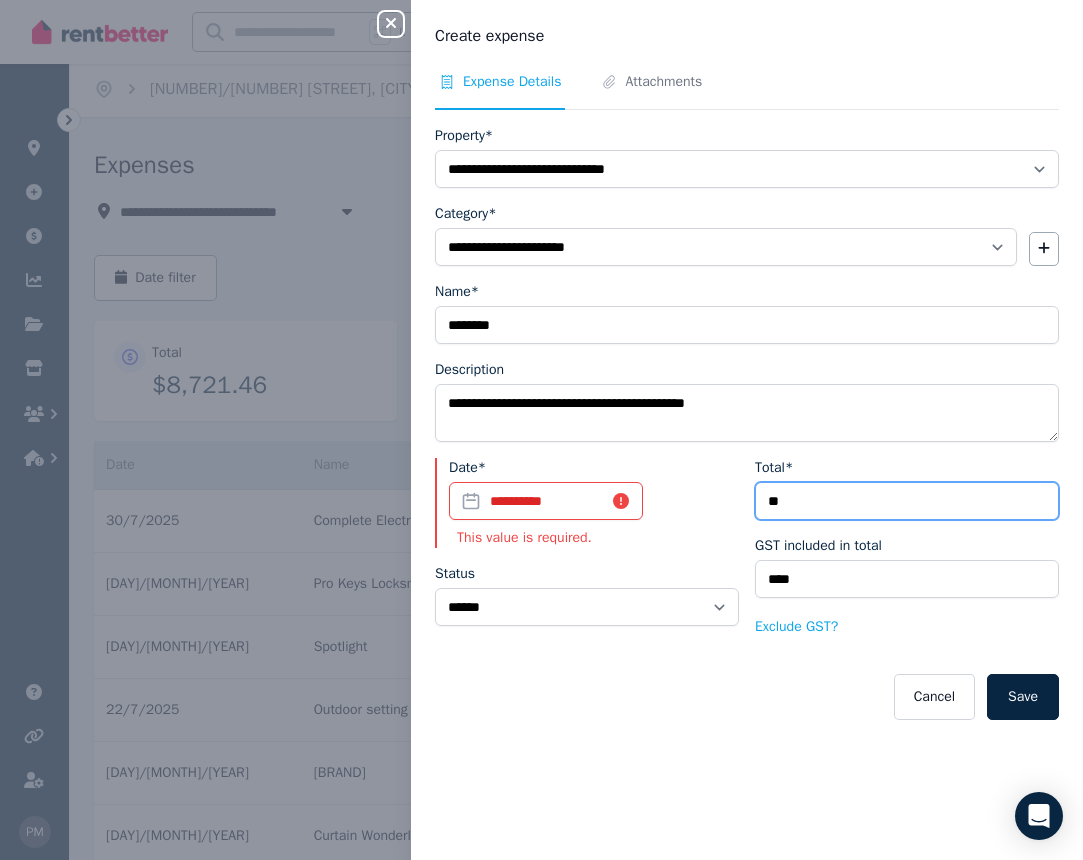 type on "***" 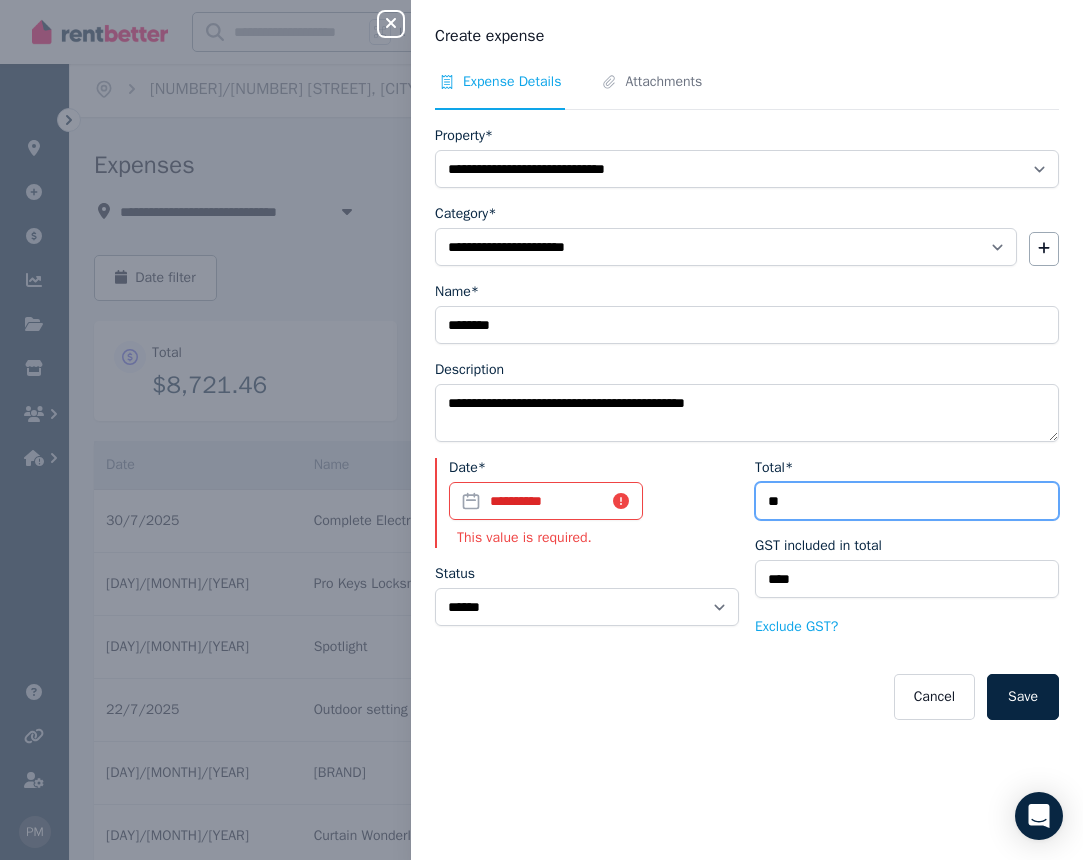 type on "****" 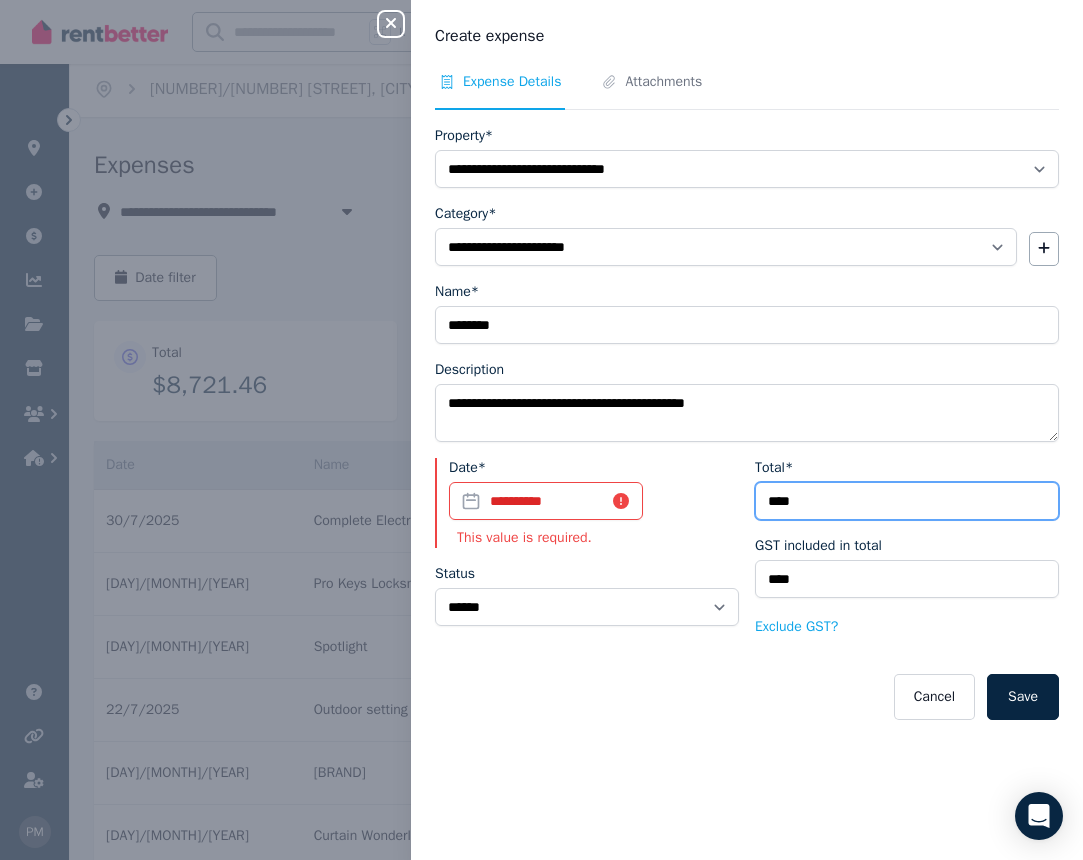 type on "*****" 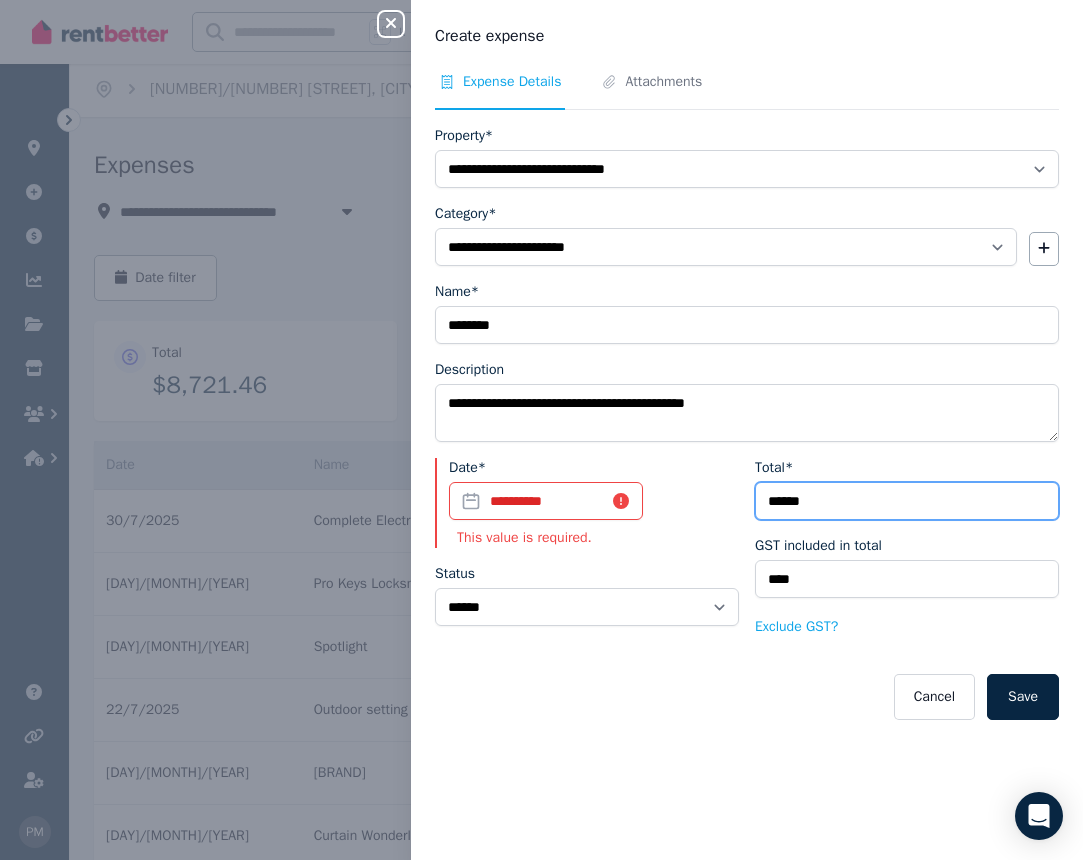 type on "******" 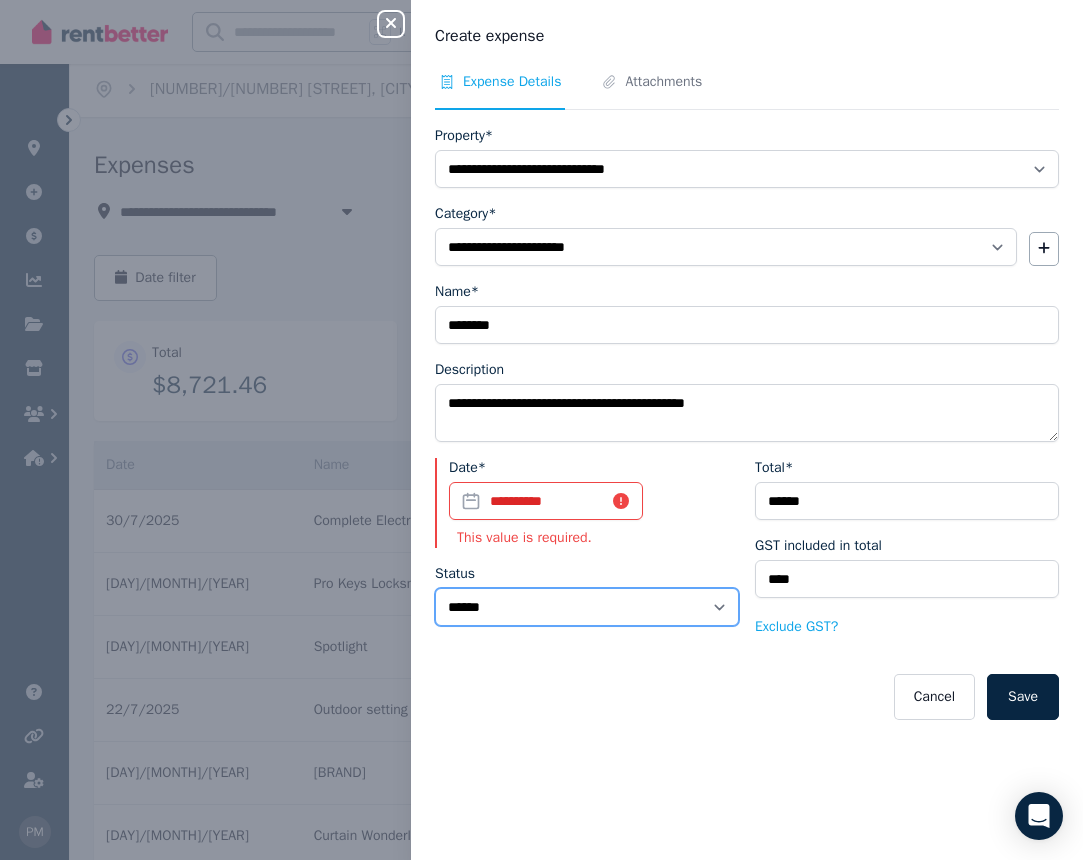 select on "**********" 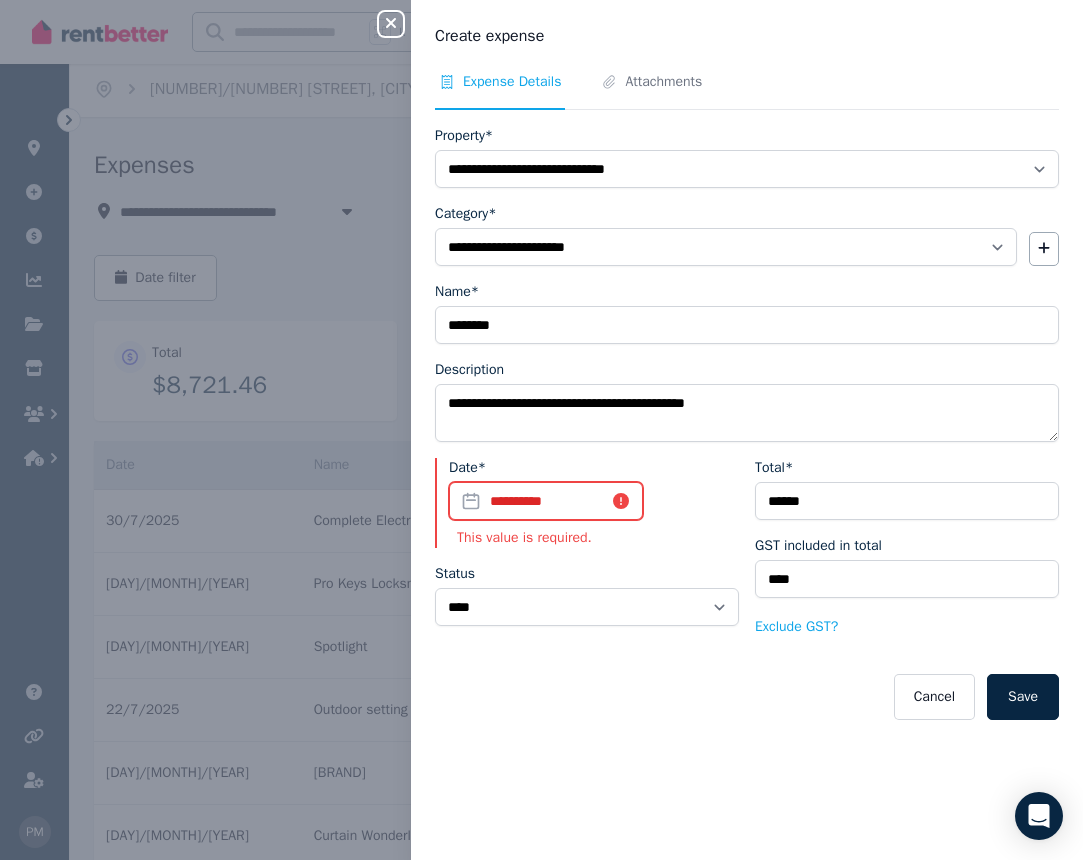 click on "**********" at bounding box center (546, 501) 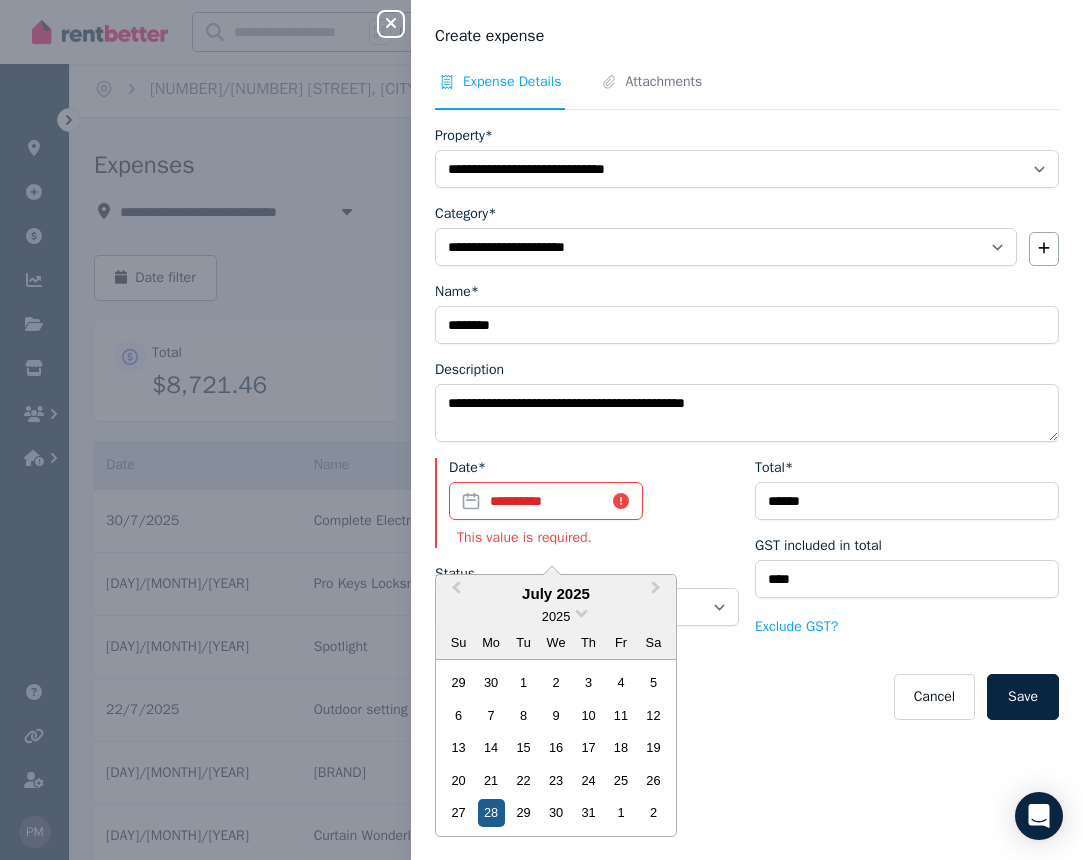 click on "28" at bounding box center (491, 812) 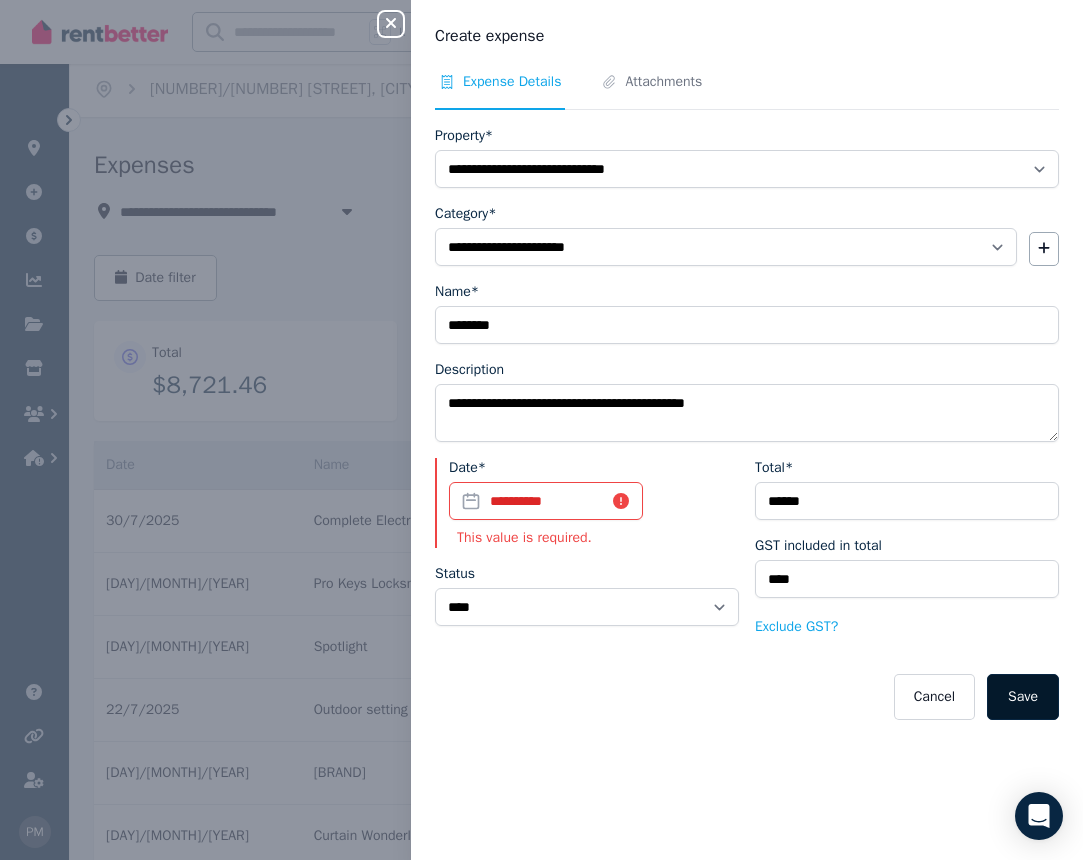 click on "Save" at bounding box center (1023, 697) 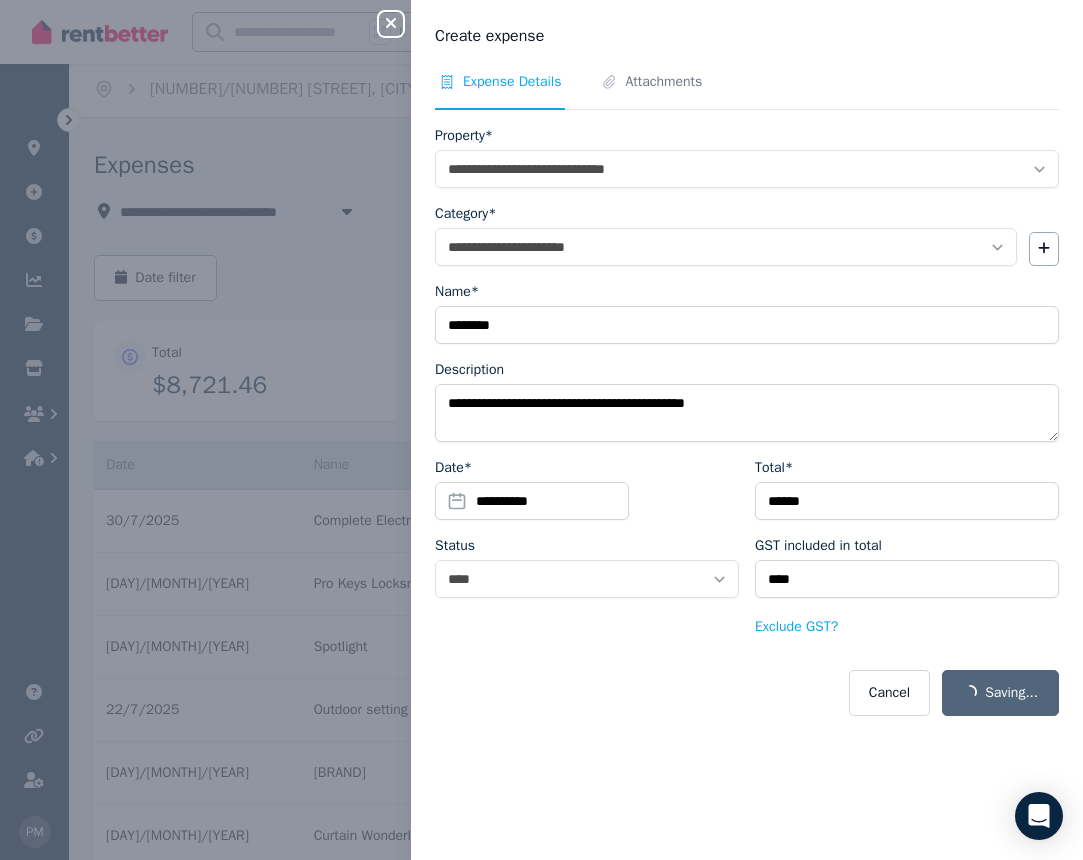 select on "**********" 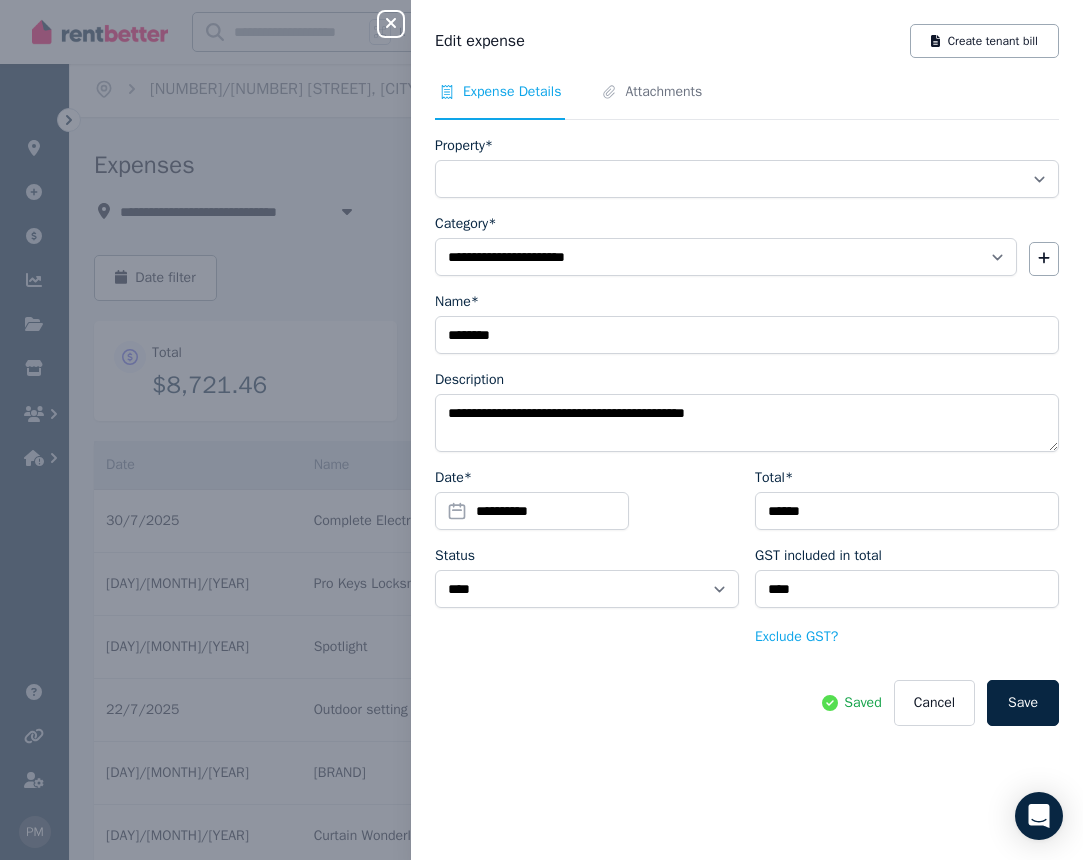 select on "**********" 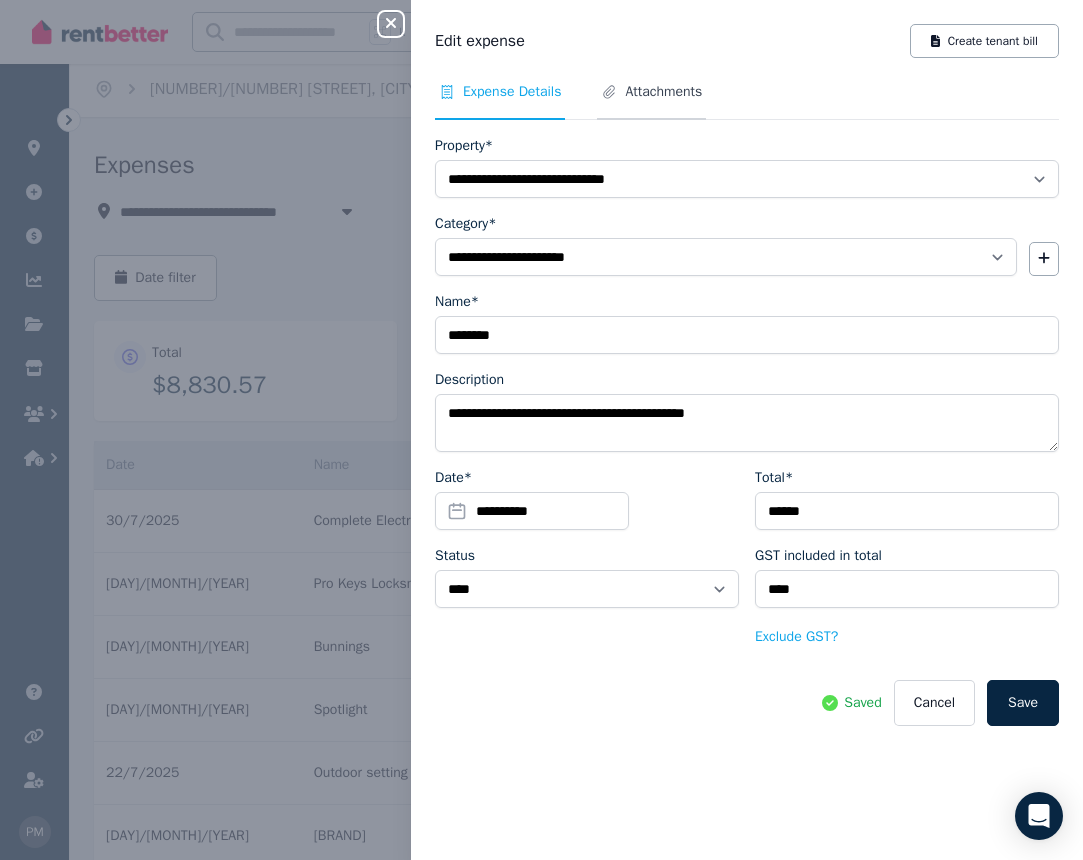 click on "Attachments" at bounding box center (663, 92) 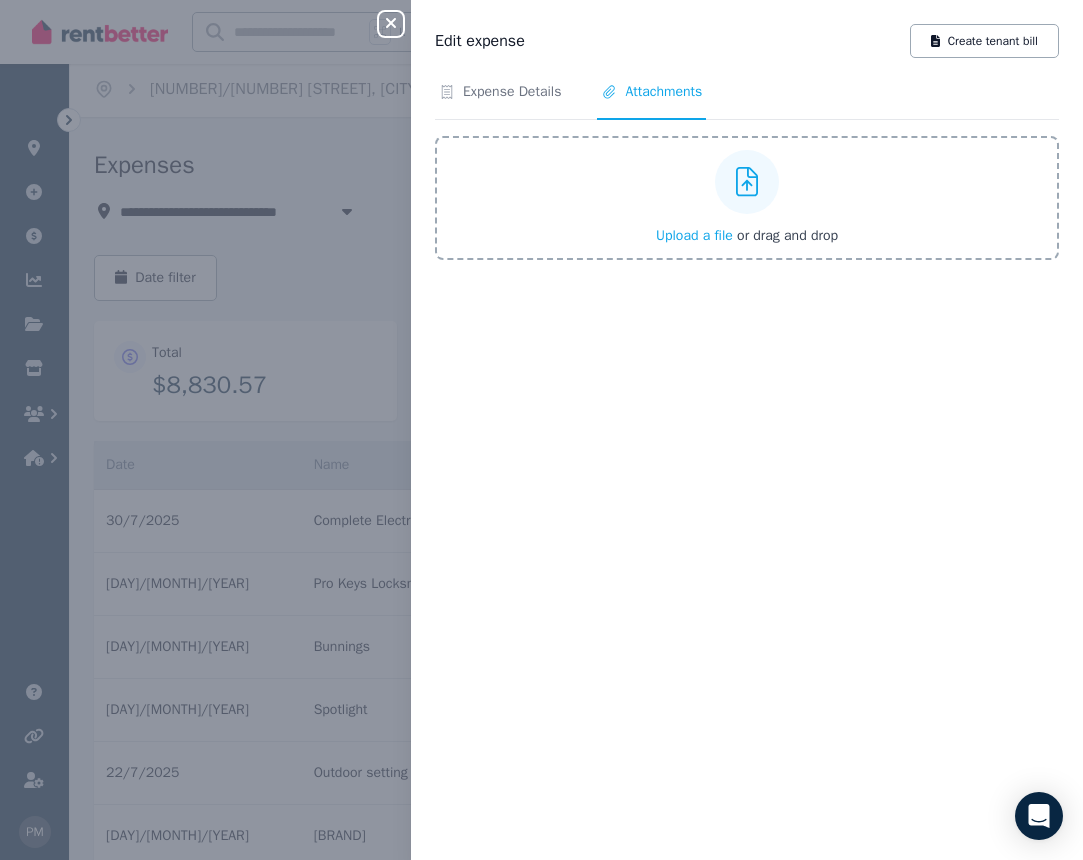 click on "Upload a file" at bounding box center [694, 235] 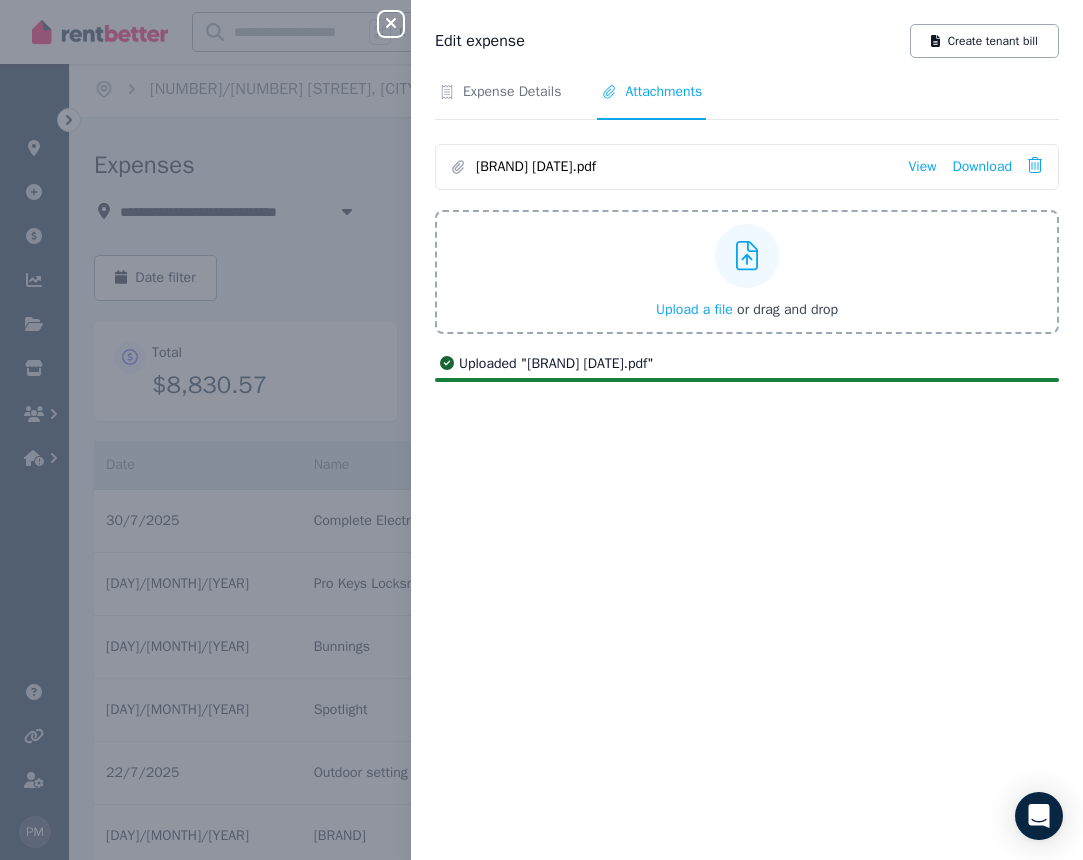 click 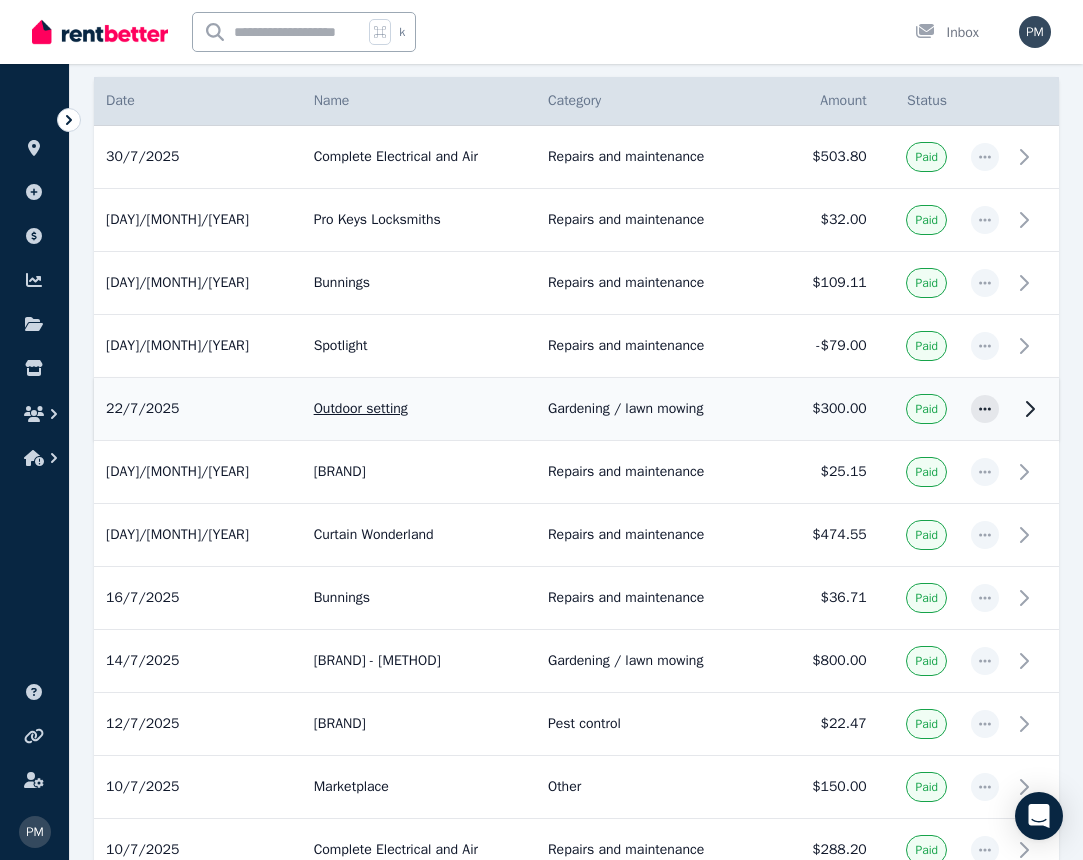 scroll, scrollTop: 372, scrollLeft: 0, axis: vertical 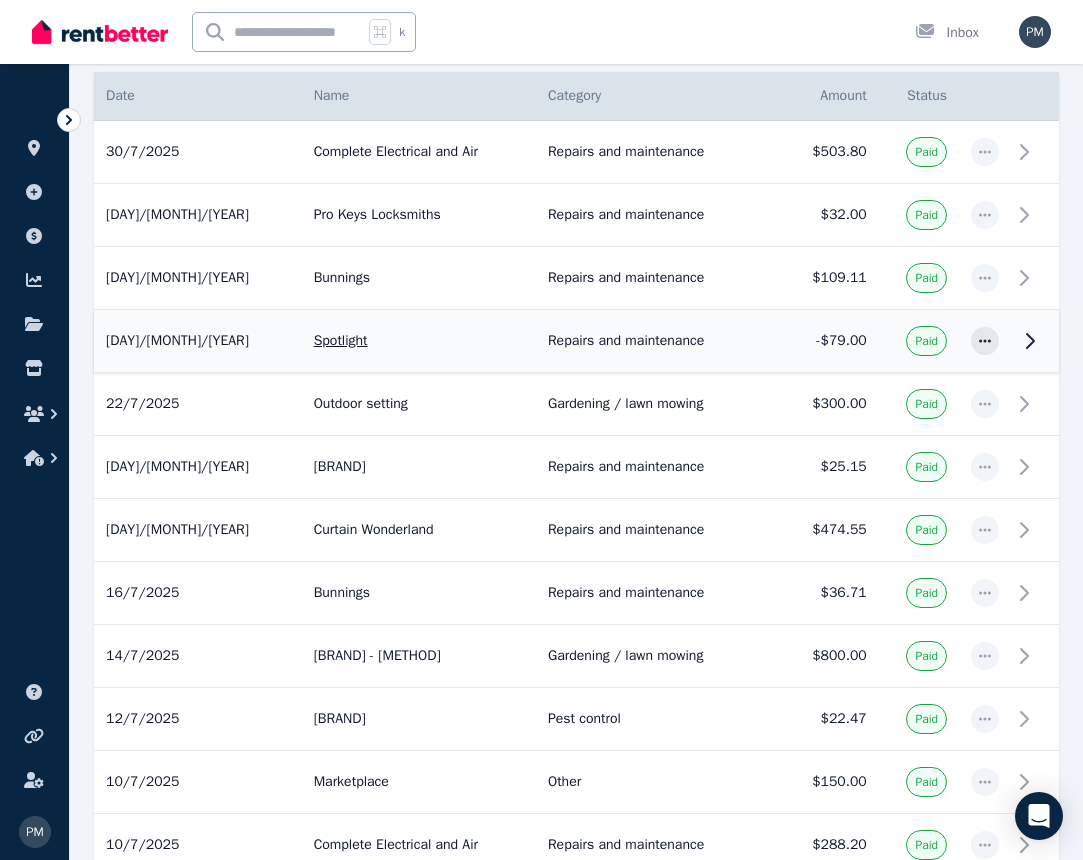 click on "[DAY]/[MONTH]/[YEAR]" at bounding box center [198, 341] 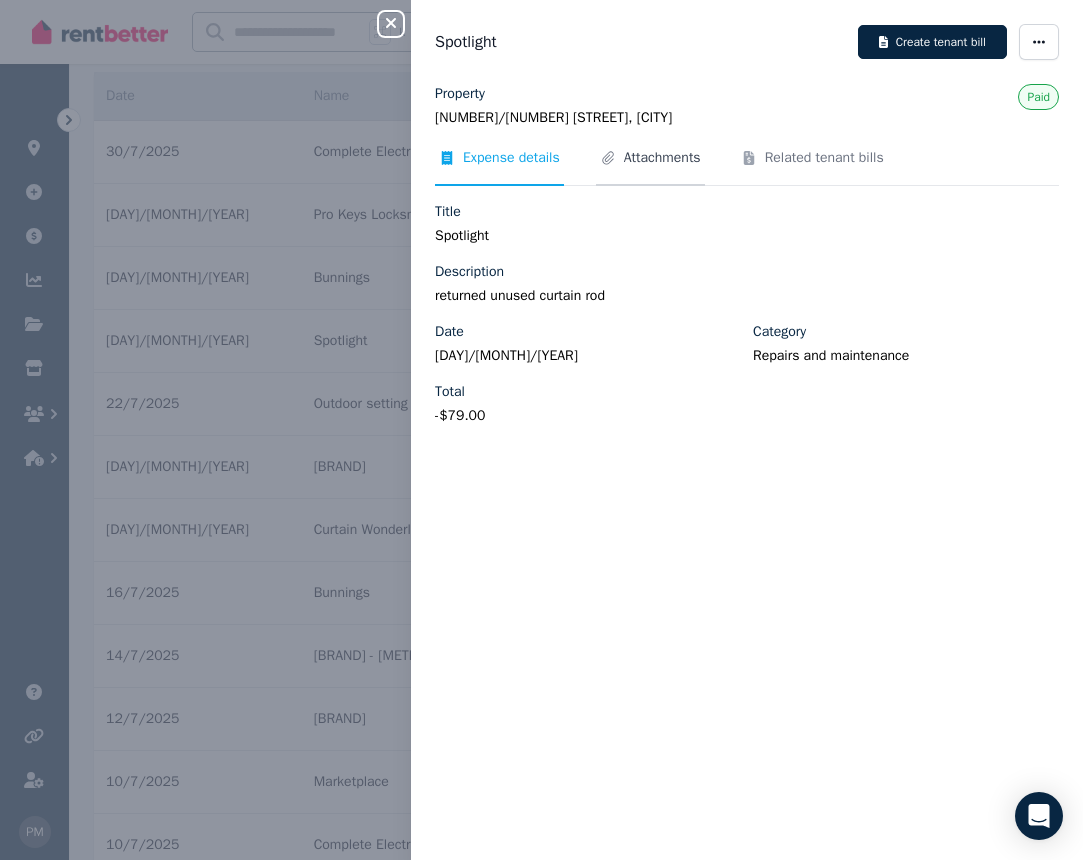 click on "Attachments" at bounding box center [662, 158] 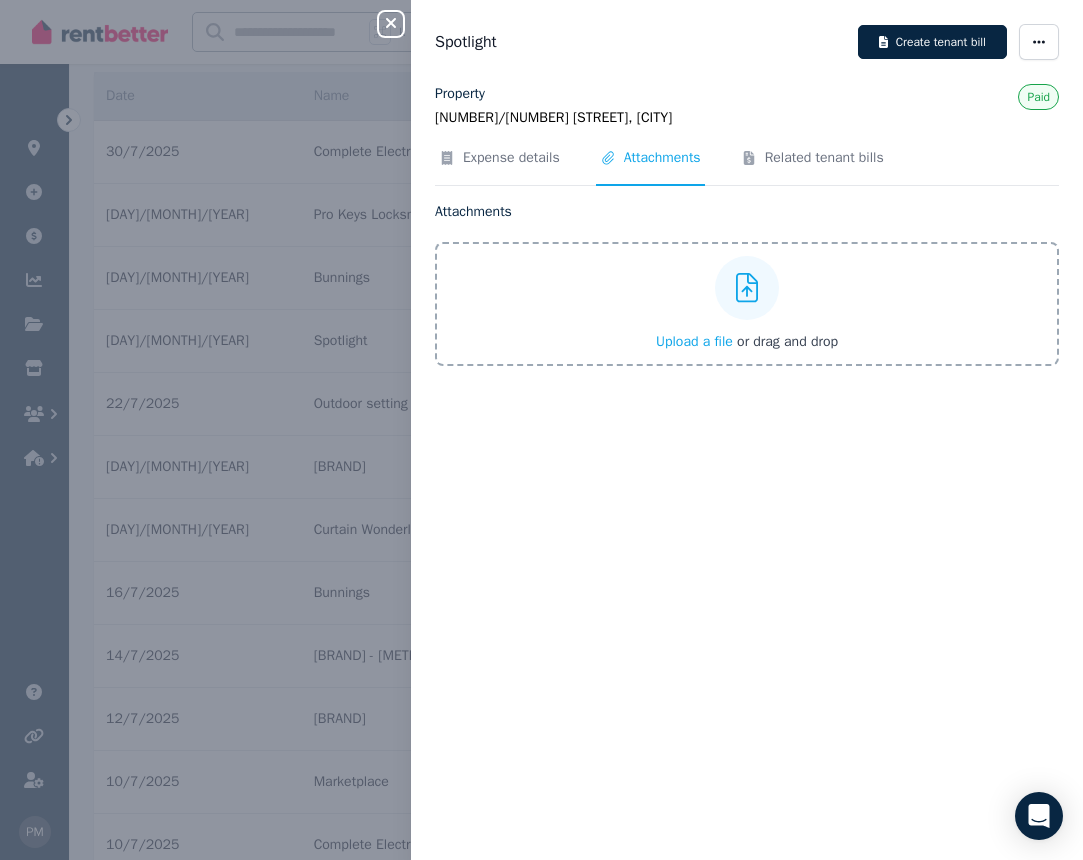 click on "Upload a file" at bounding box center (694, 341) 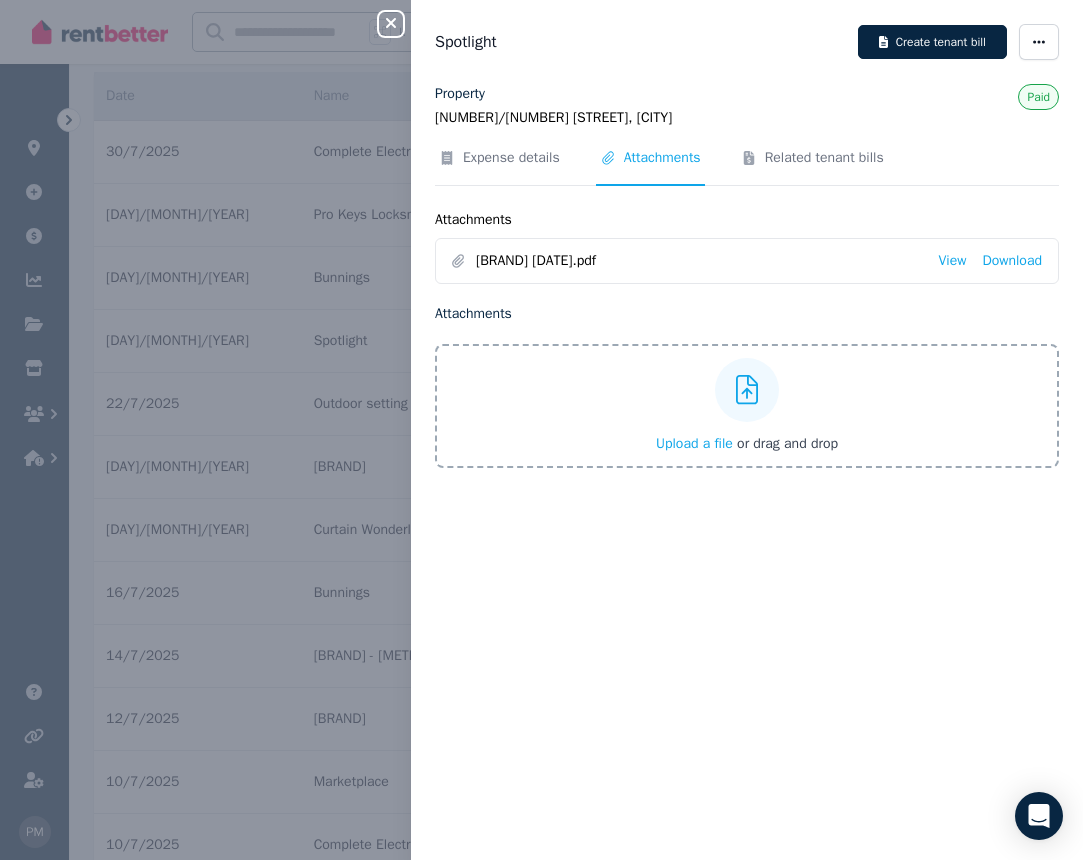click 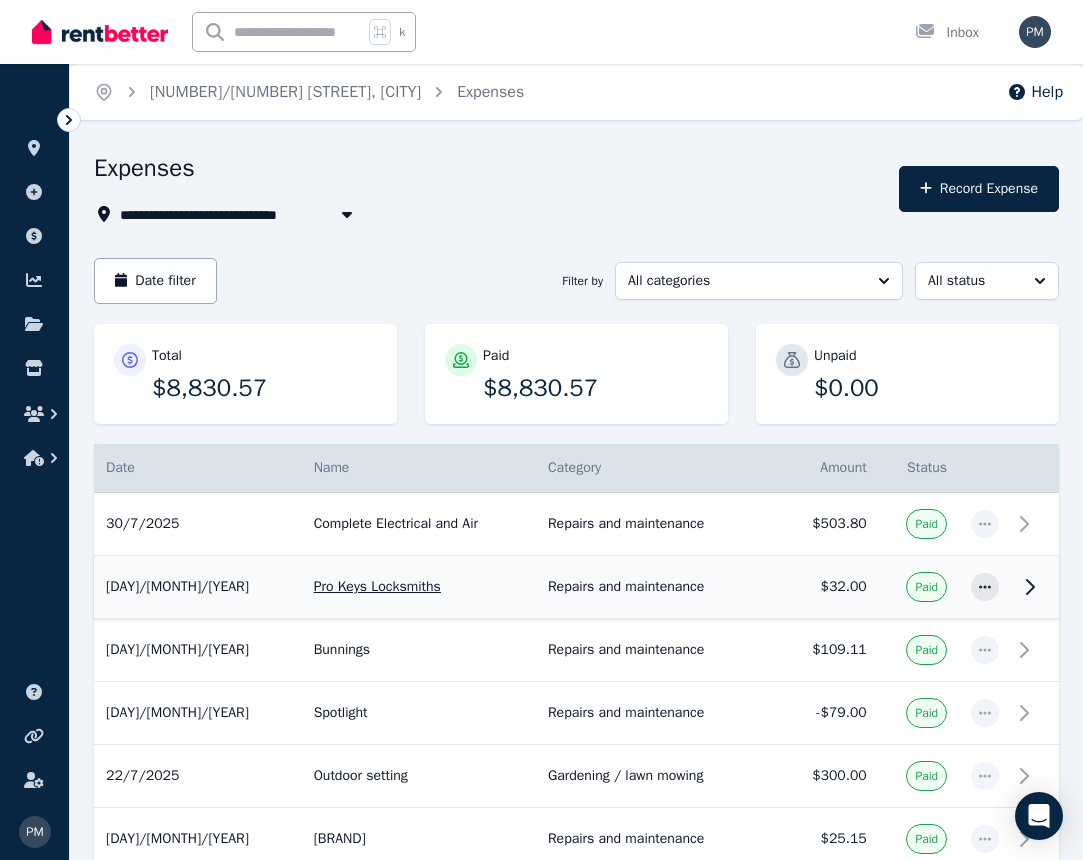 scroll, scrollTop: 0, scrollLeft: 0, axis: both 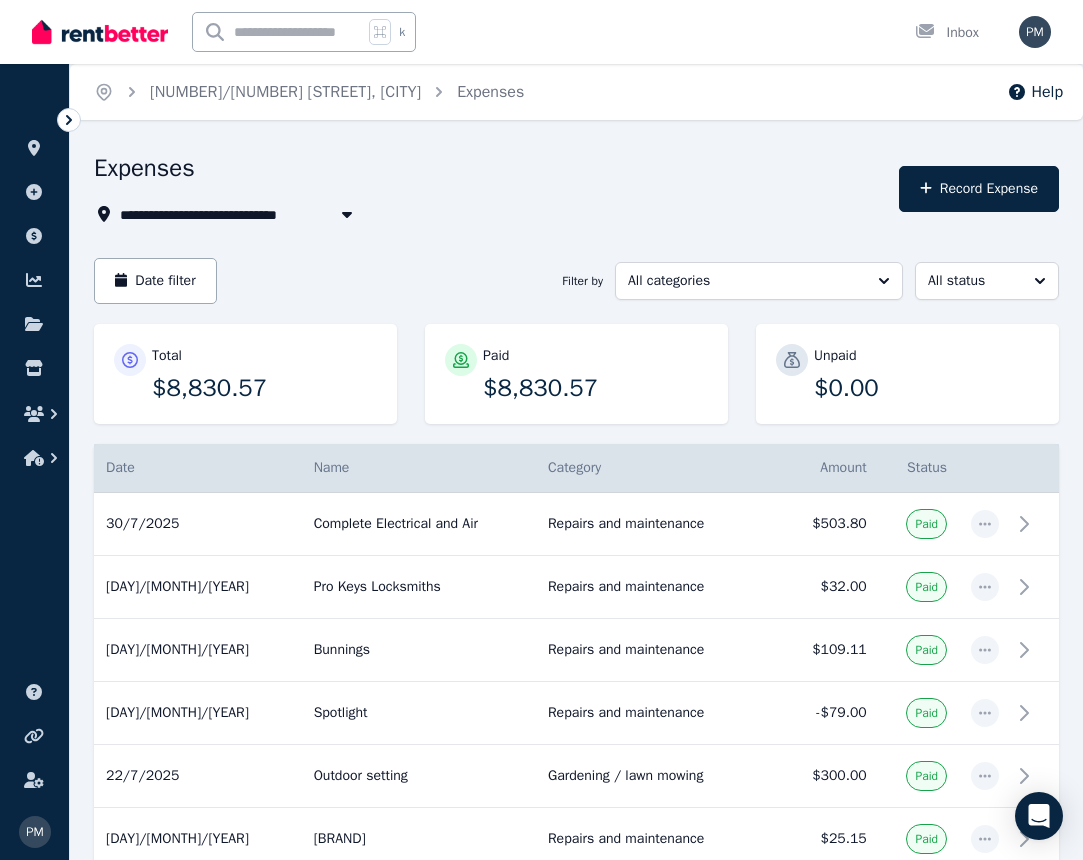 click 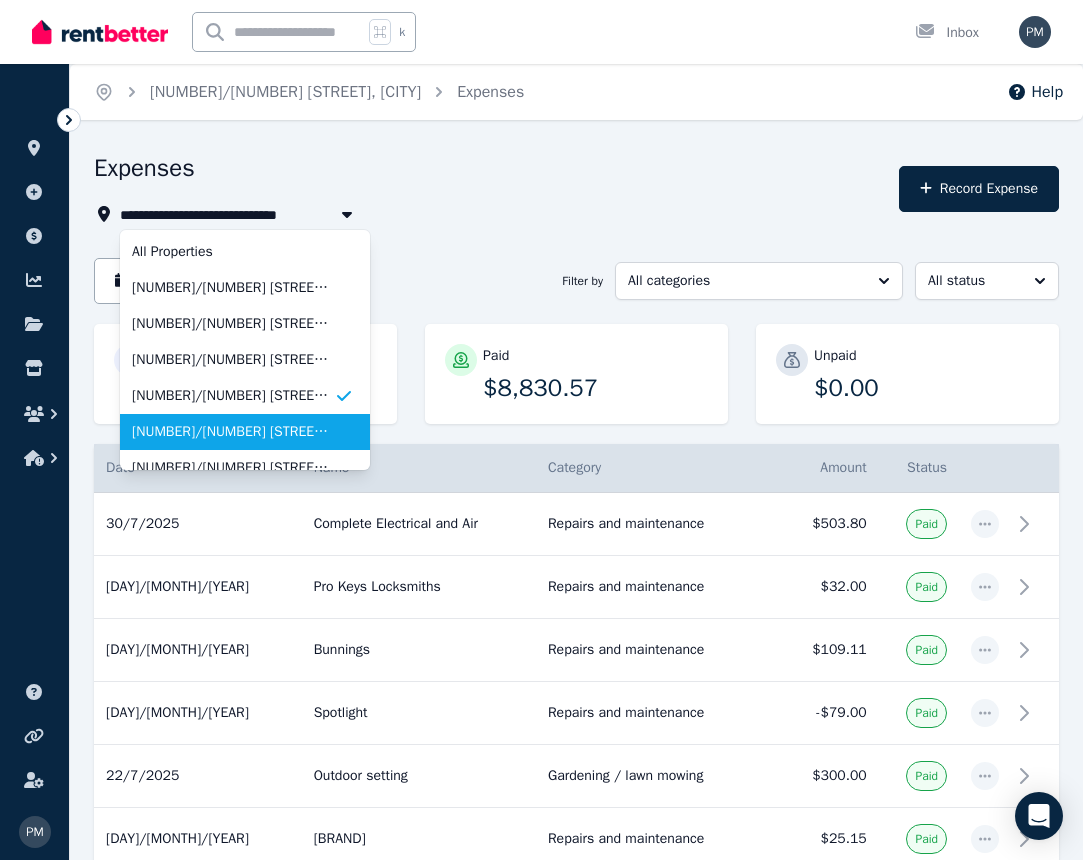 click on "[NUMBER]/[NUMBER] [STREET], [CITY]" at bounding box center (233, 432) 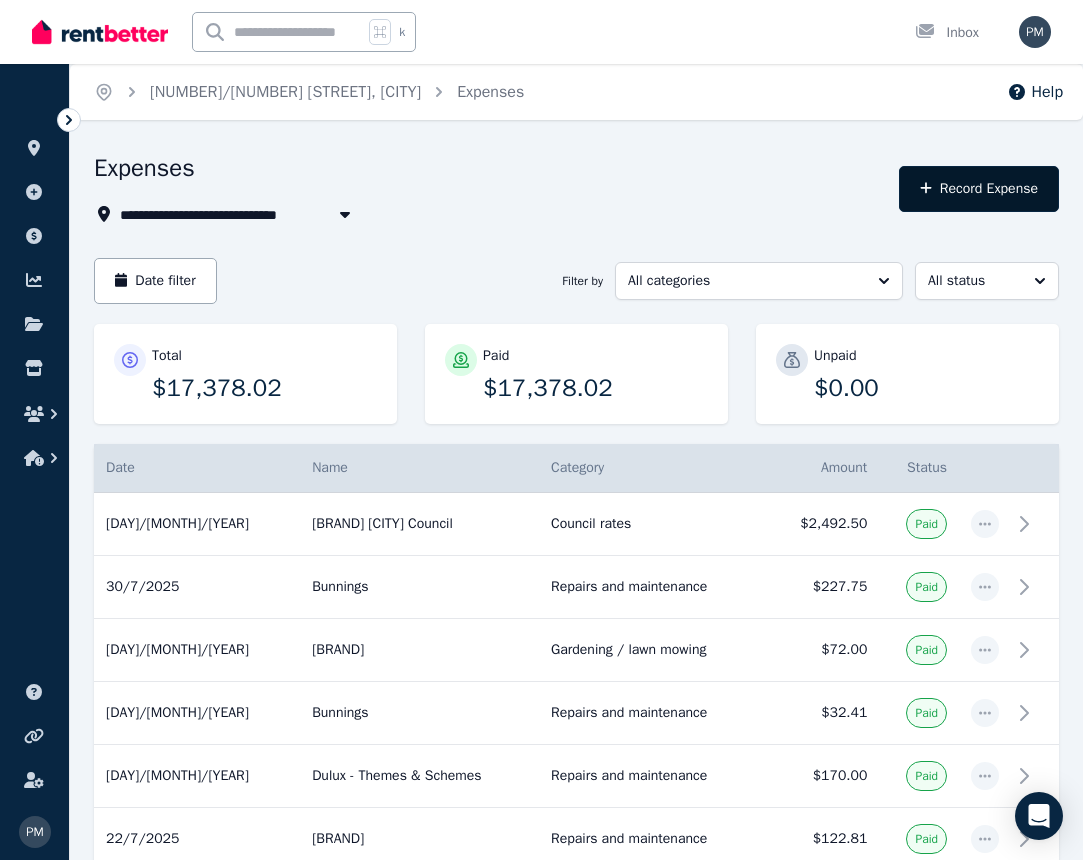 click on "Record Expense" at bounding box center (979, 189) 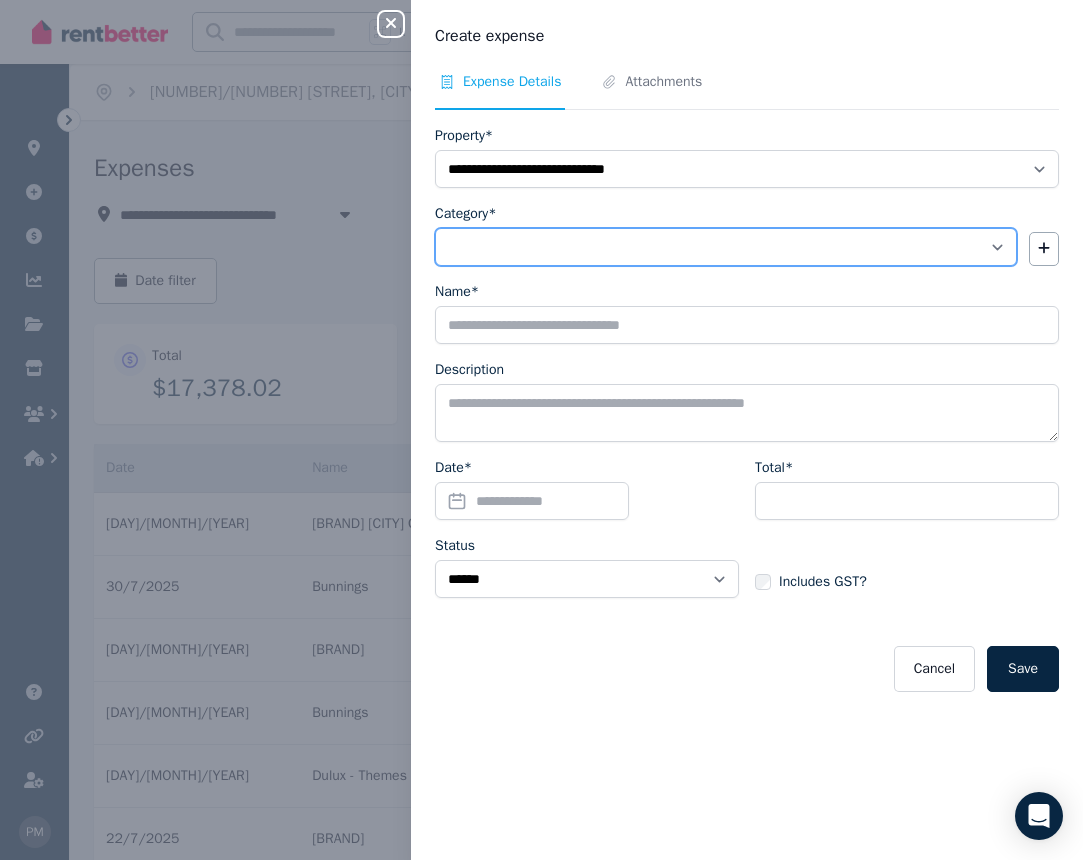 select on "**********" 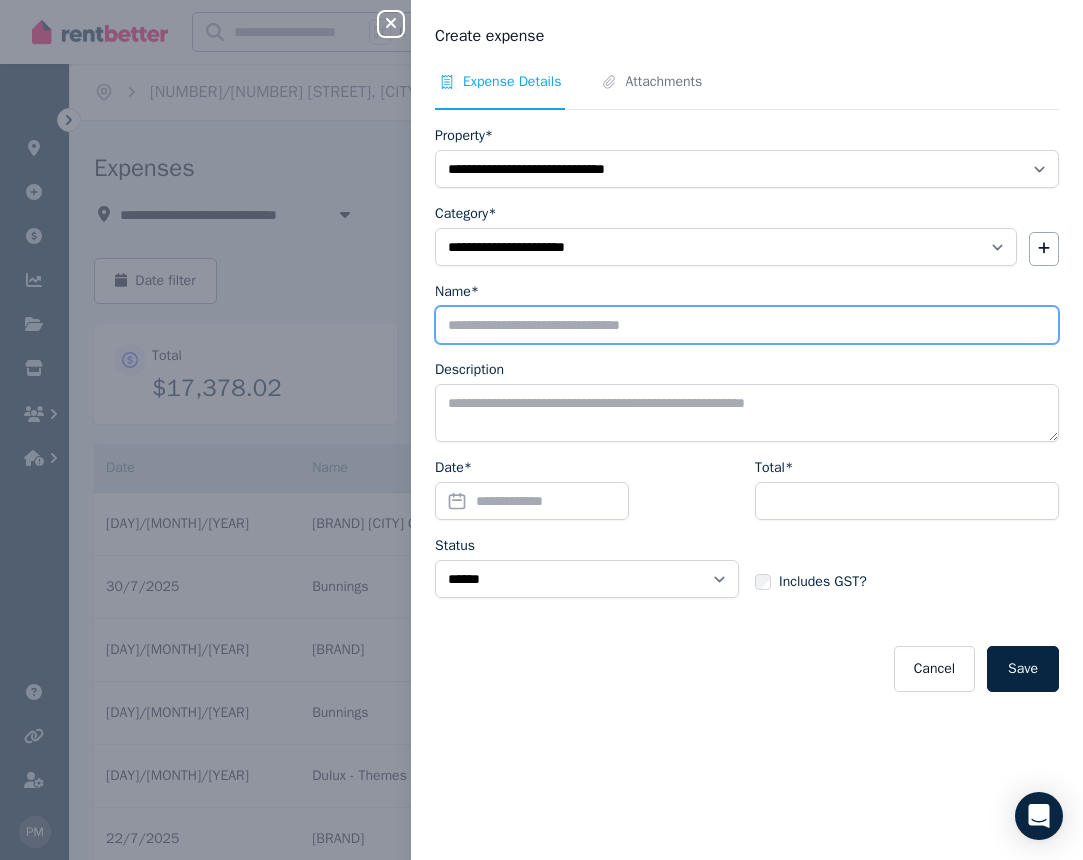 click on "Name*" at bounding box center [747, 325] 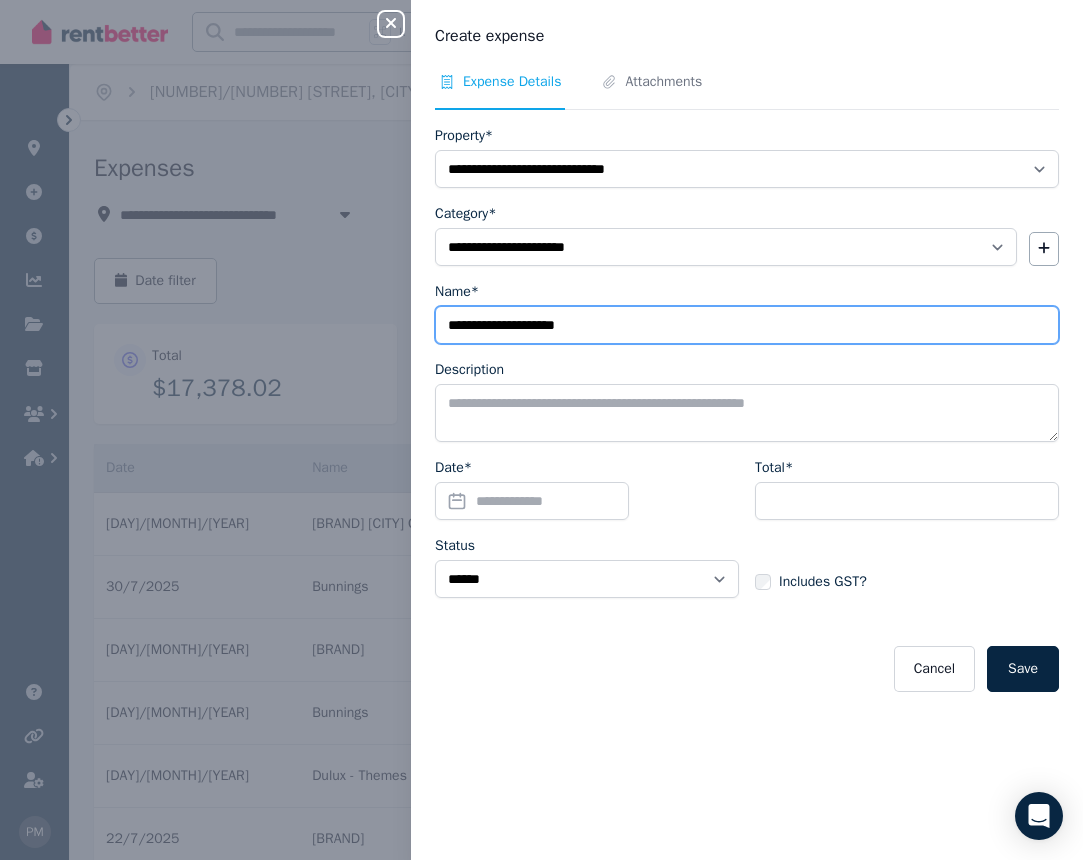 type on "**********" 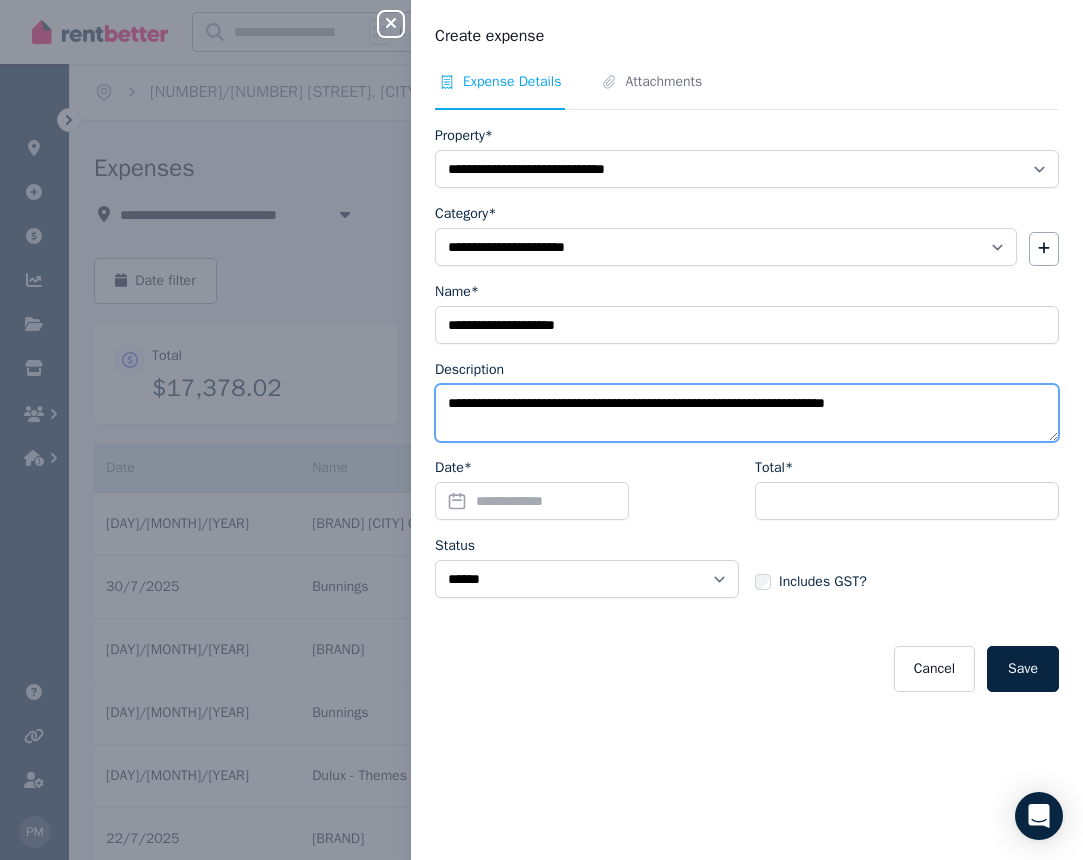 type on "**********" 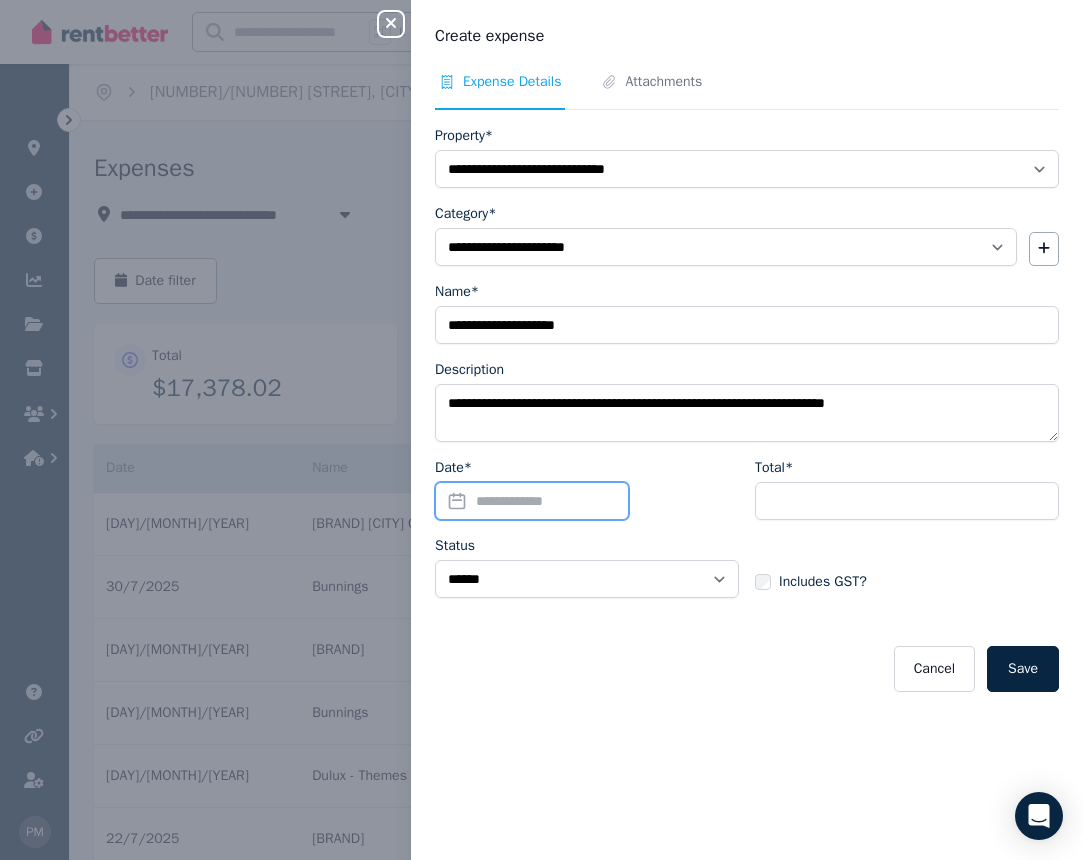 click on "Date*" at bounding box center (532, 501) 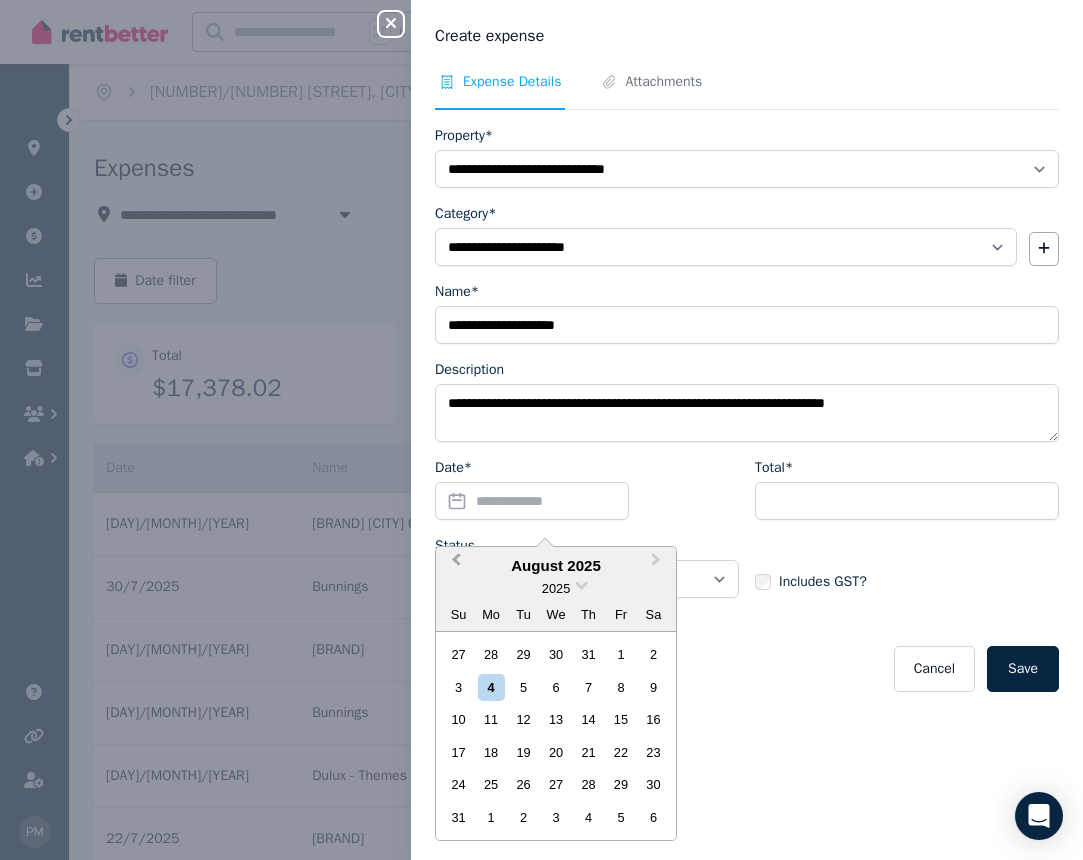 click on "Previous Month" at bounding box center (454, 565) 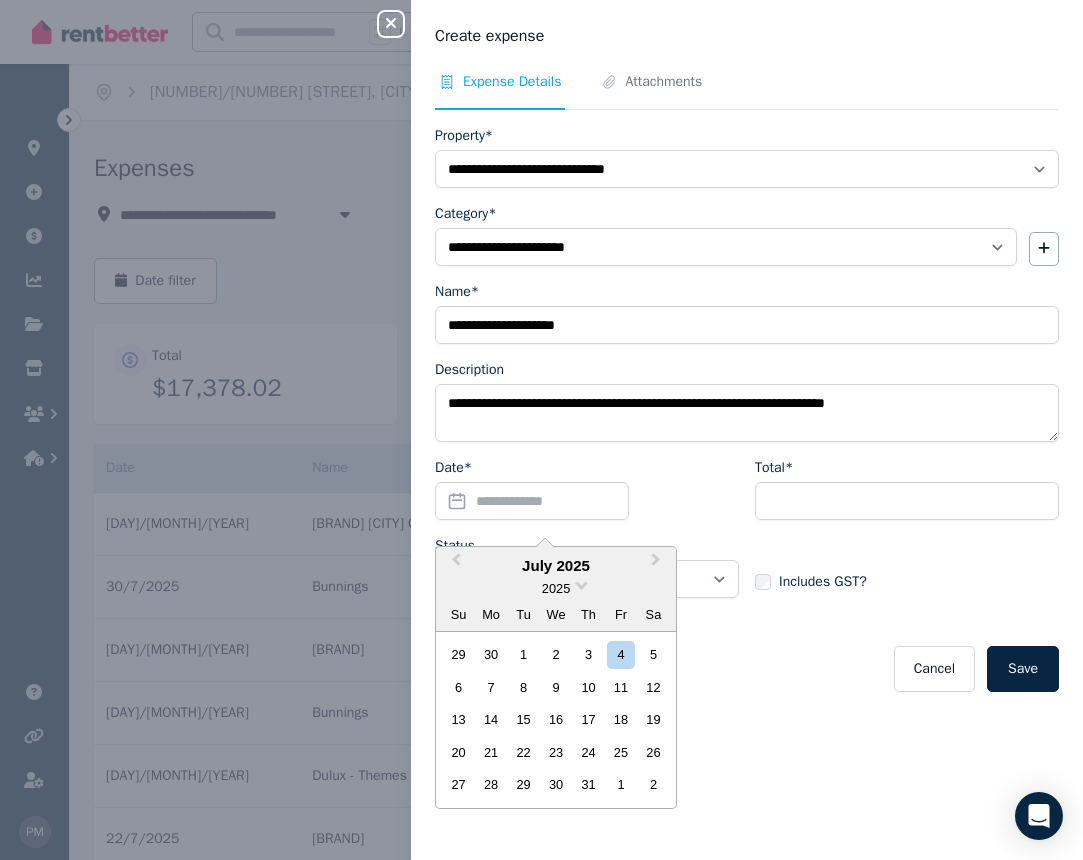 drag, startPoint x: 554, startPoint y: 783, endPoint x: 619, endPoint y: 722, distance: 89.140335 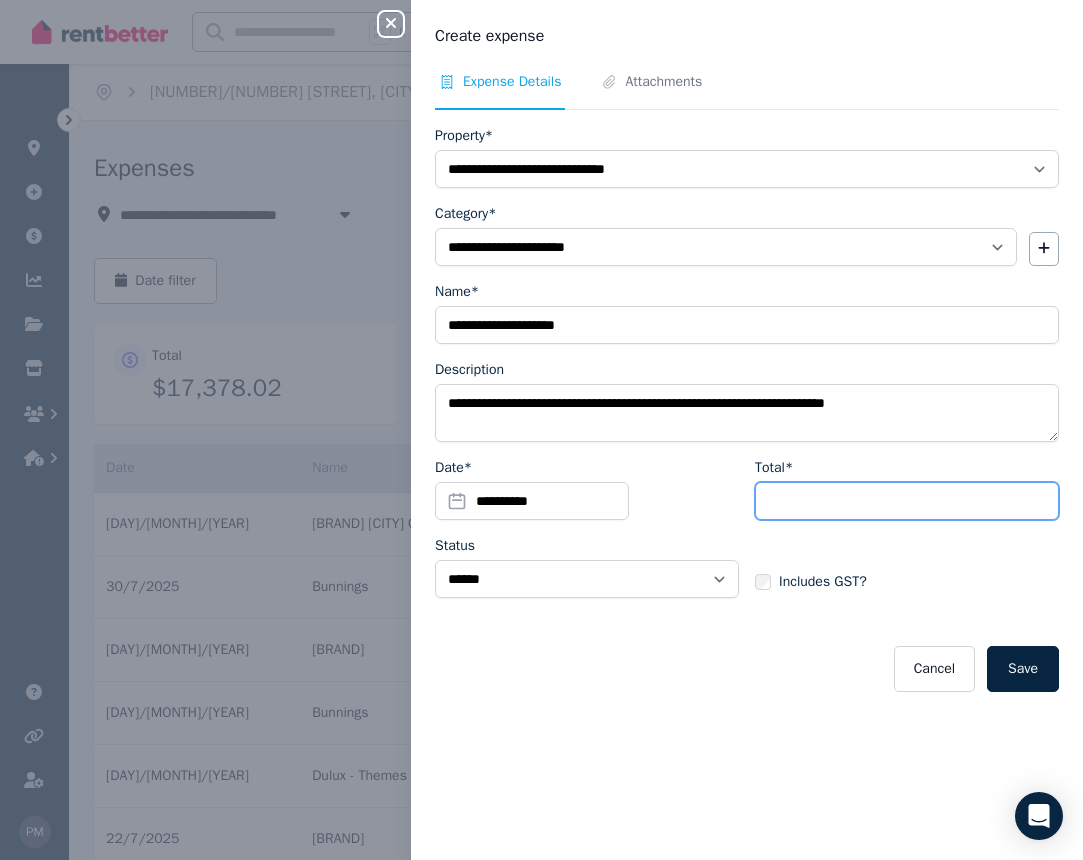 click on "Total*" at bounding box center (907, 501) 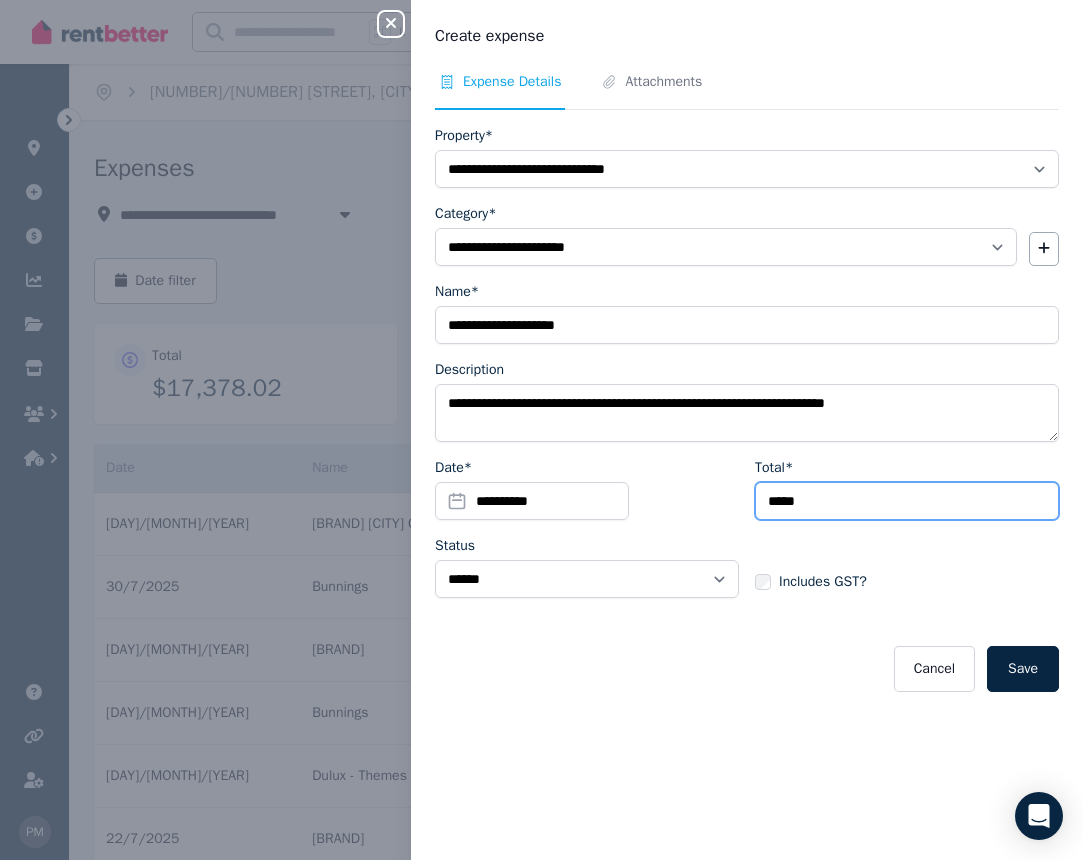 type on "*****" 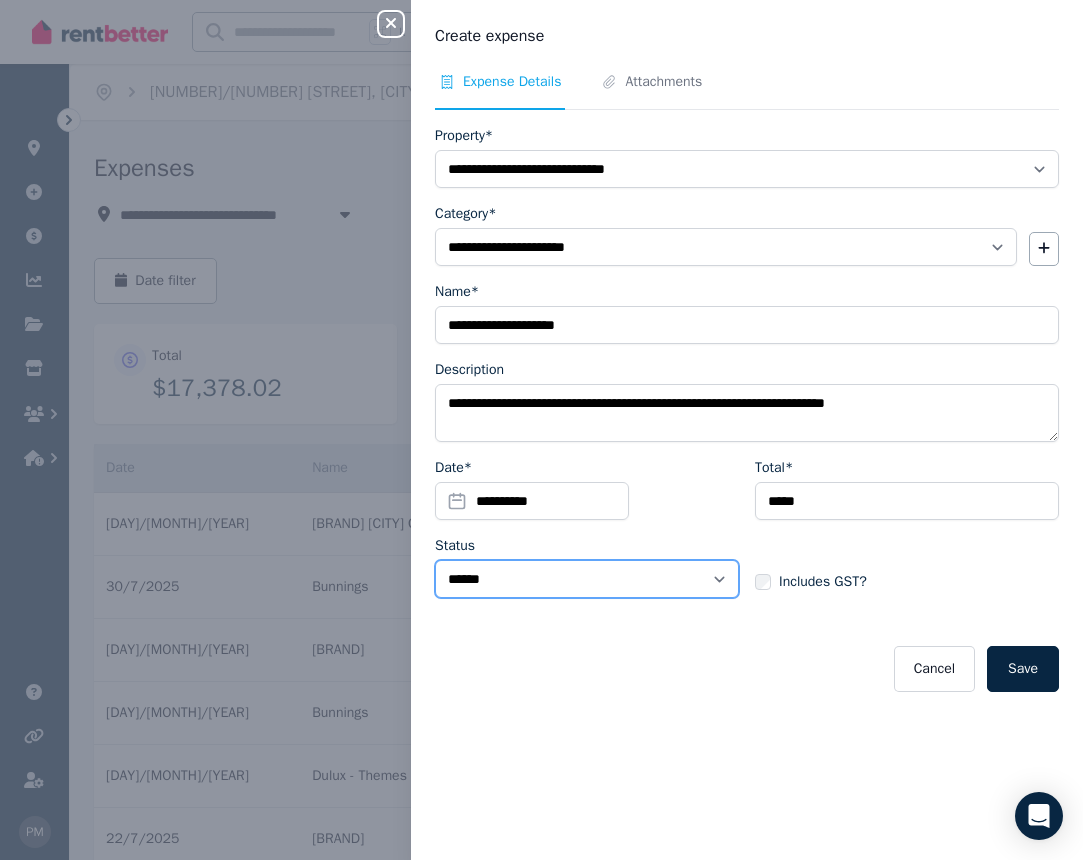 select on "**********" 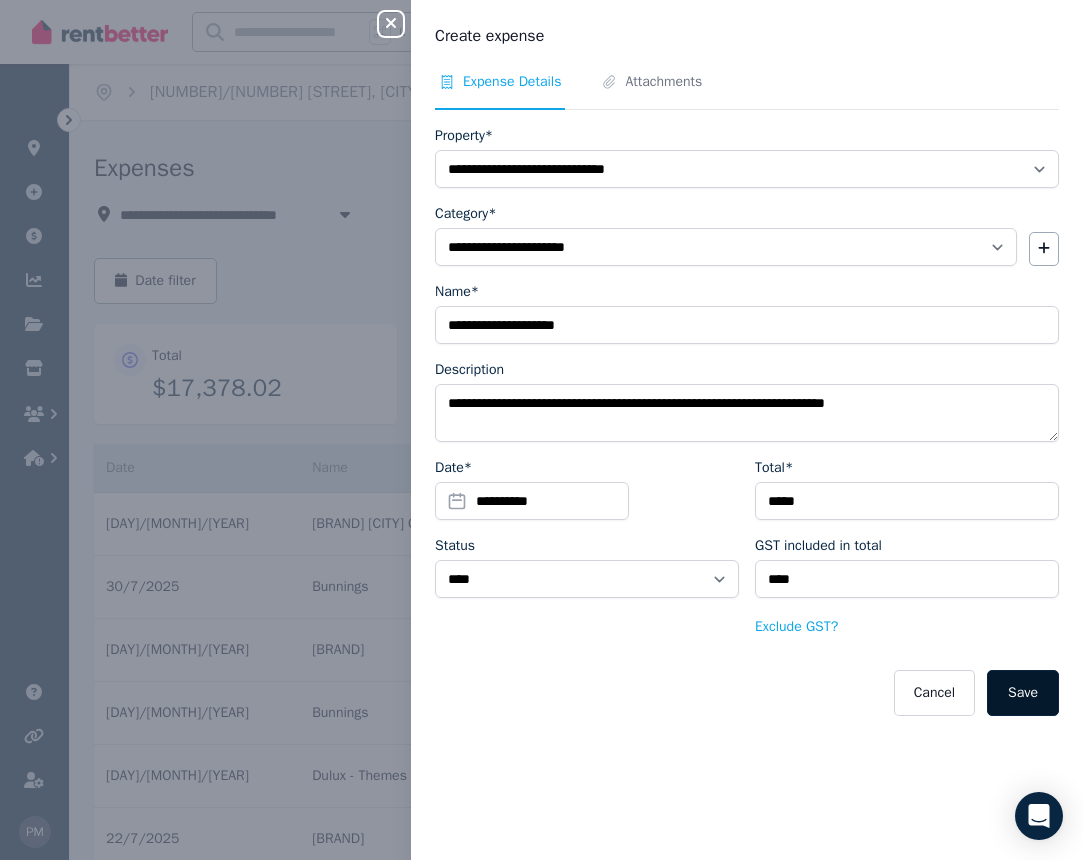 click on "Save" at bounding box center (1023, 693) 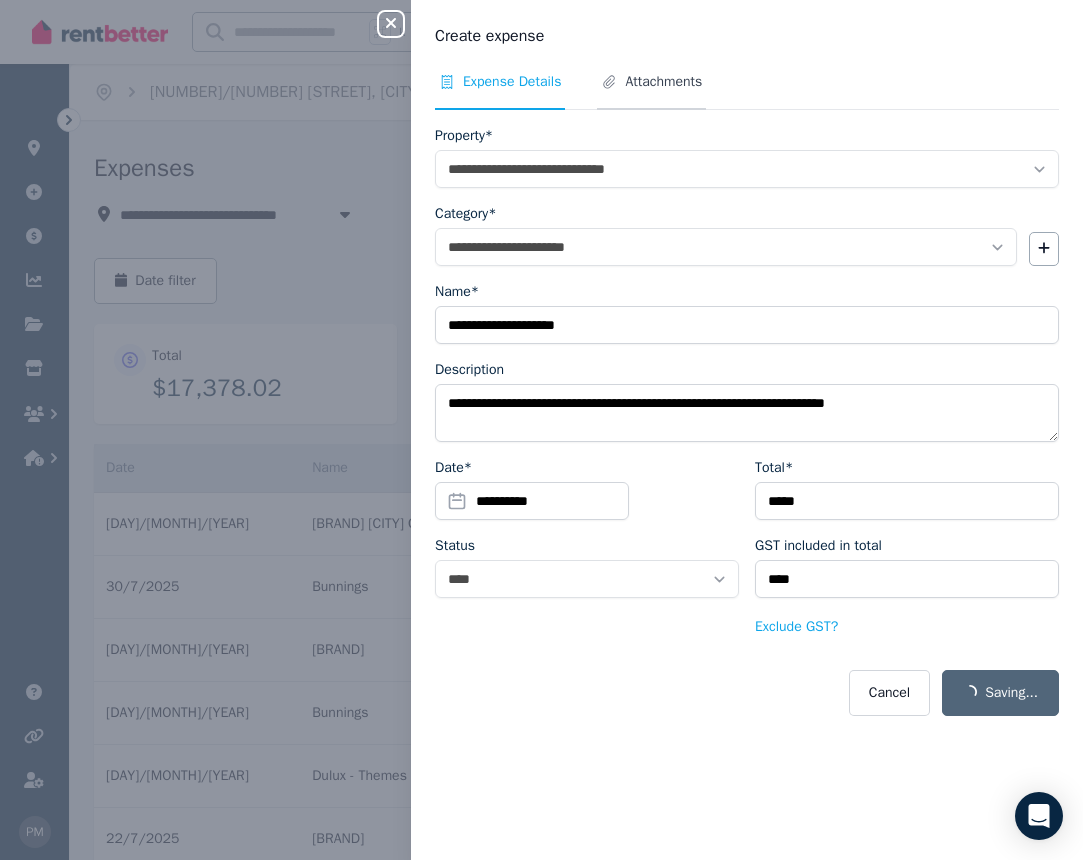 select on "**********" 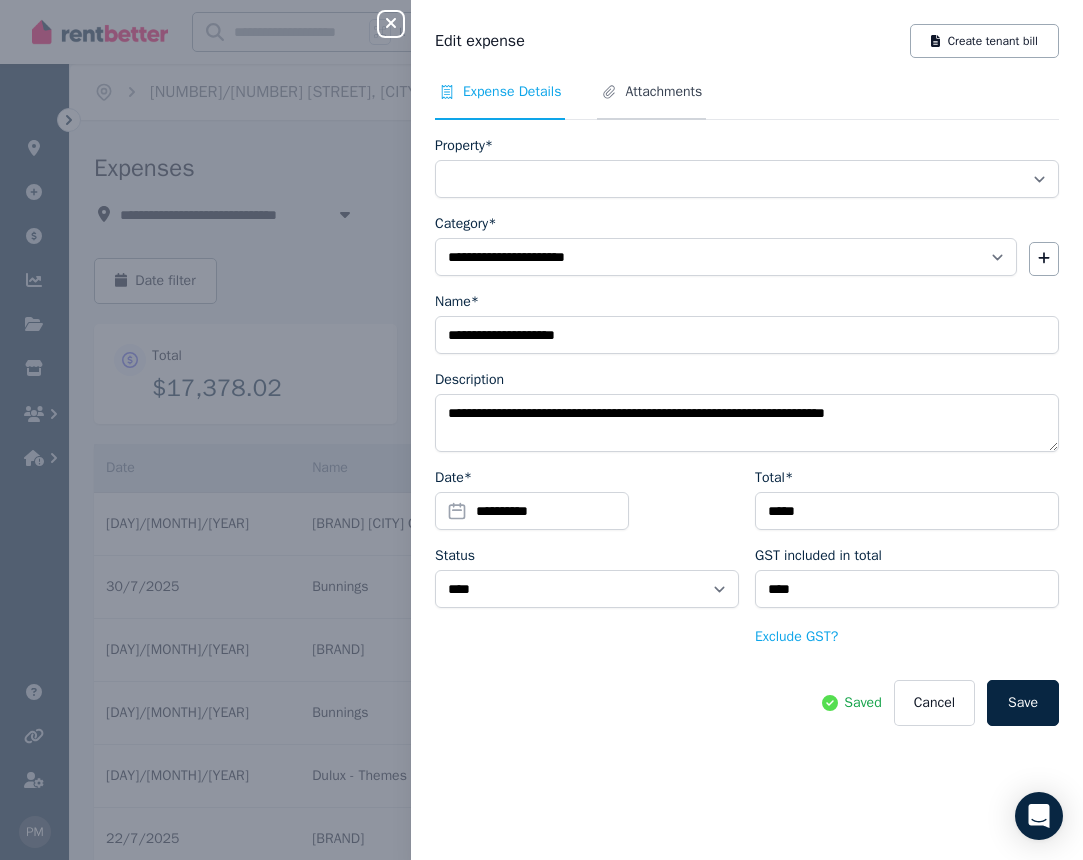 select on "**********" 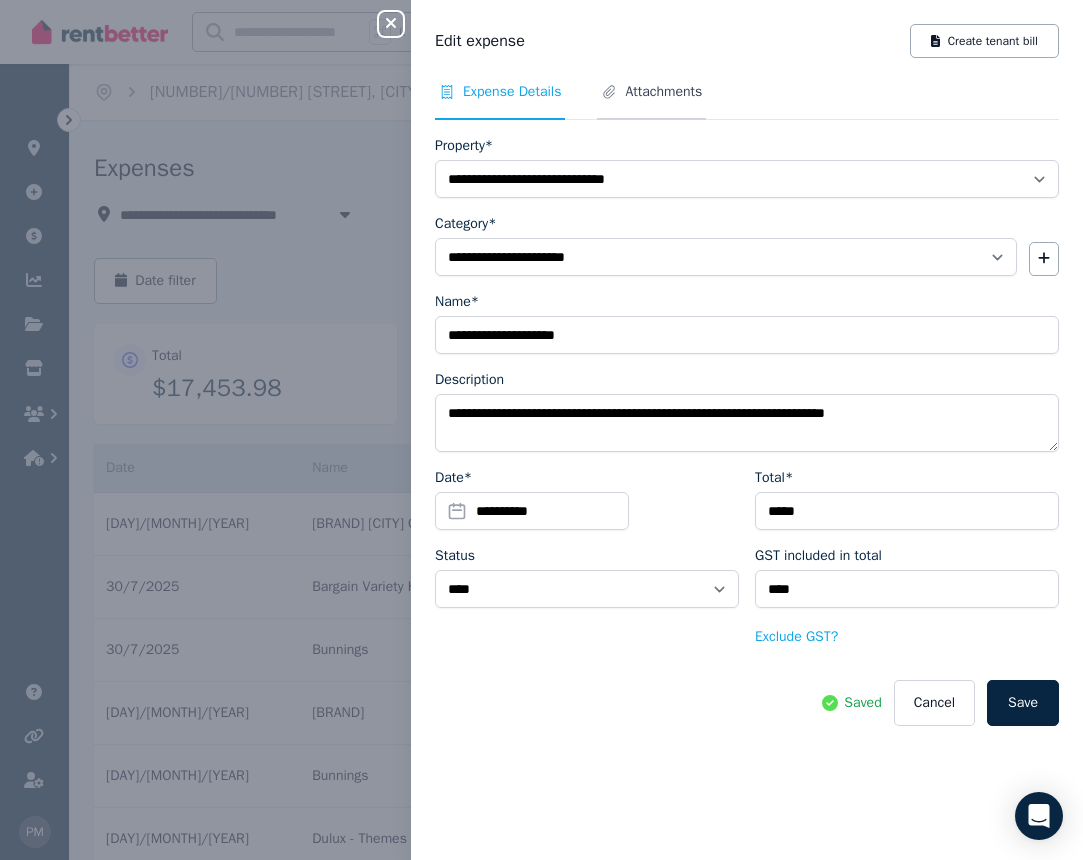 click on "Attachments" at bounding box center [663, 92] 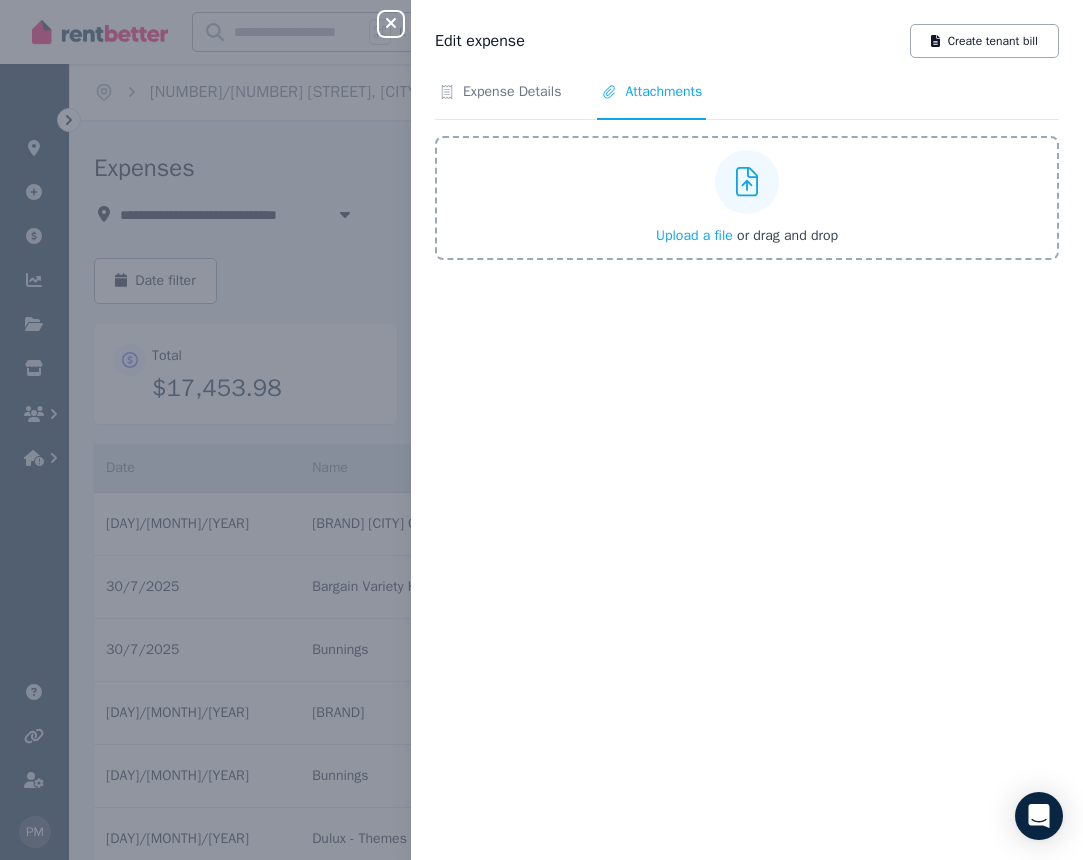 click on "Upload a file" at bounding box center (694, 235) 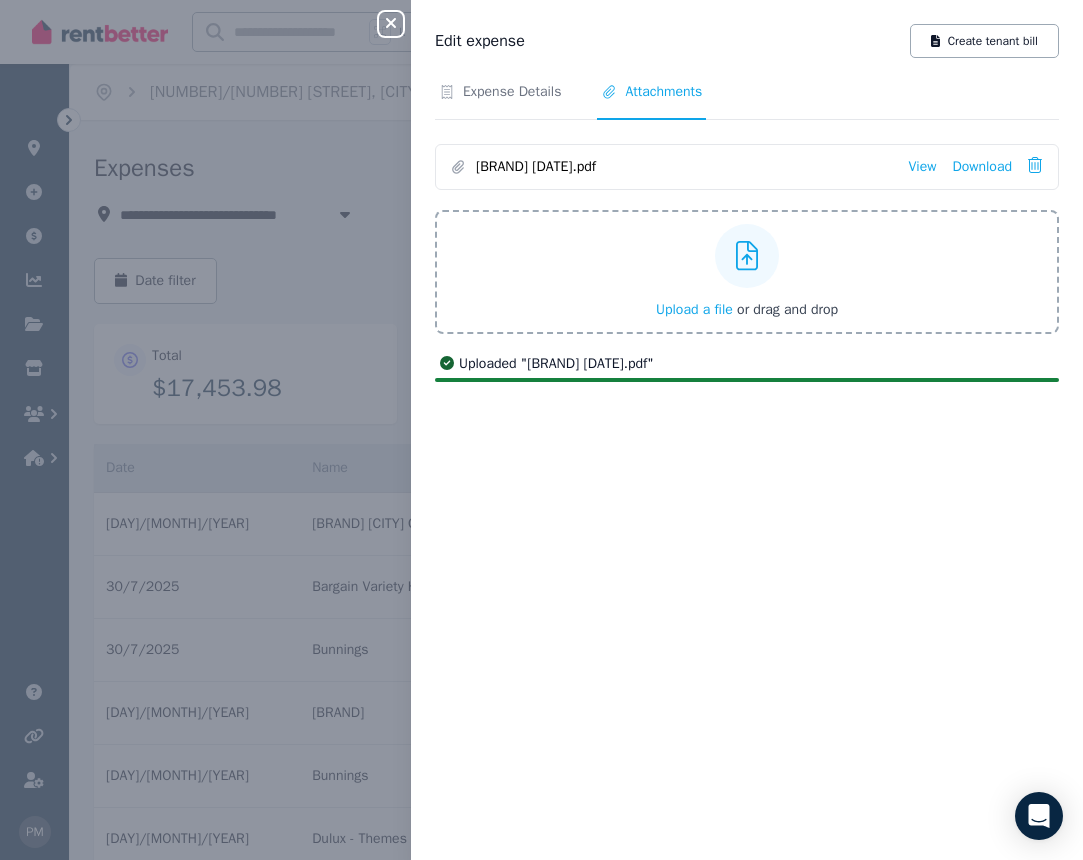 click 